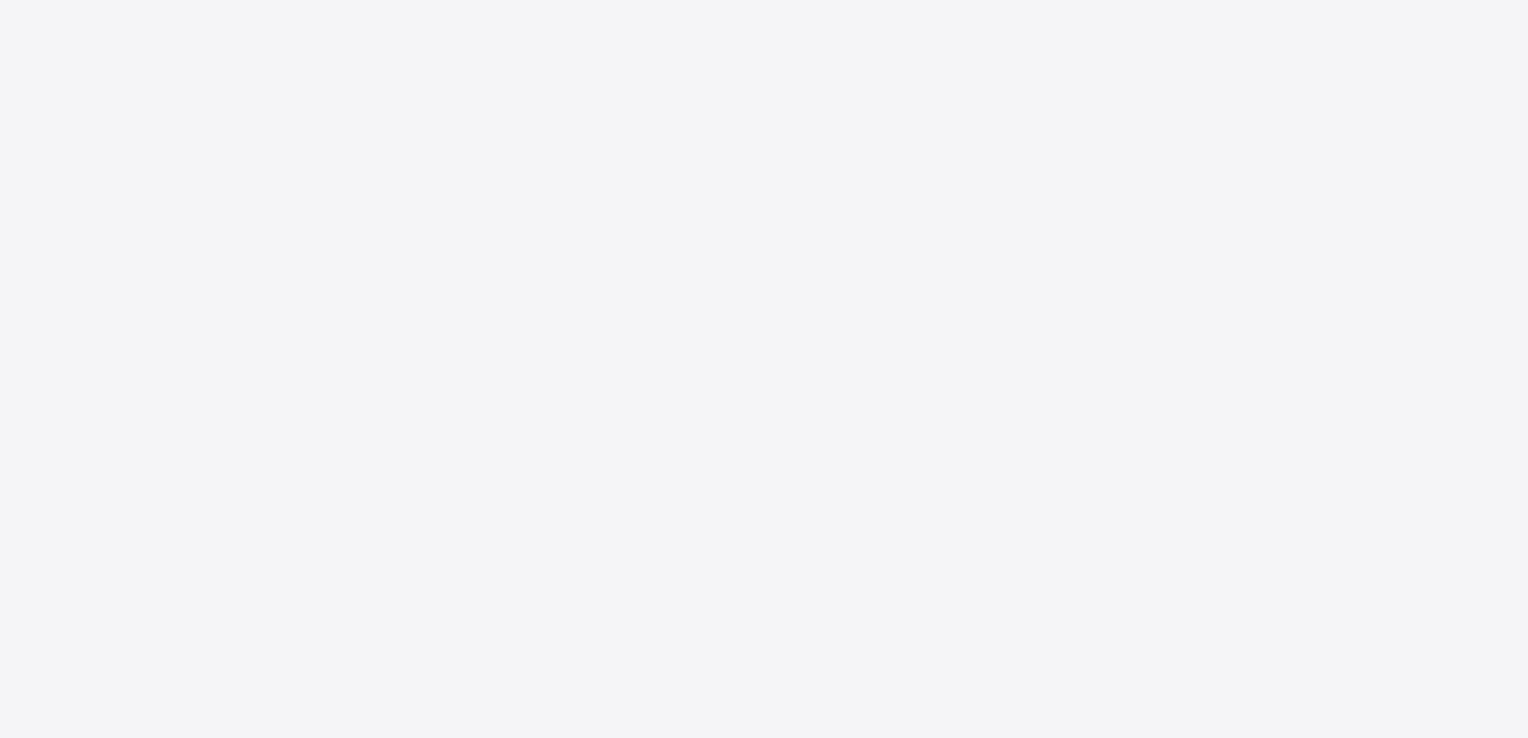 scroll, scrollTop: 0, scrollLeft: 0, axis: both 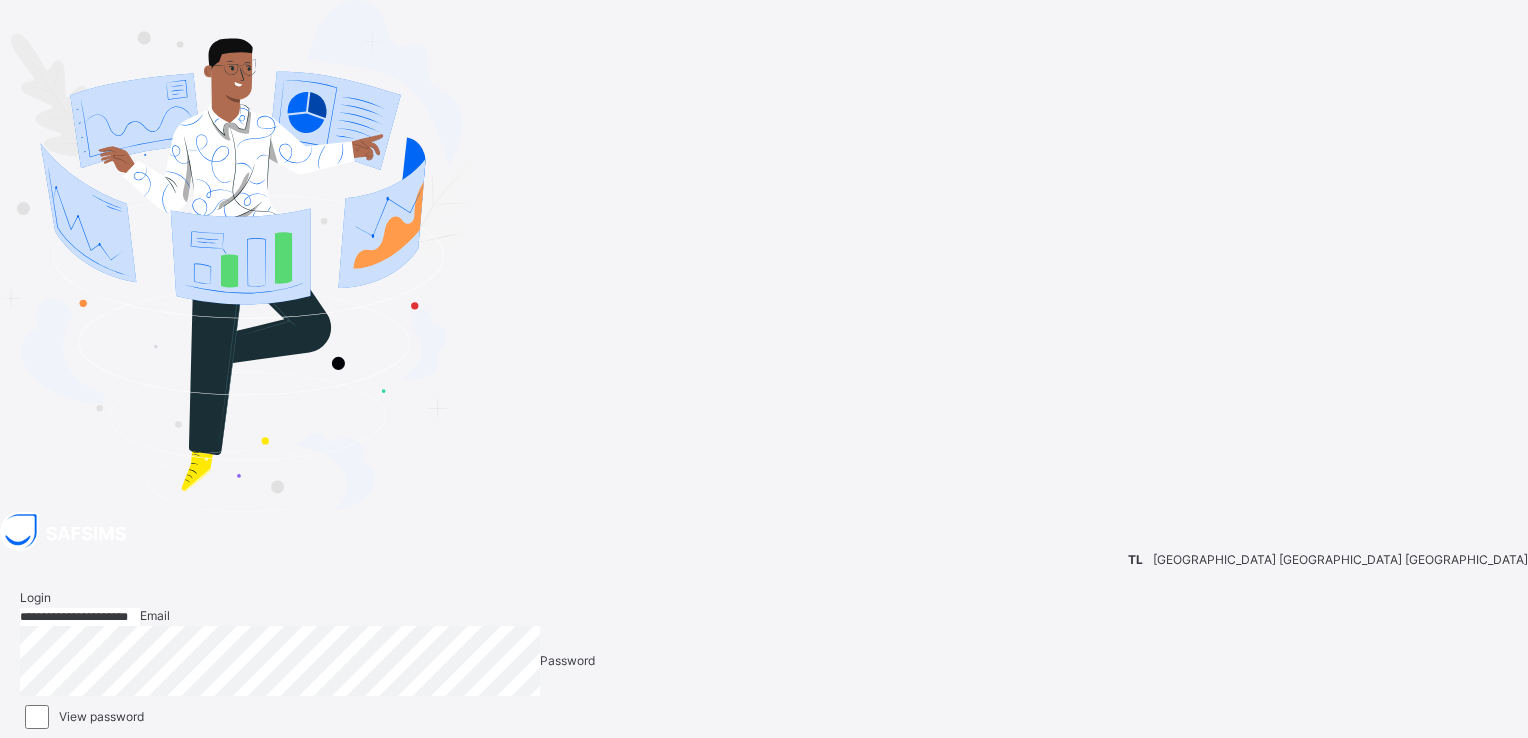click on "**********" at bounding box center [80, 617] 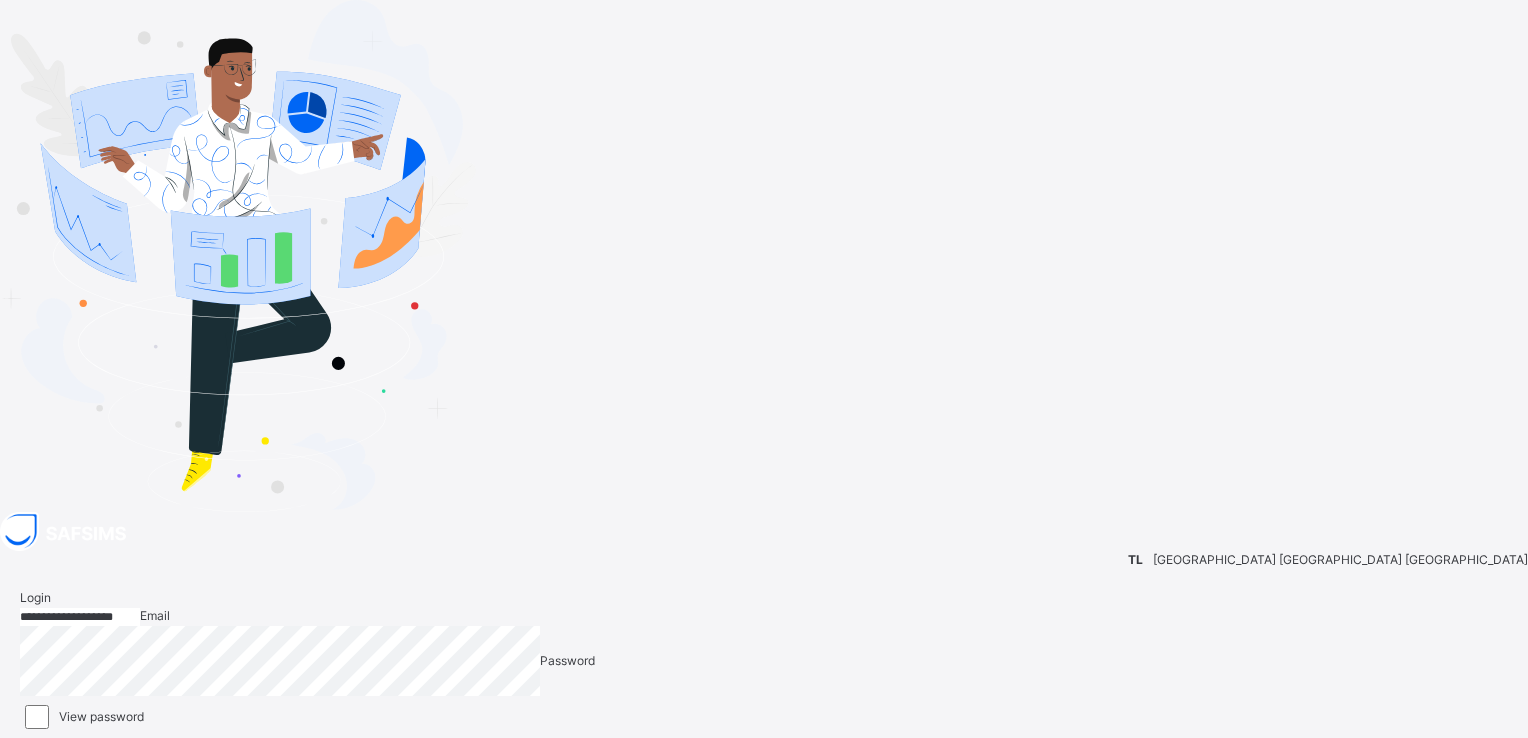 click on "**********" at bounding box center [80, 617] 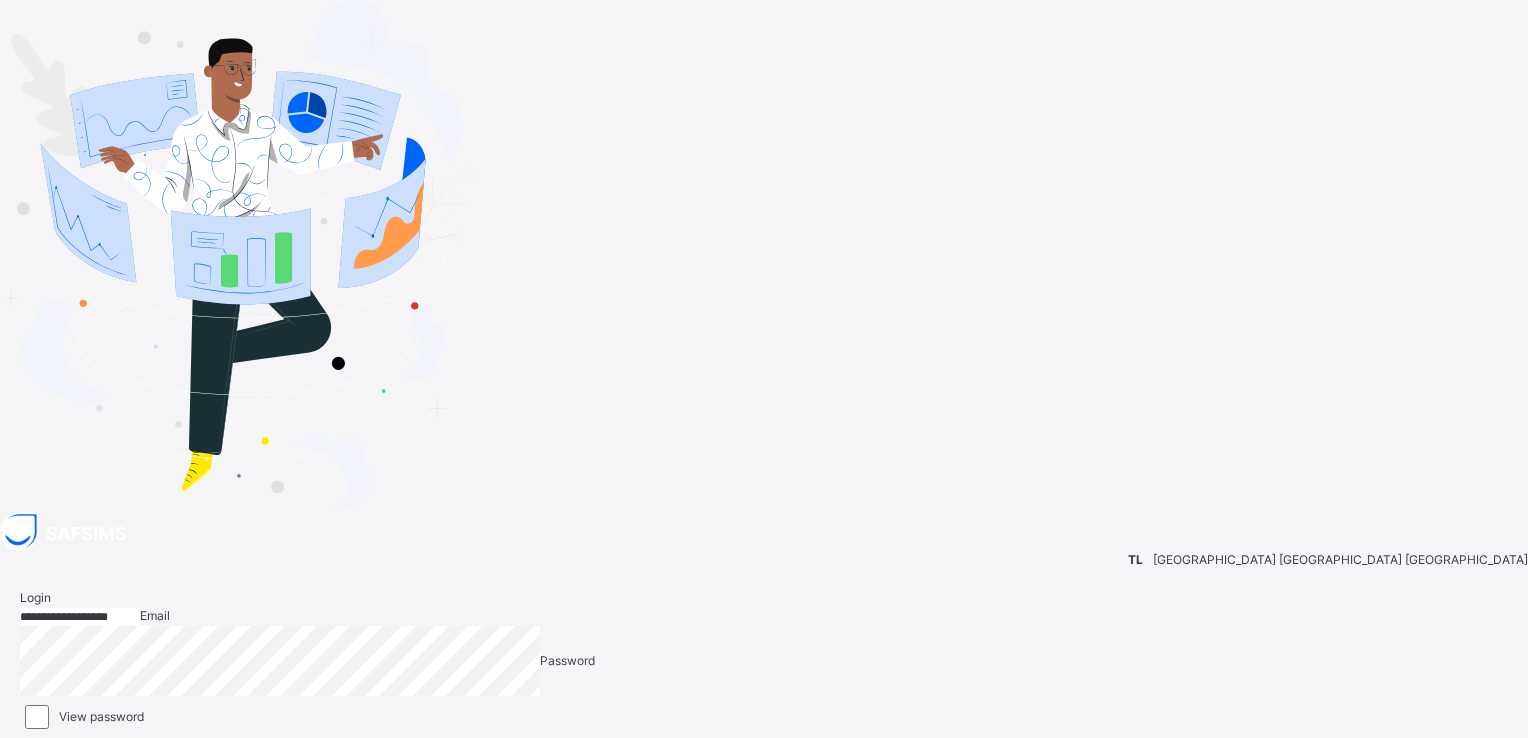 type on "**********" 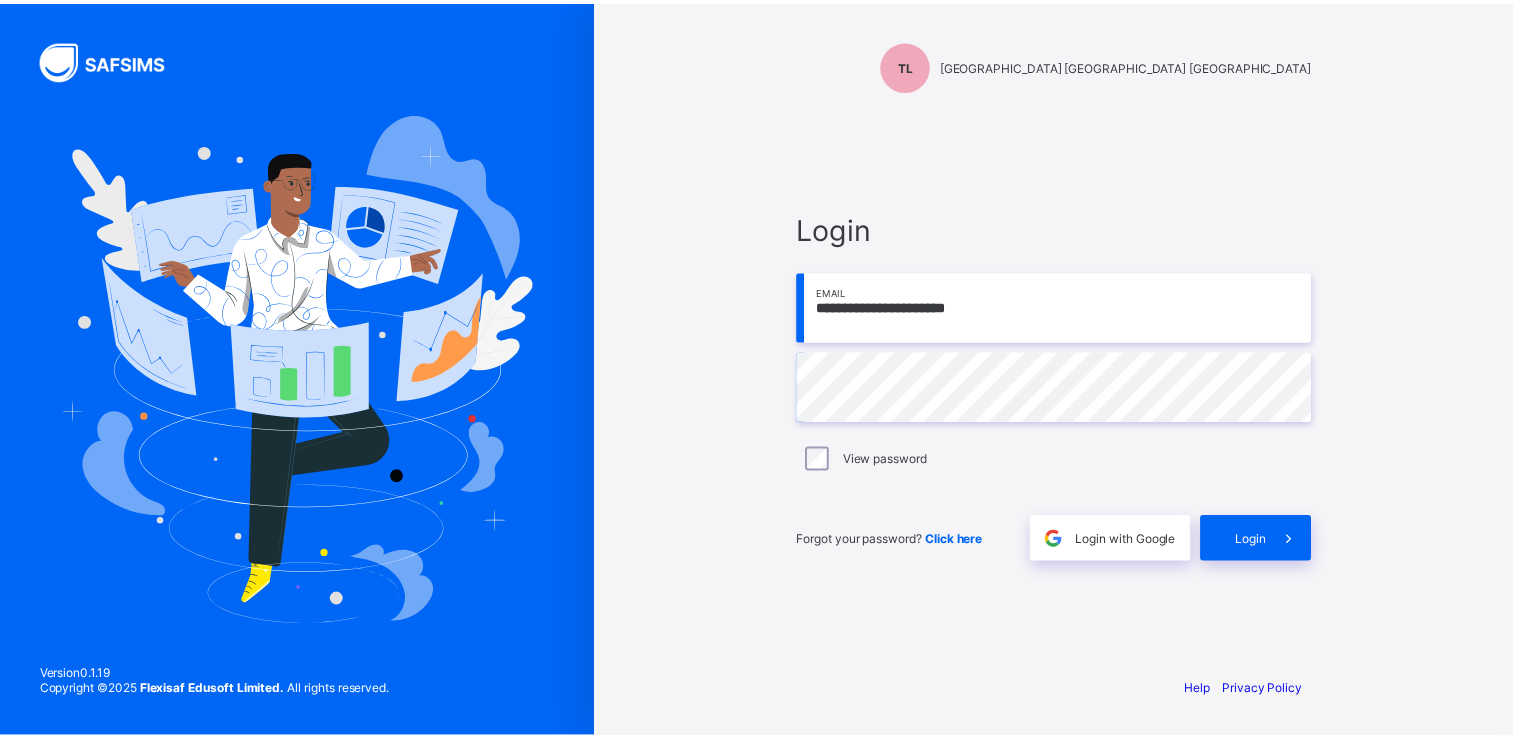 scroll, scrollTop: 0, scrollLeft: 0, axis: both 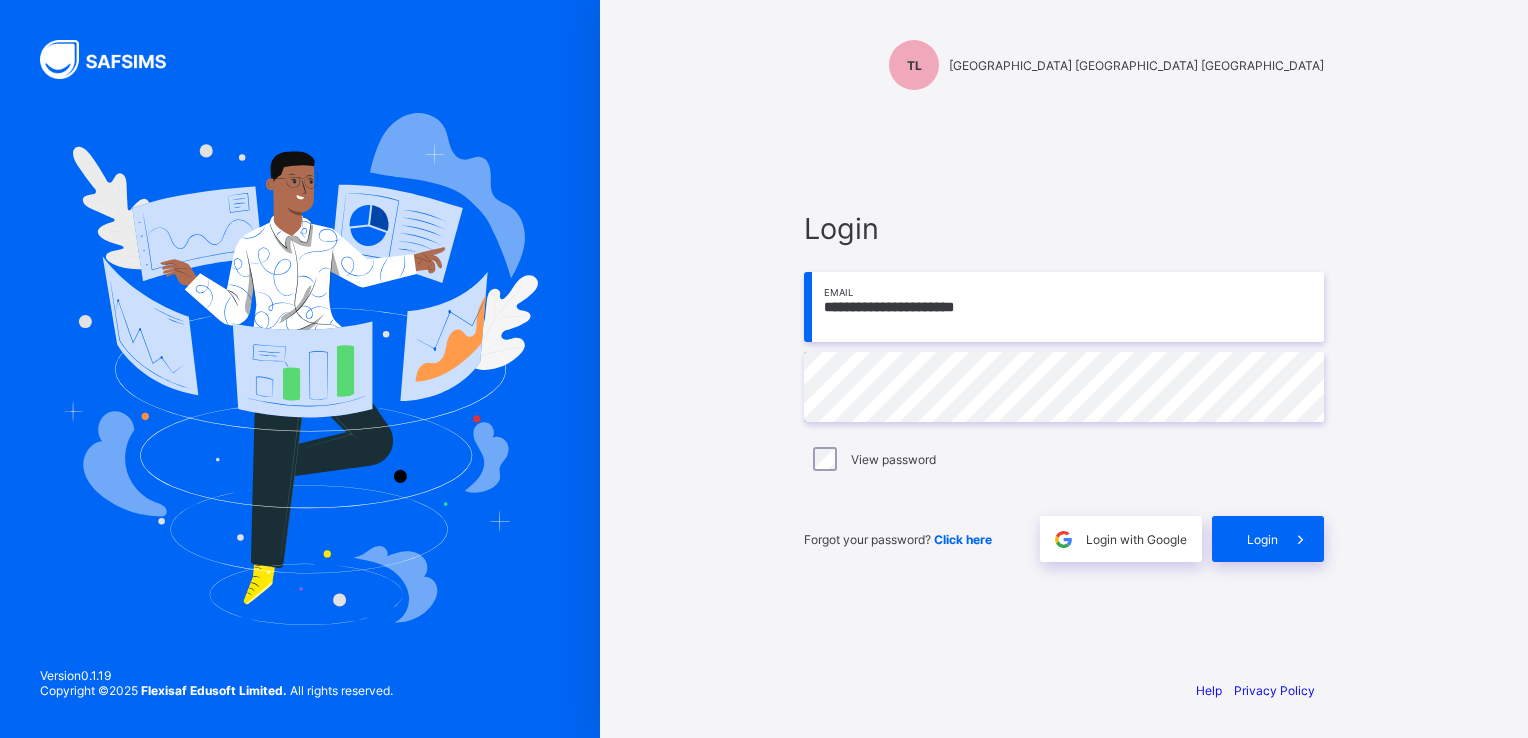 click on "**********" at bounding box center (1064, 307) 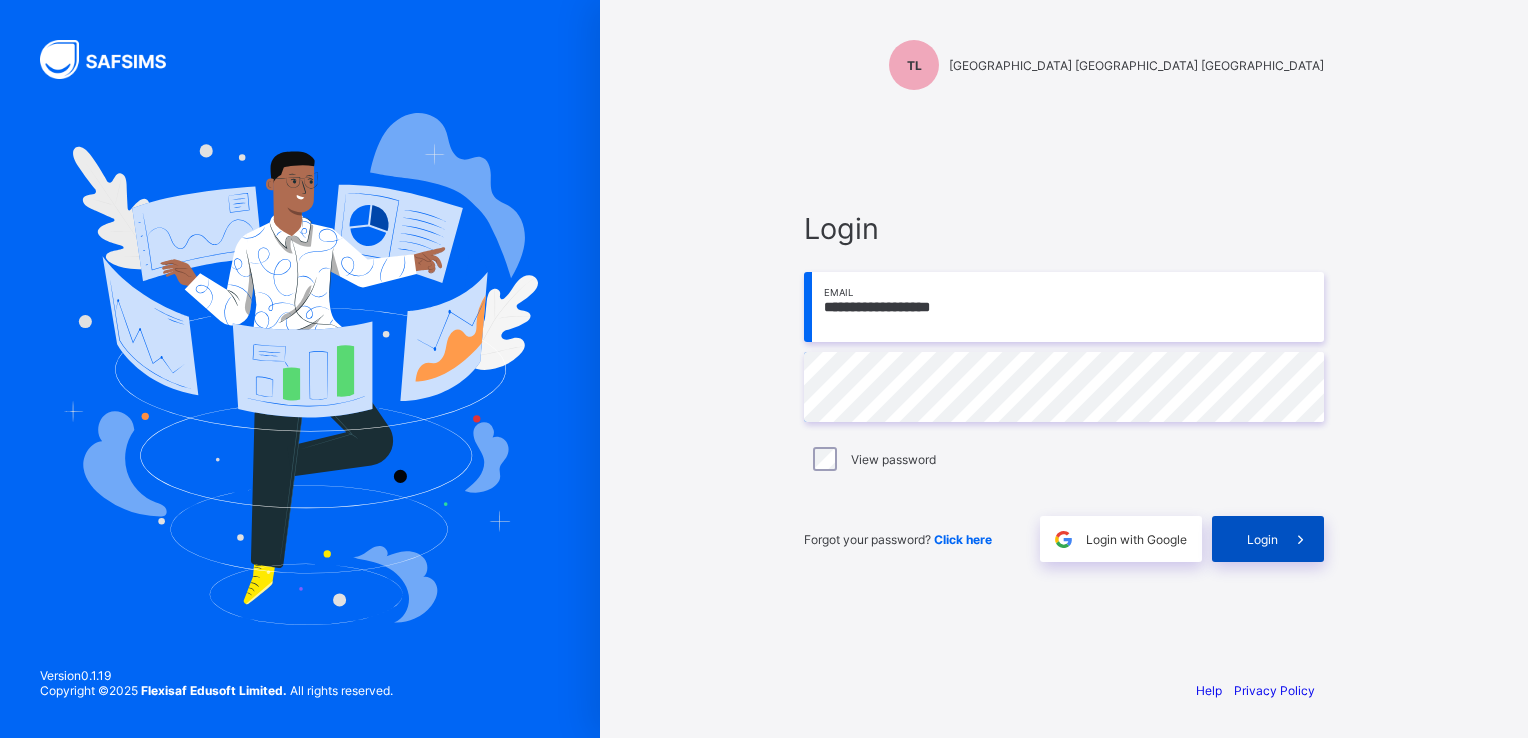 type on "**********" 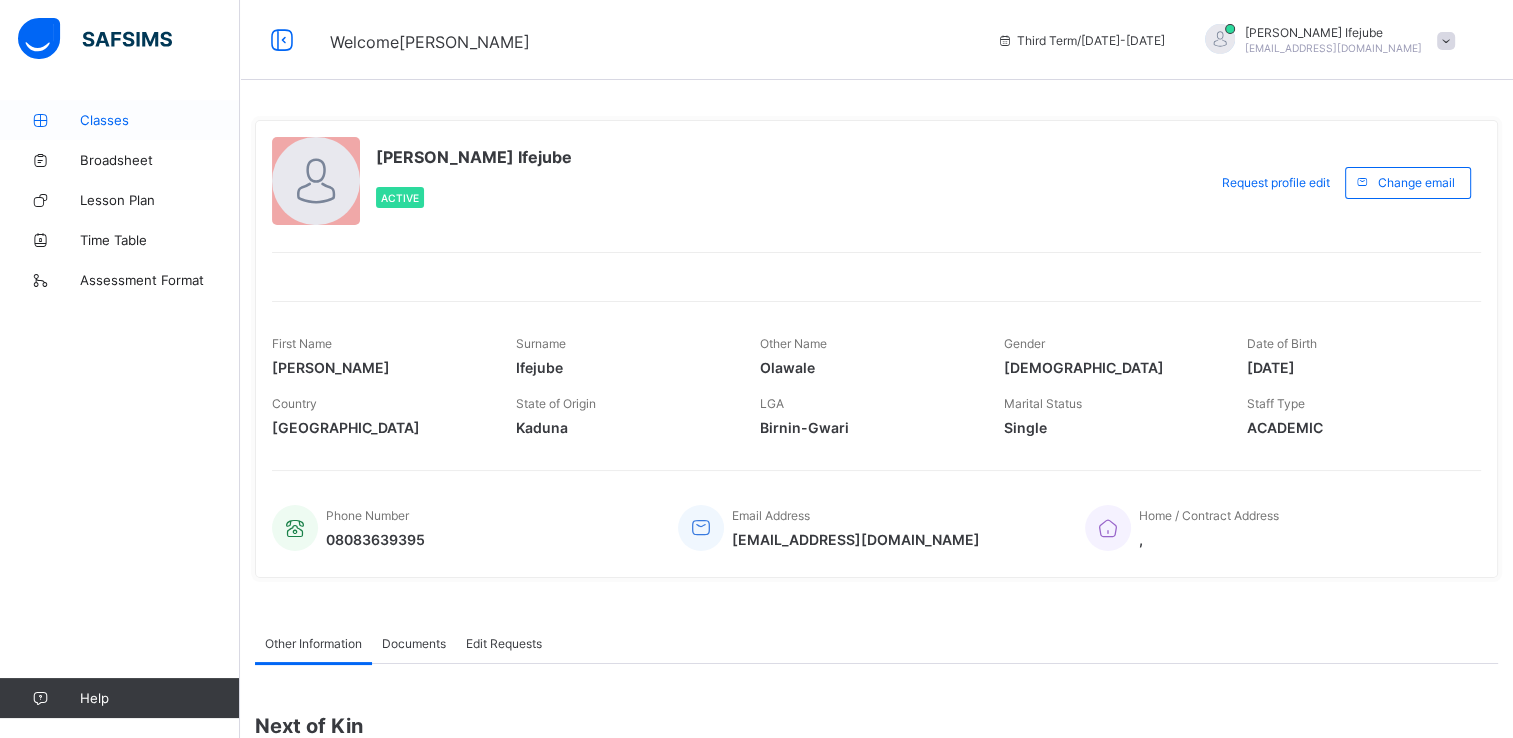 click on "Classes" at bounding box center [160, 120] 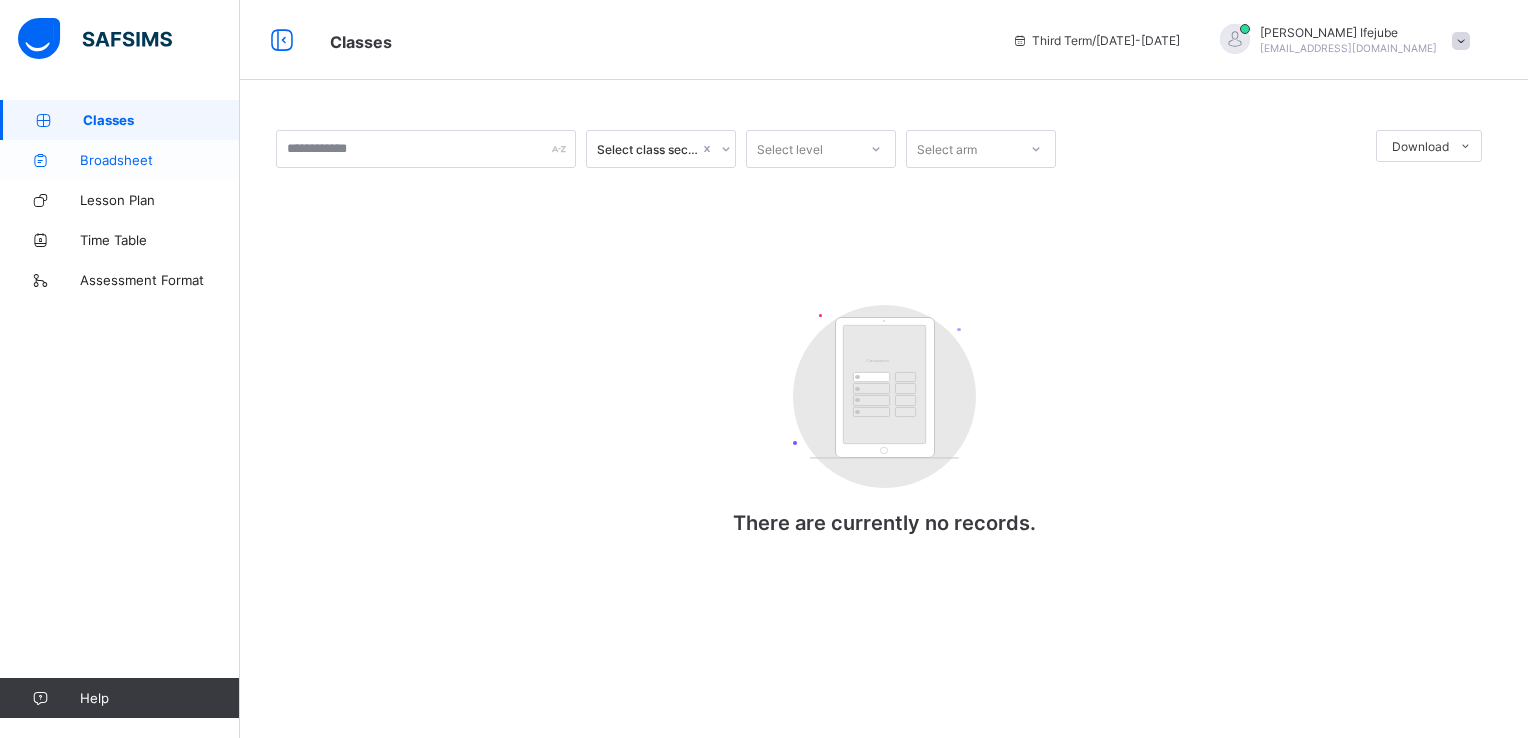 click on "Broadsheet" at bounding box center [120, 160] 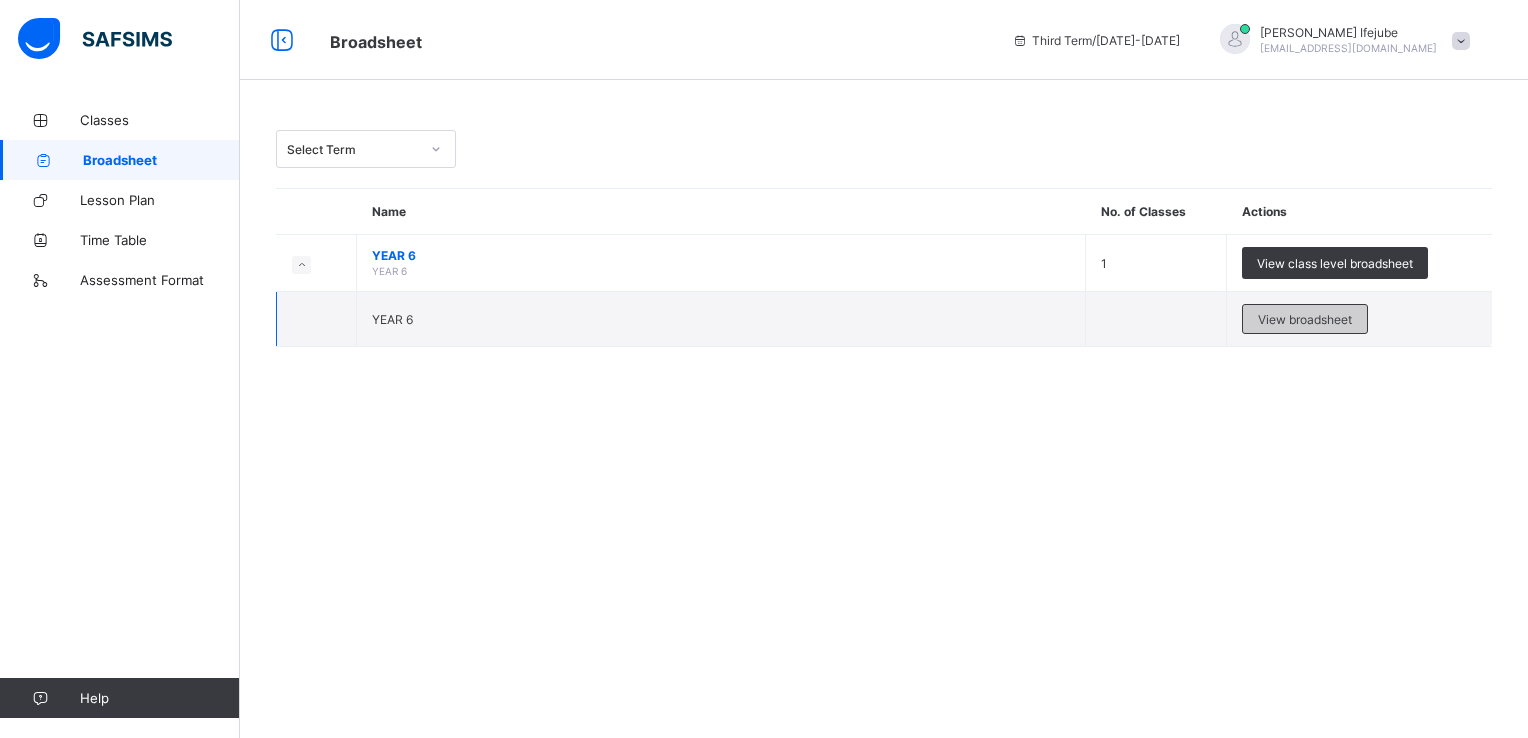 click on "View broadsheet" at bounding box center (1305, 319) 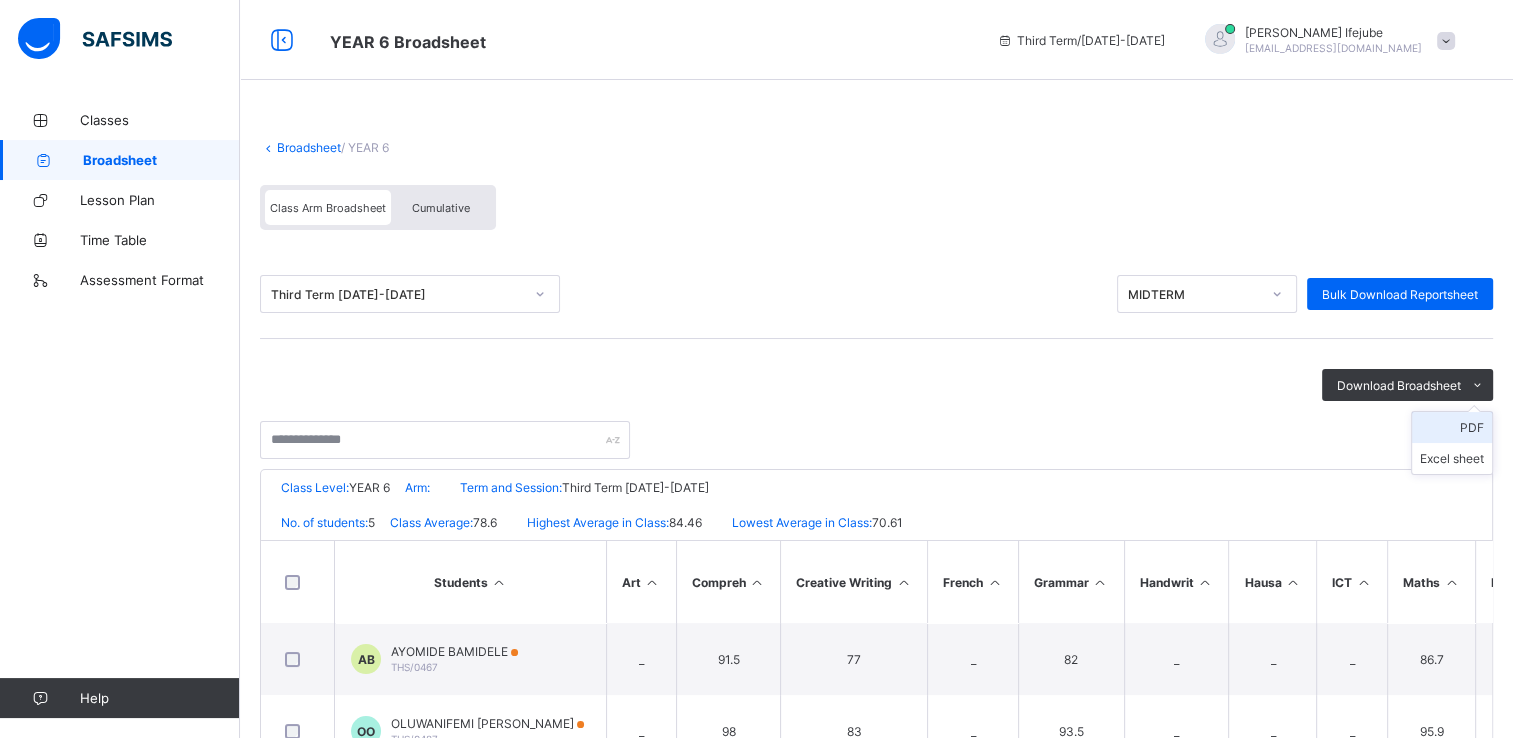 click on "PDF" at bounding box center [1452, 427] 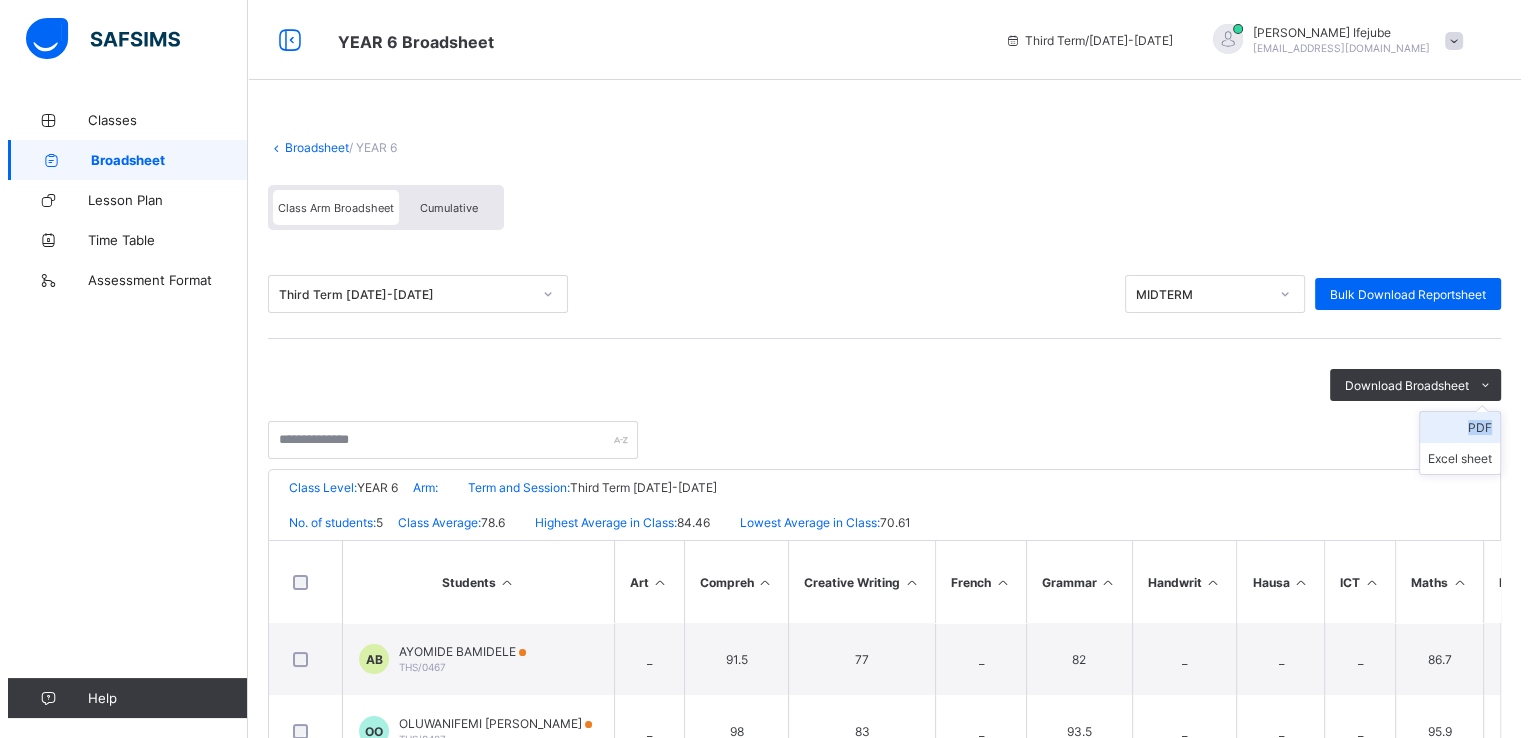 scroll, scrollTop: 0, scrollLeft: 0, axis: both 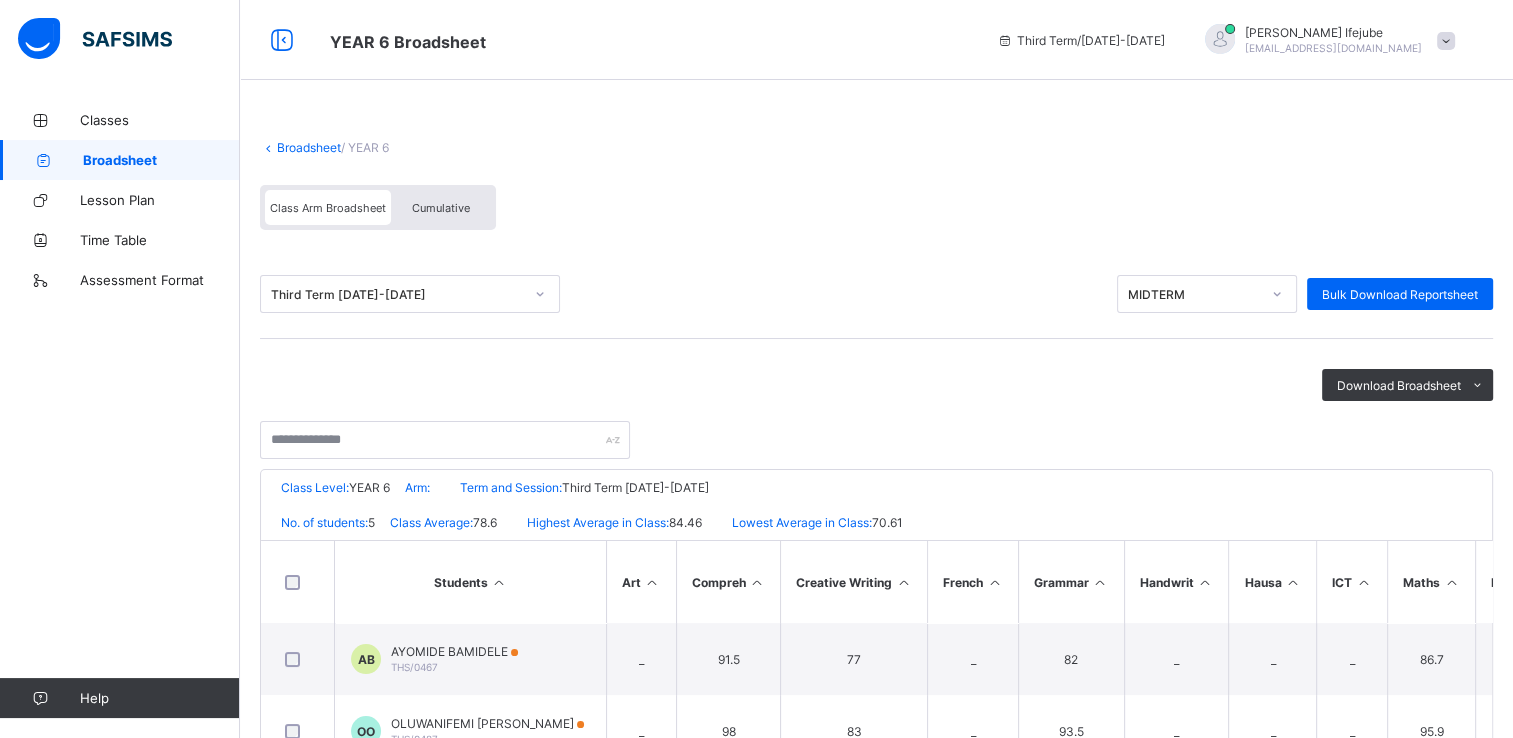 click on "Cumulative" at bounding box center [441, 207] 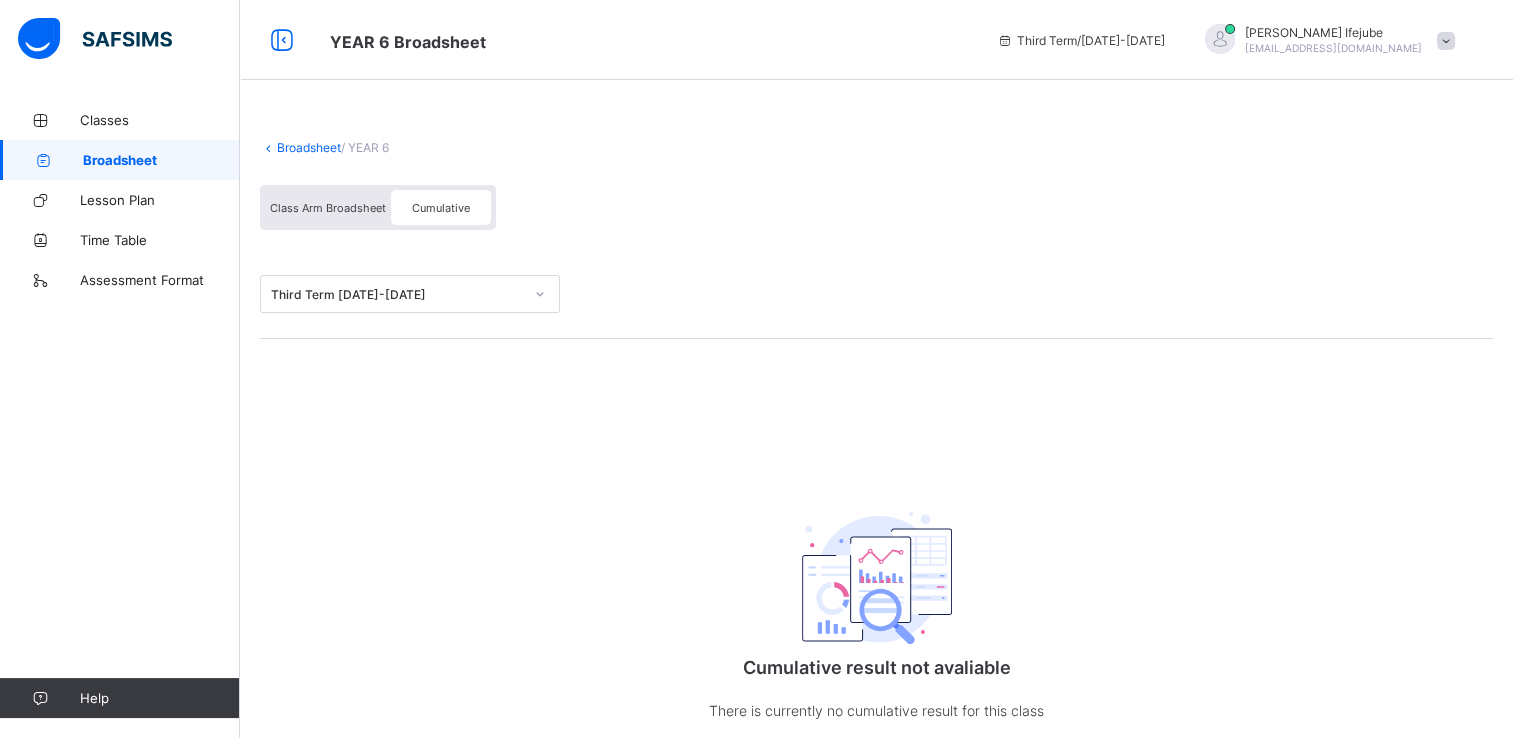 click on "Third Term [DATE]-[DATE]" at bounding box center [876, 294] 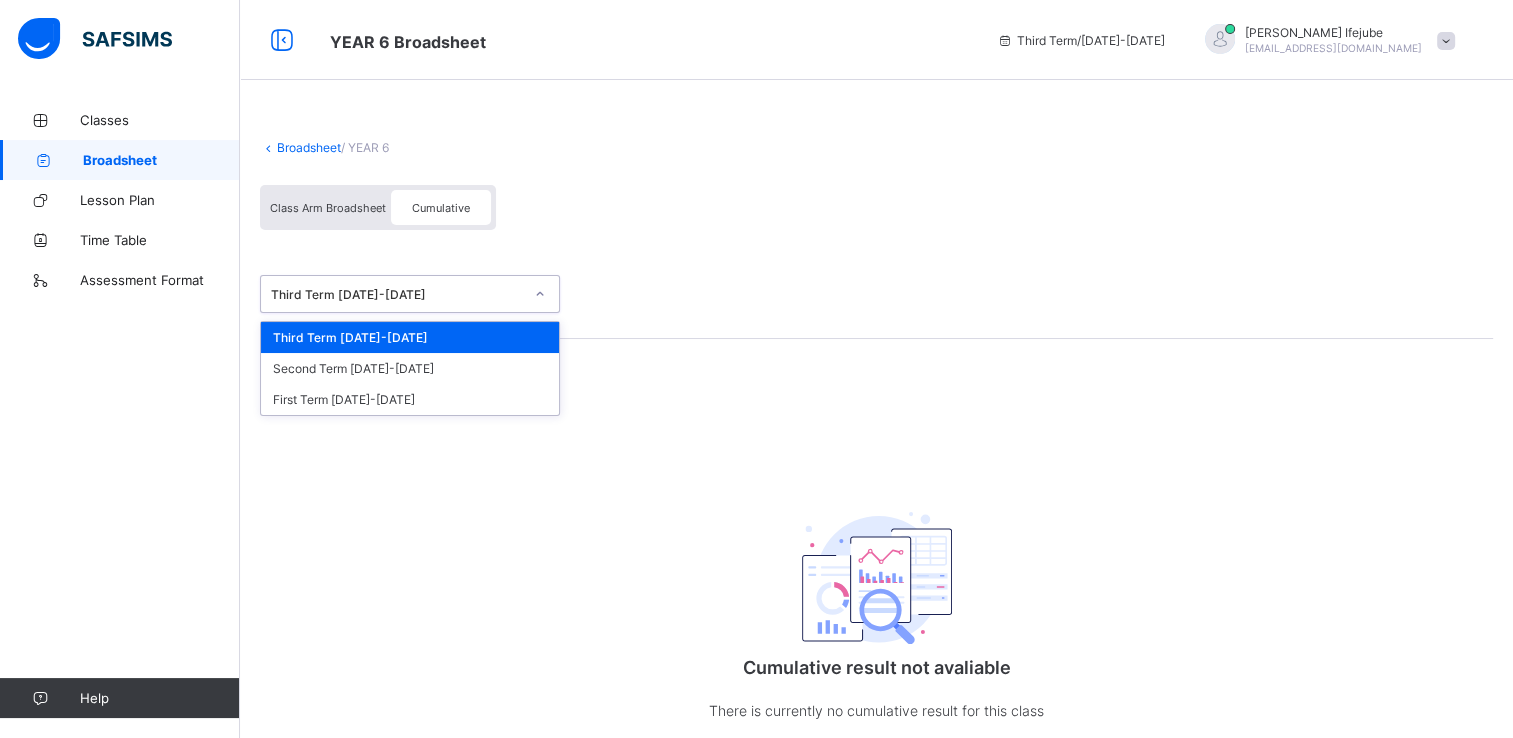 click on "Third Term [DATE]-[DATE]" at bounding box center (397, 294) 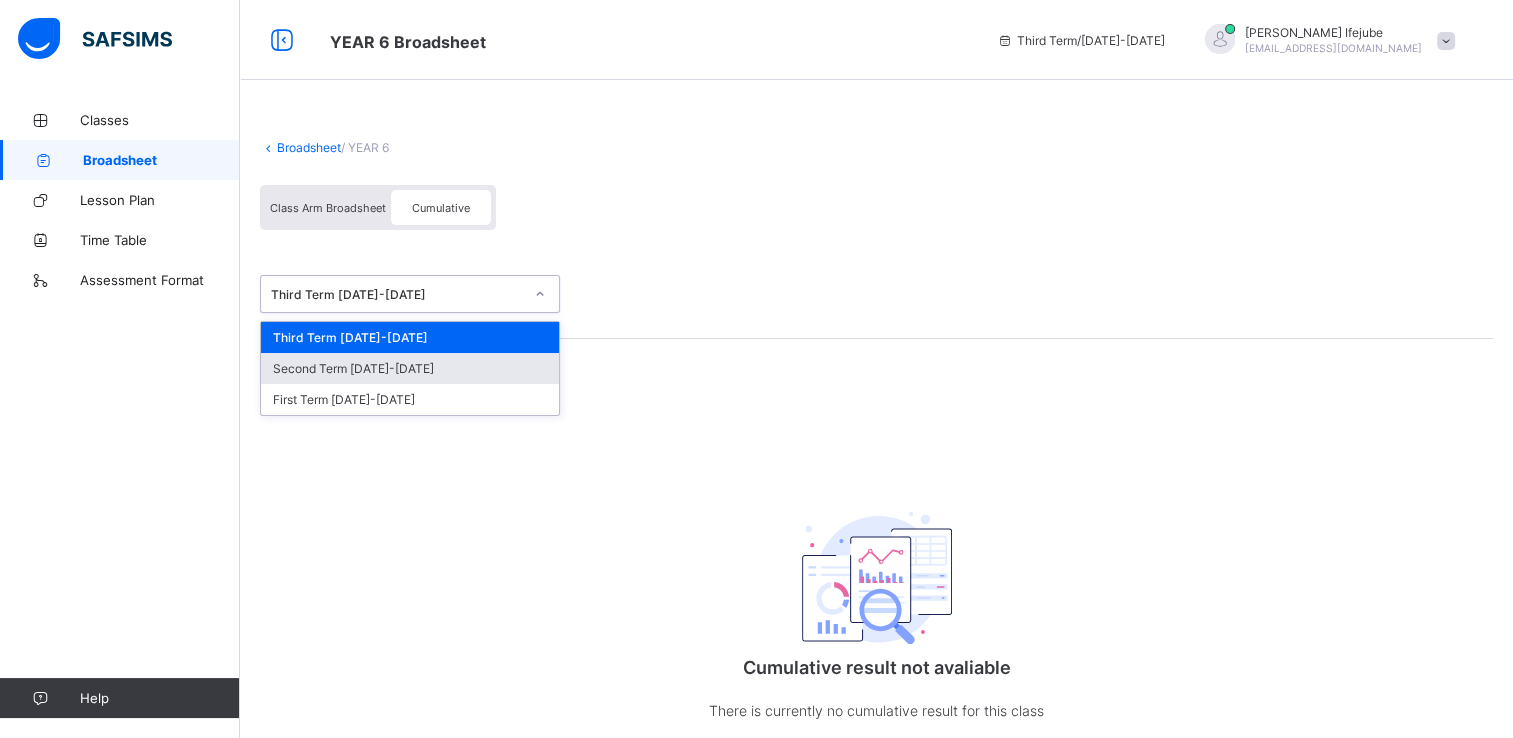click on "Second Term [DATE]-[DATE]" at bounding box center [410, 368] 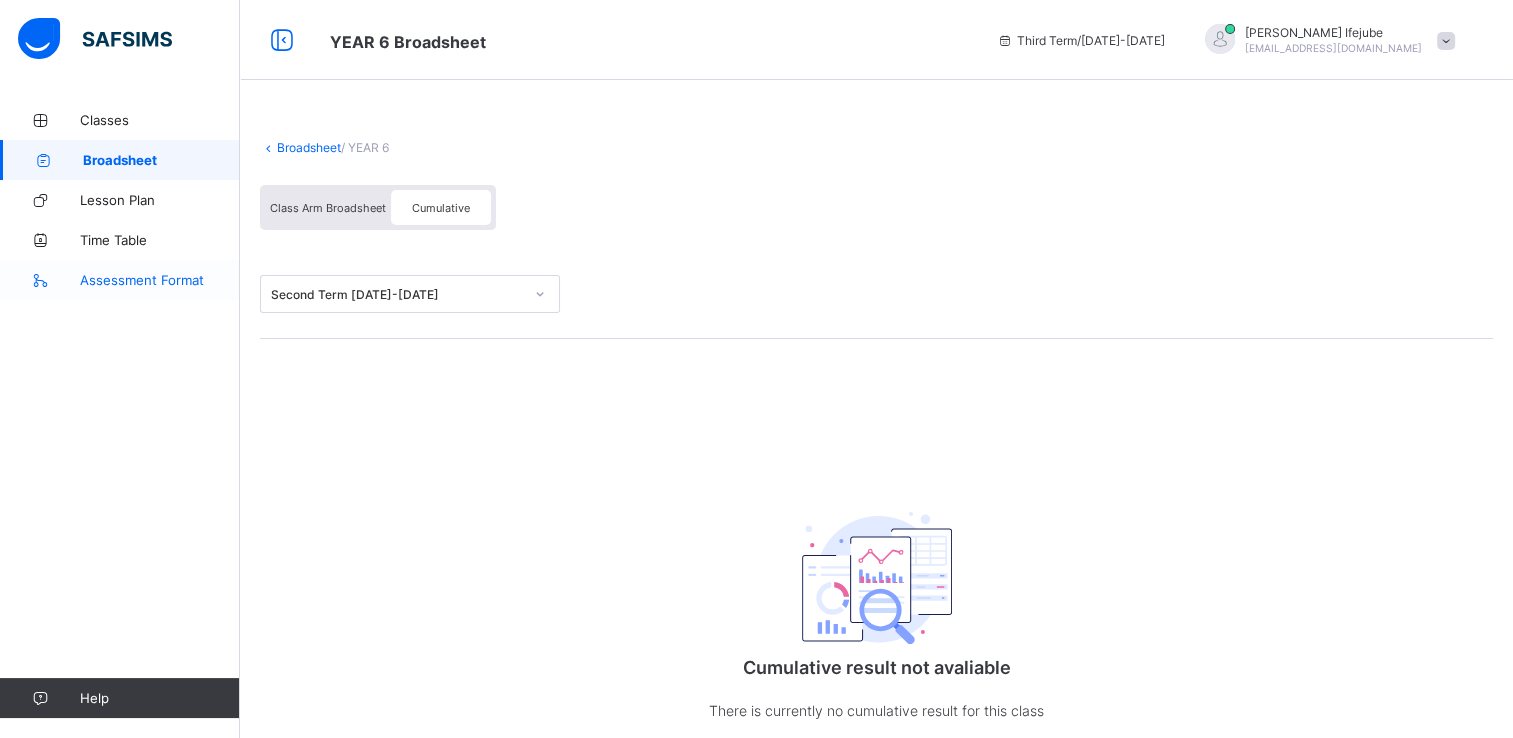 click on "Assessment Format" at bounding box center [160, 280] 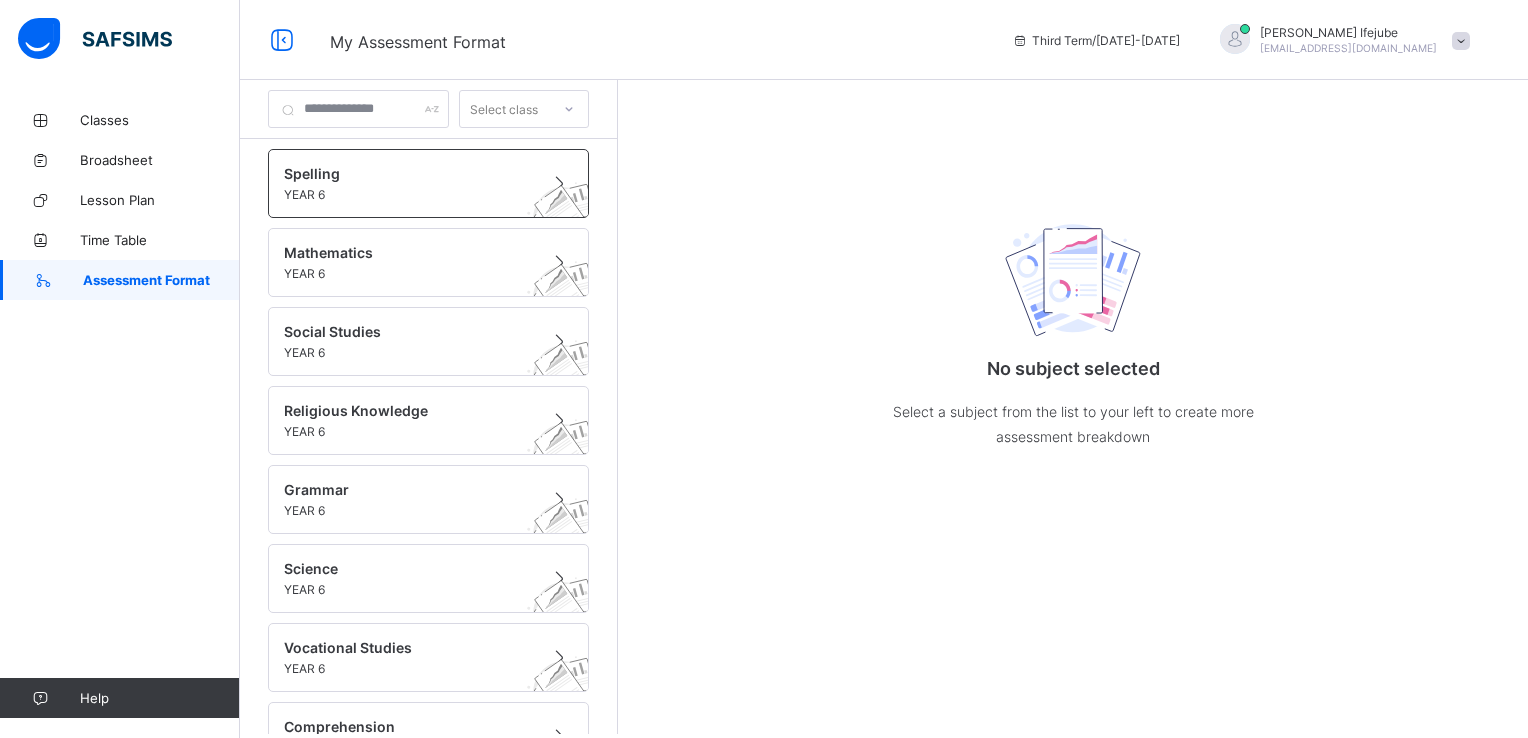 click on "Spelling" at bounding box center [409, 173] 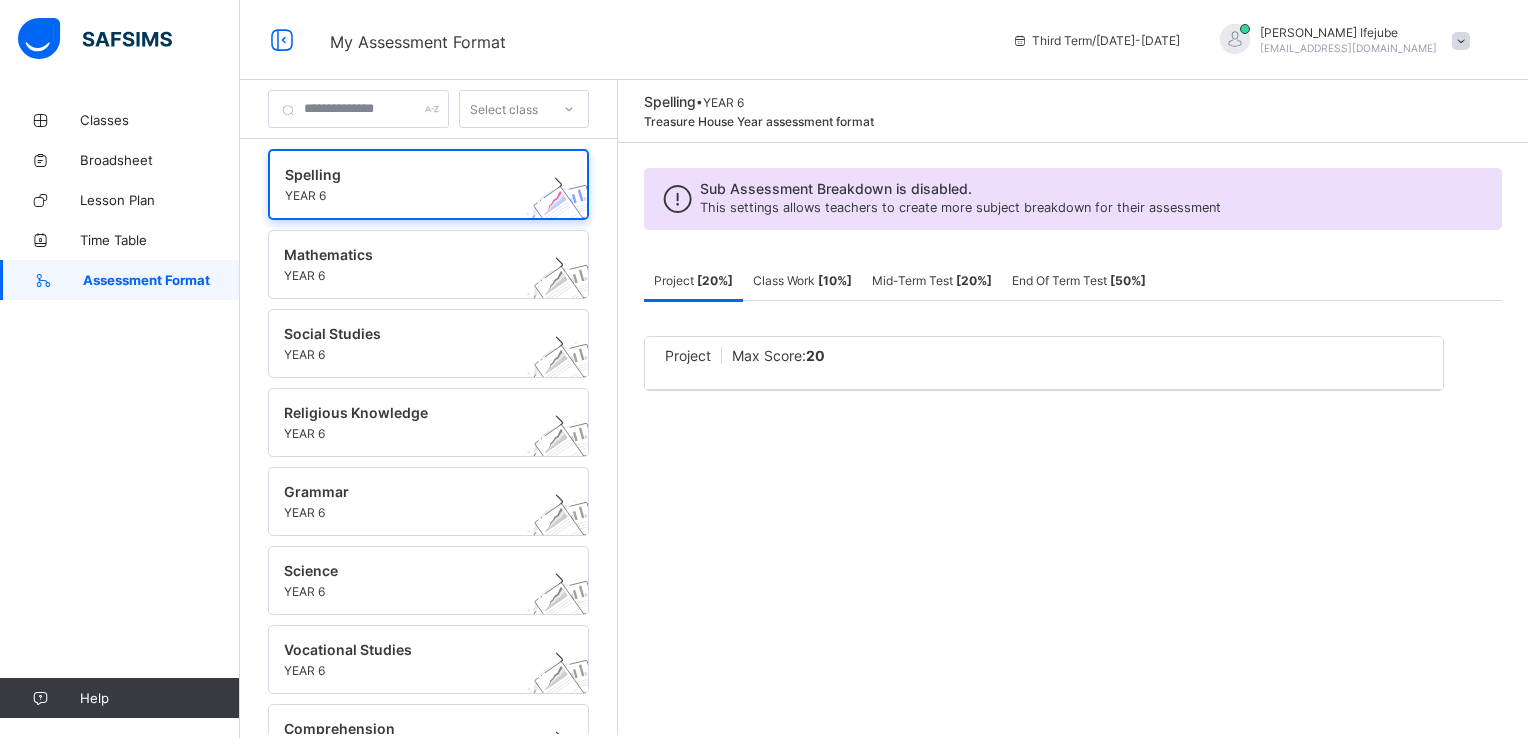 click on "Class Work   [ 10 %]" at bounding box center (802, 280) 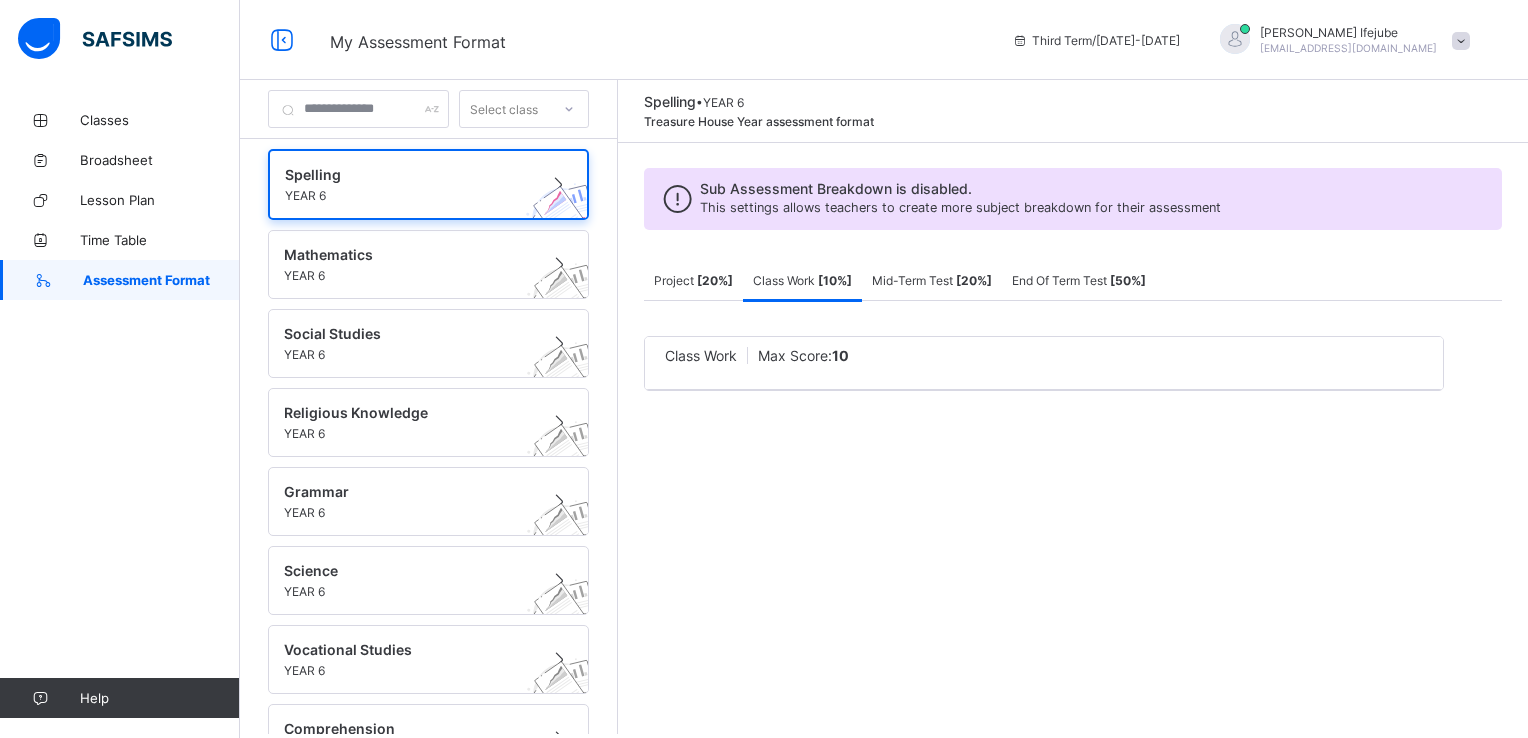 click on "Assessment Format" at bounding box center (120, 280) 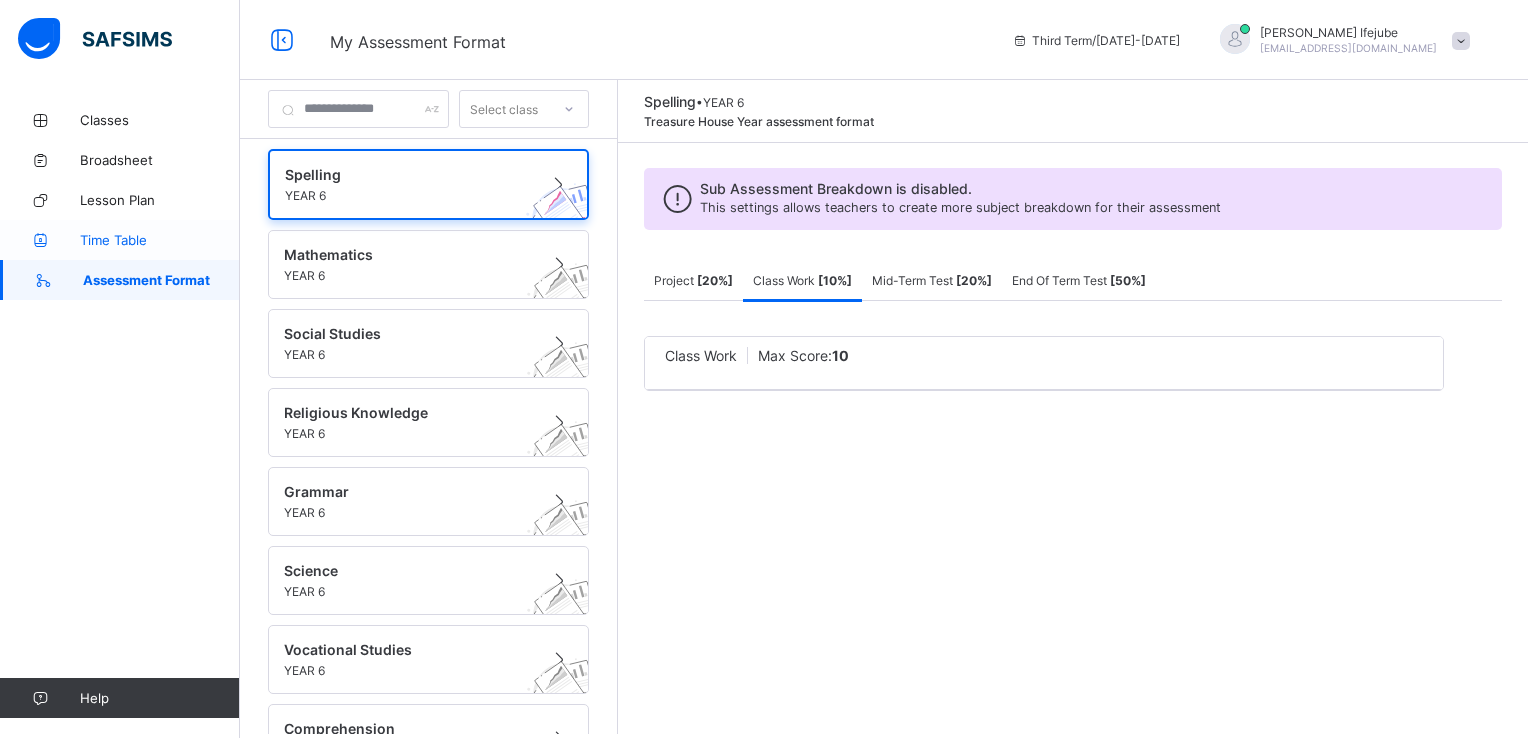 click on "Time Table" at bounding box center (160, 240) 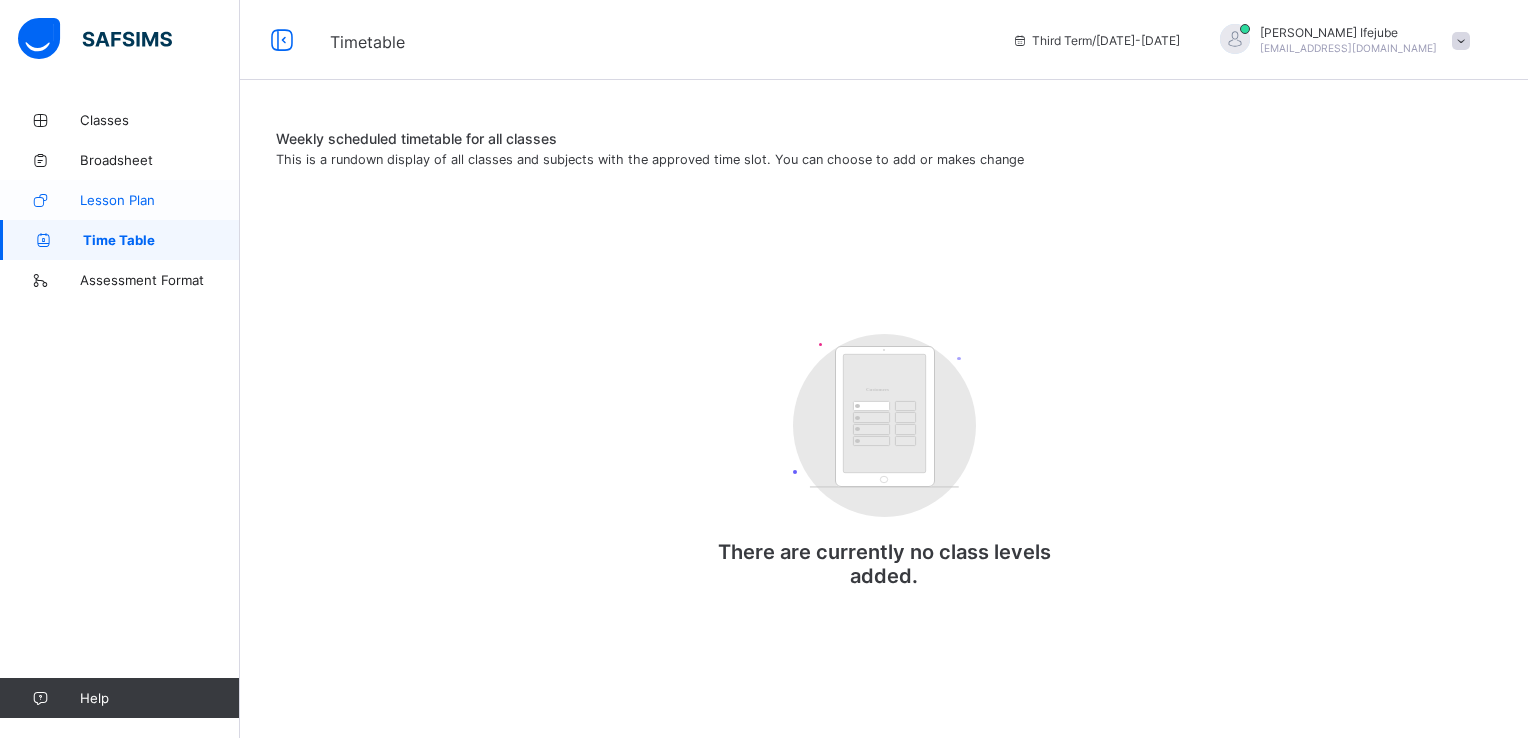 click on "Lesson Plan" at bounding box center [120, 200] 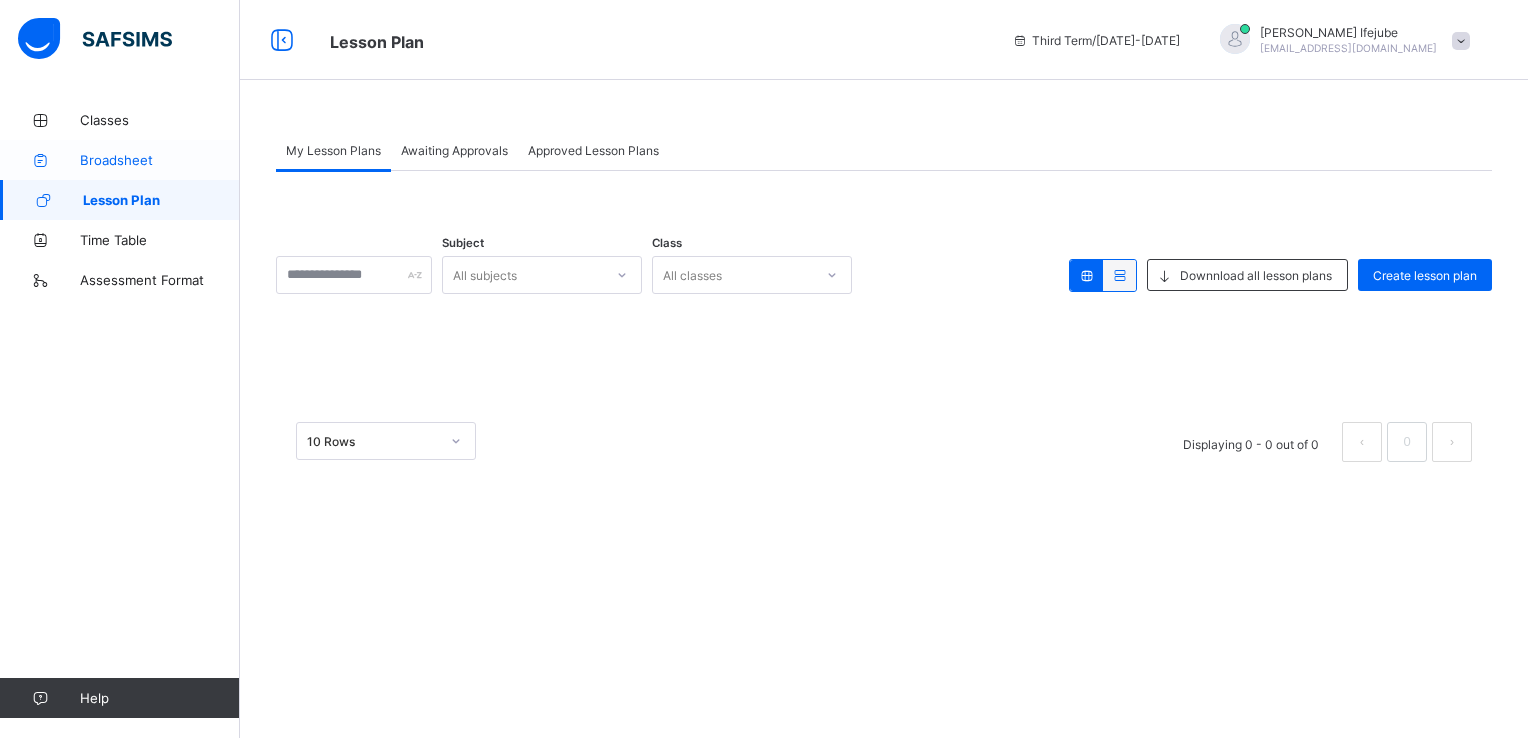 click on "Broadsheet" at bounding box center (160, 160) 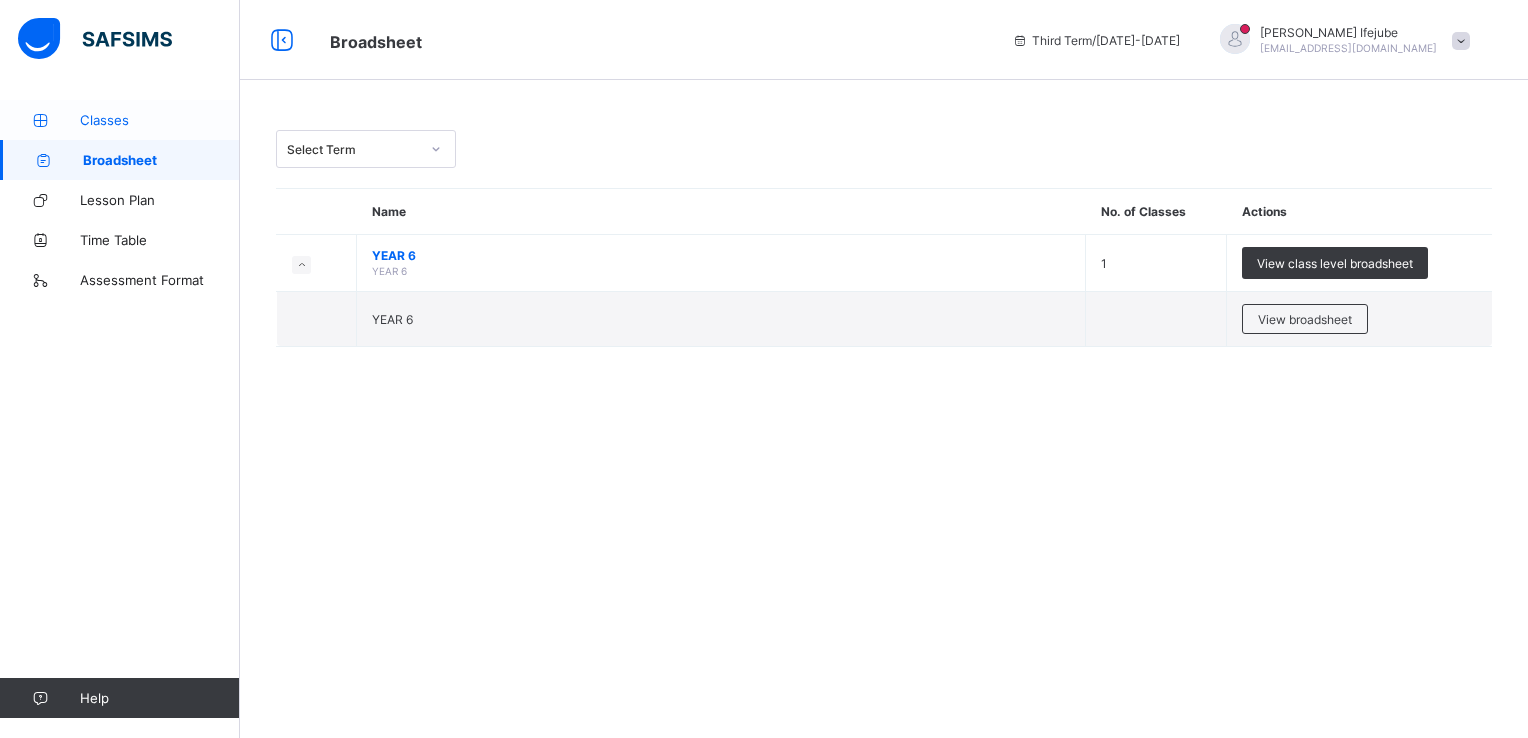 click on "Classes" at bounding box center [160, 120] 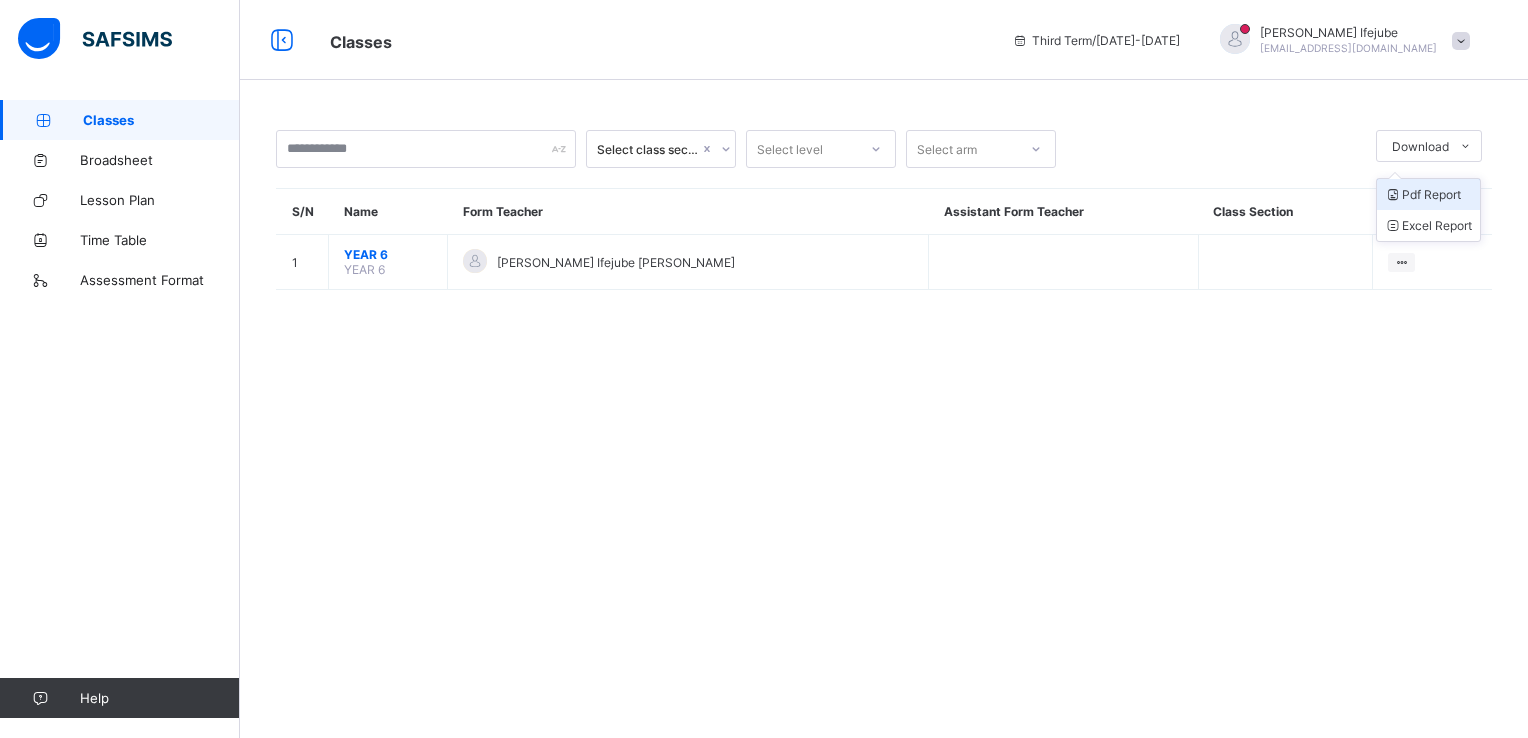 click on "Pdf Report" at bounding box center (1428, 194) 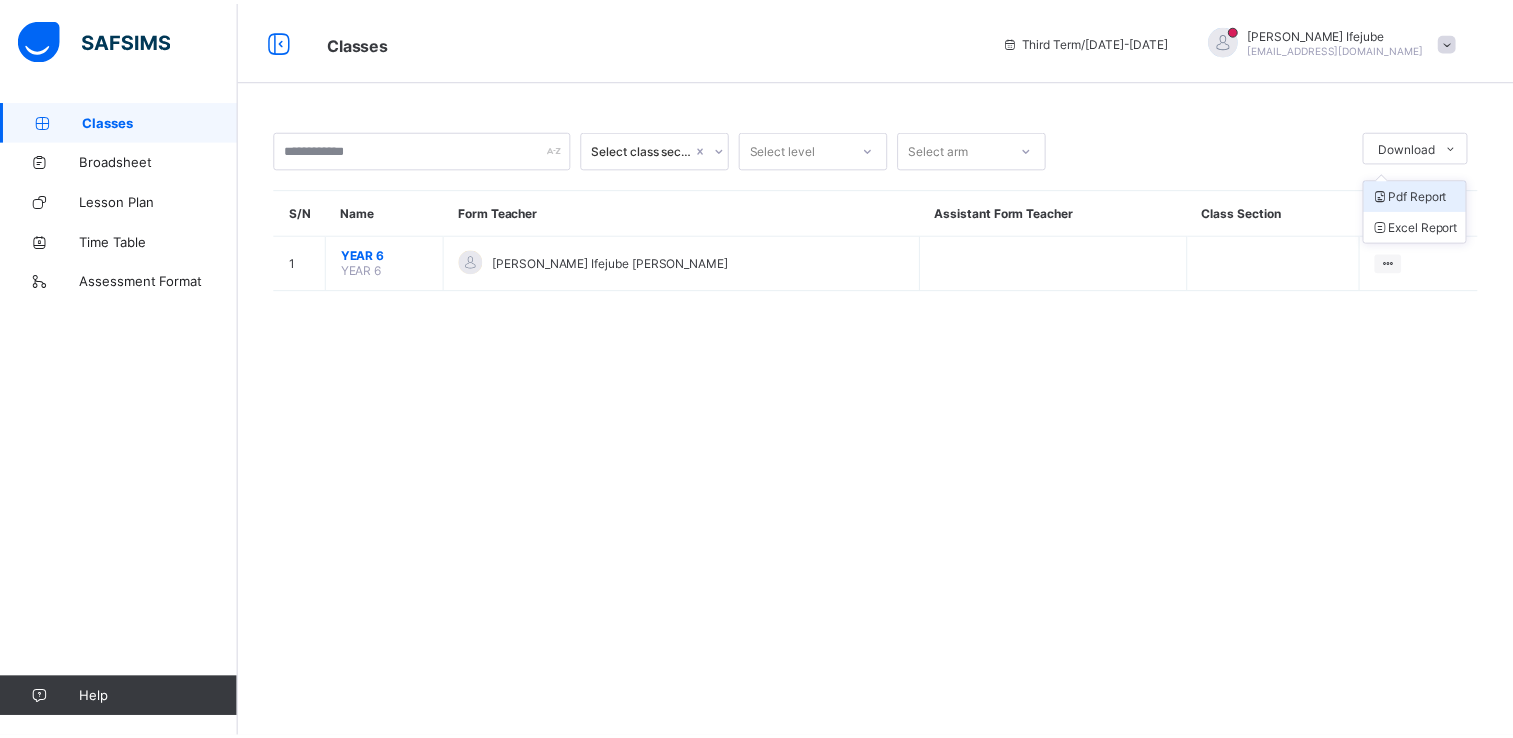 scroll, scrollTop: 0, scrollLeft: 0, axis: both 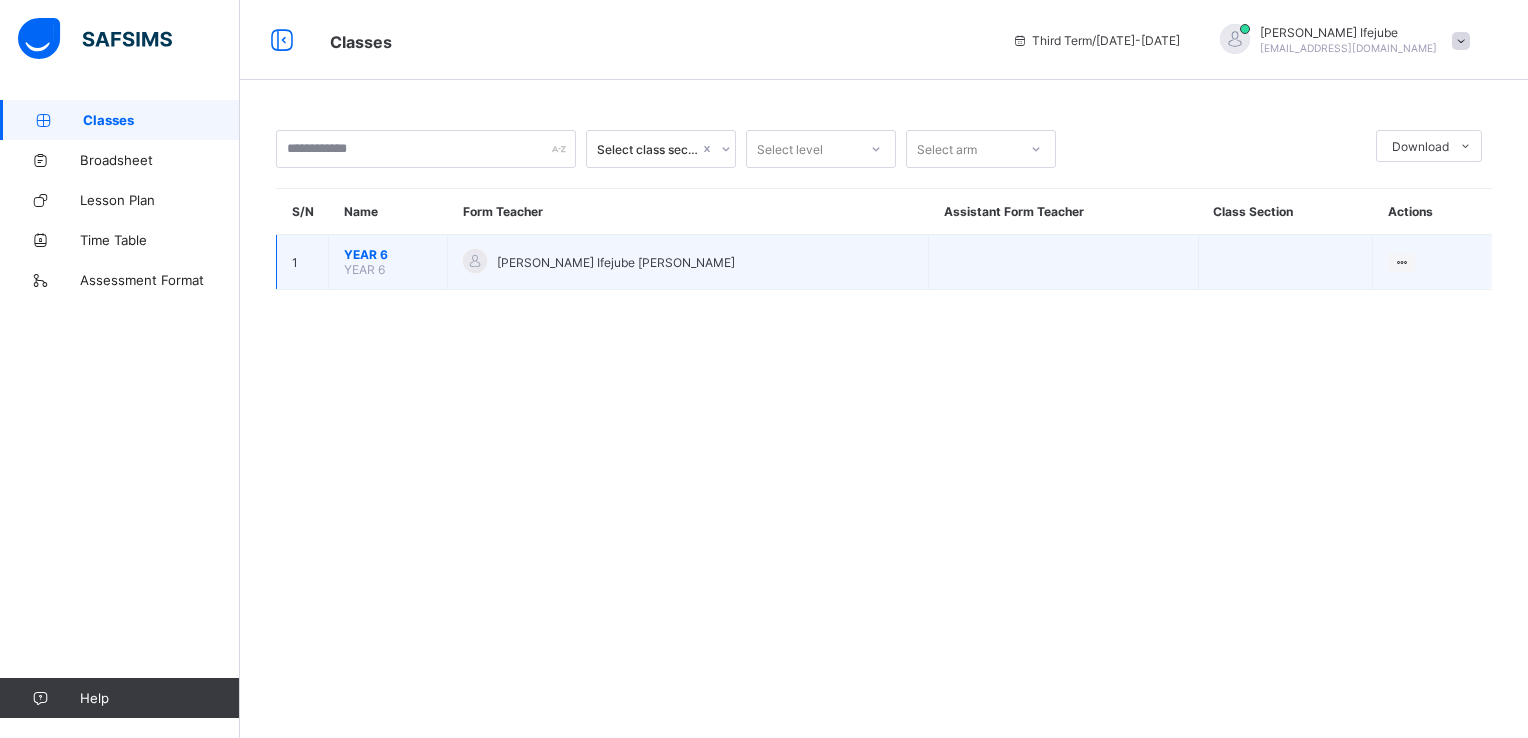 click on "YEAR 6" at bounding box center [388, 254] 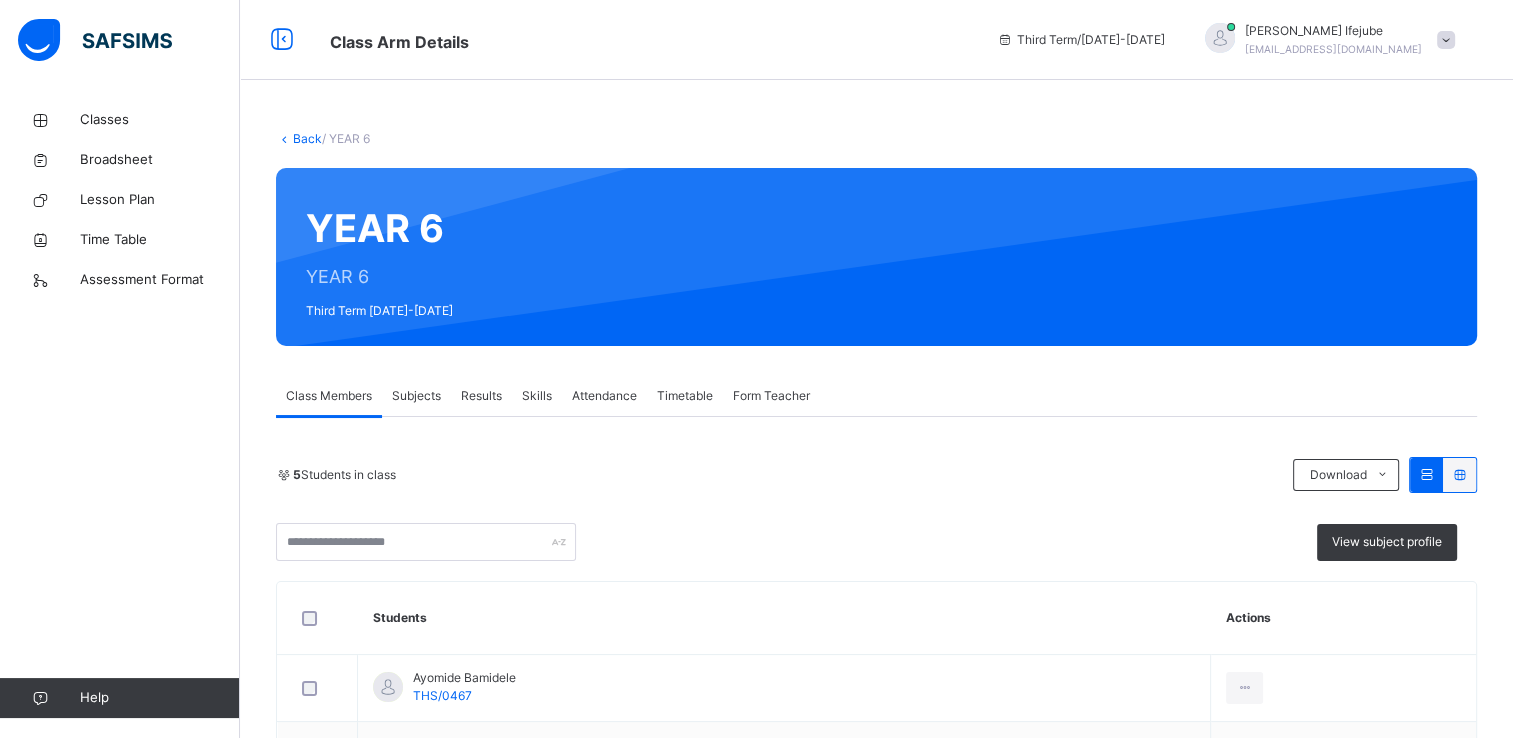 click on "Results" at bounding box center [481, 396] 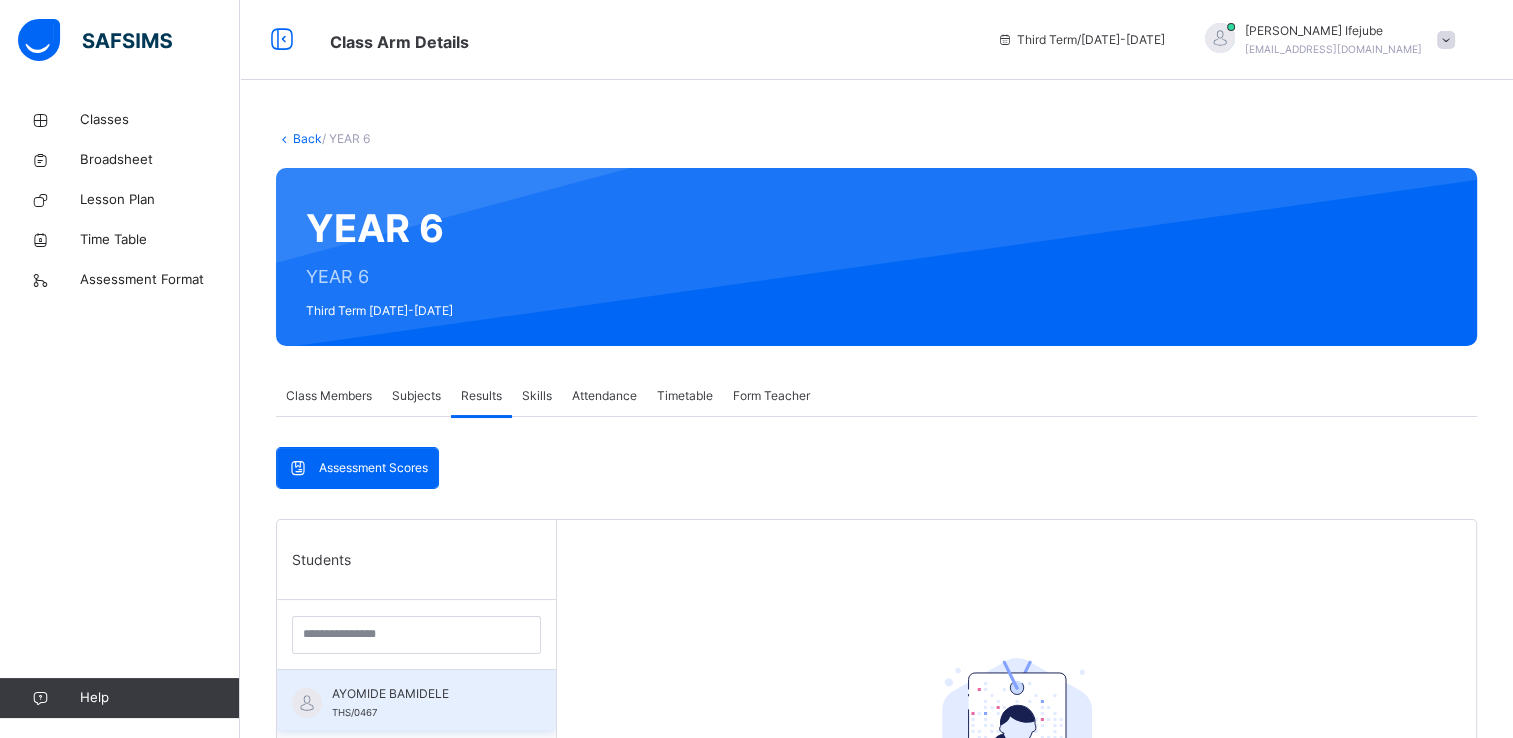 click on "AYOMIDE  BAMIDELE" at bounding box center (421, 694) 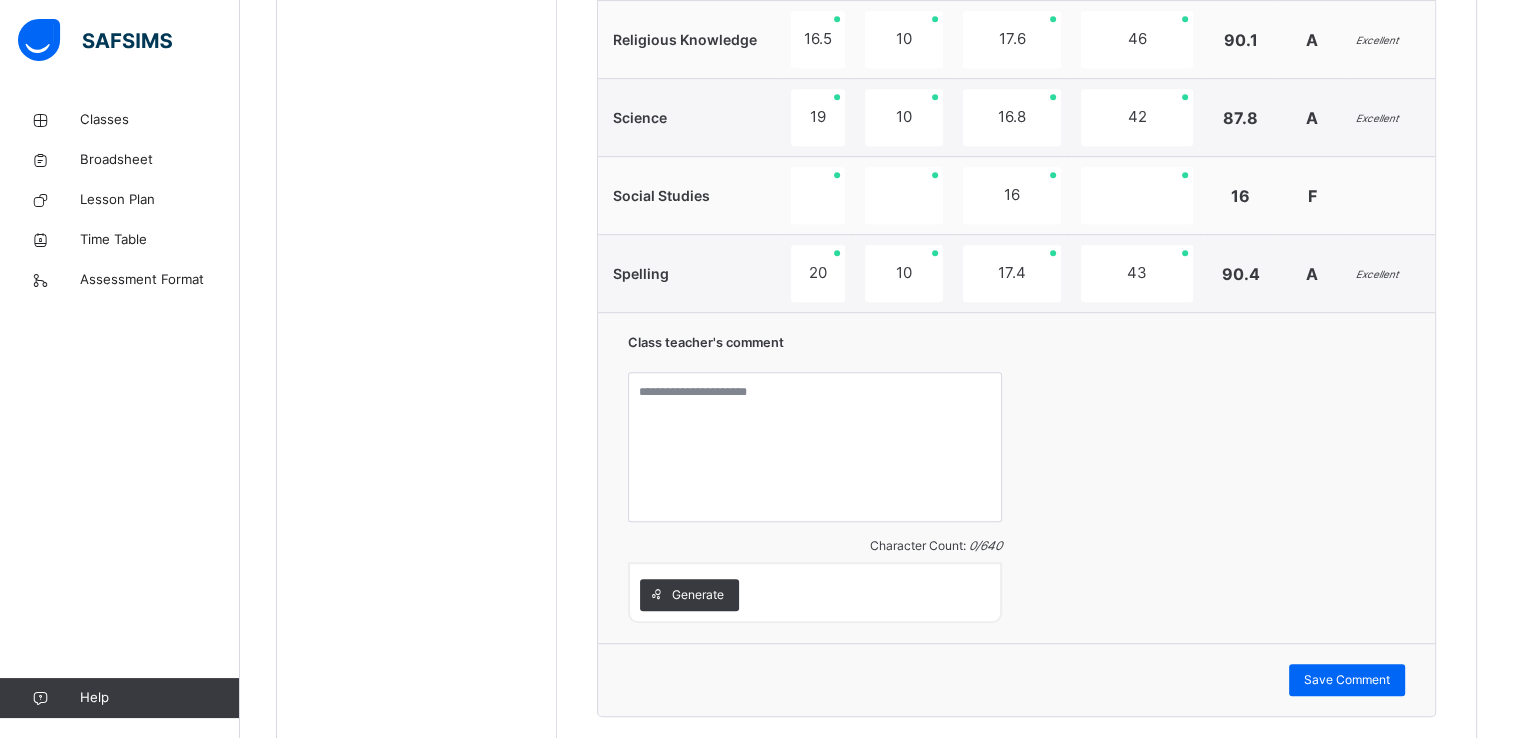scroll, scrollTop: 1076, scrollLeft: 0, axis: vertical 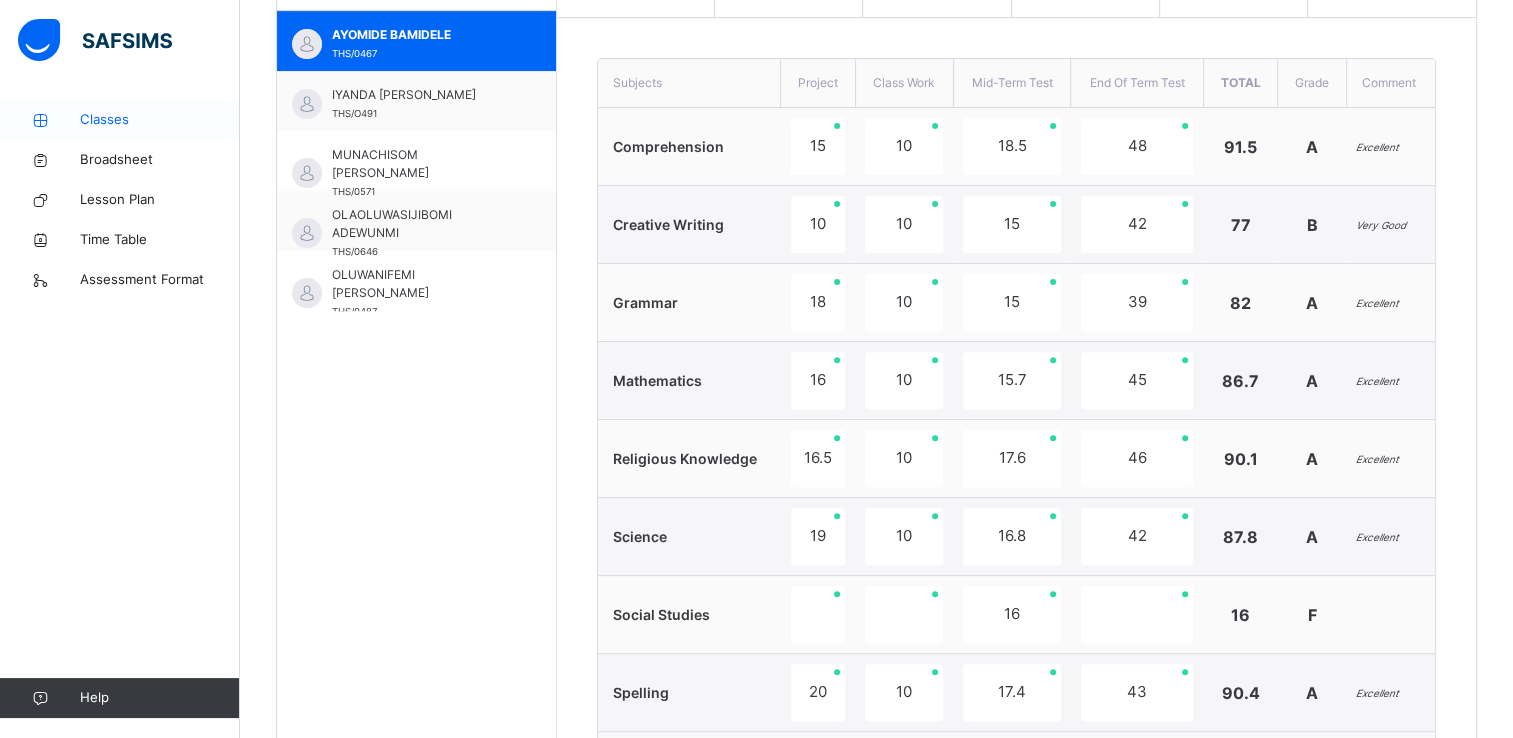 click on "Classes" at bounding box center [160, 120] 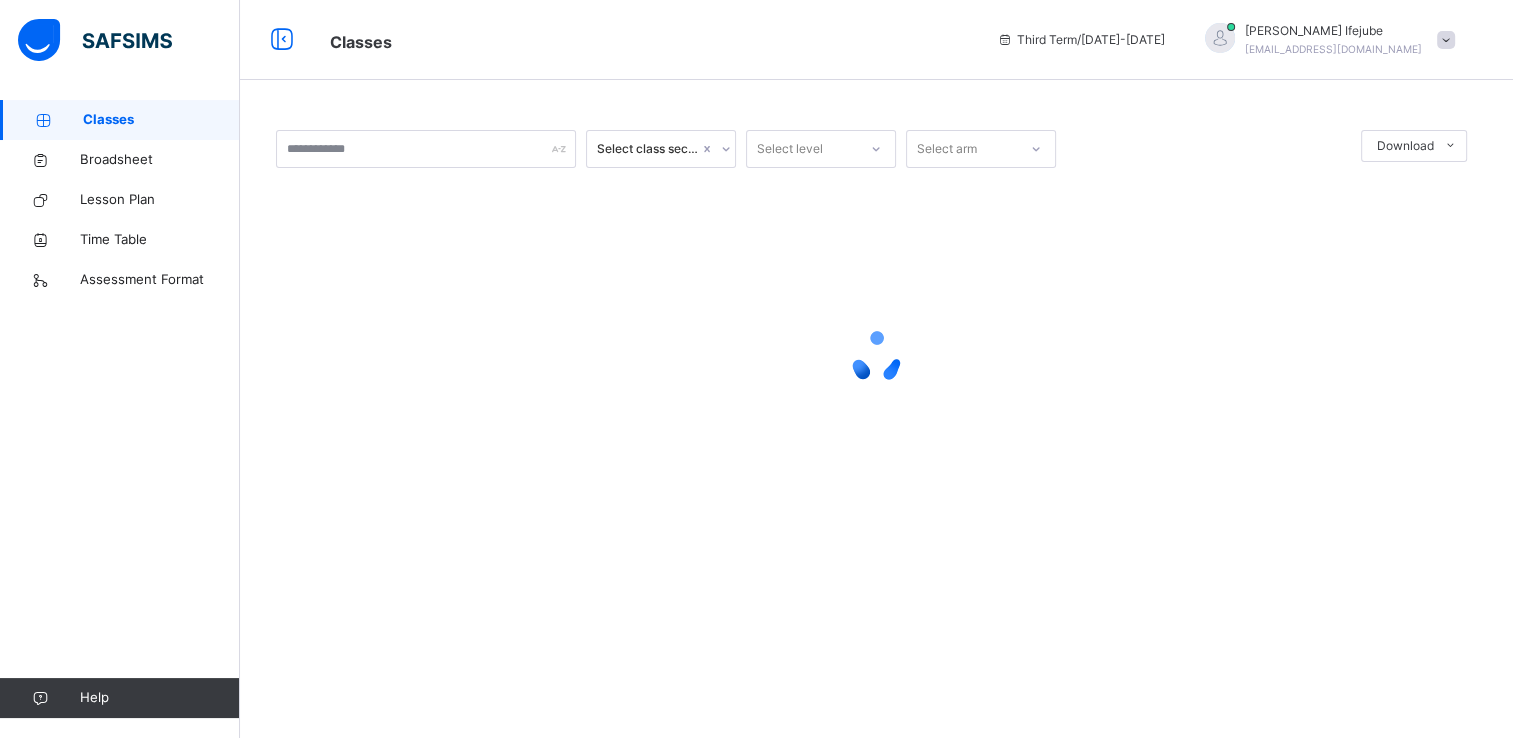 scroll, scrollTop: 0, scrollLeft: 0, axis: both 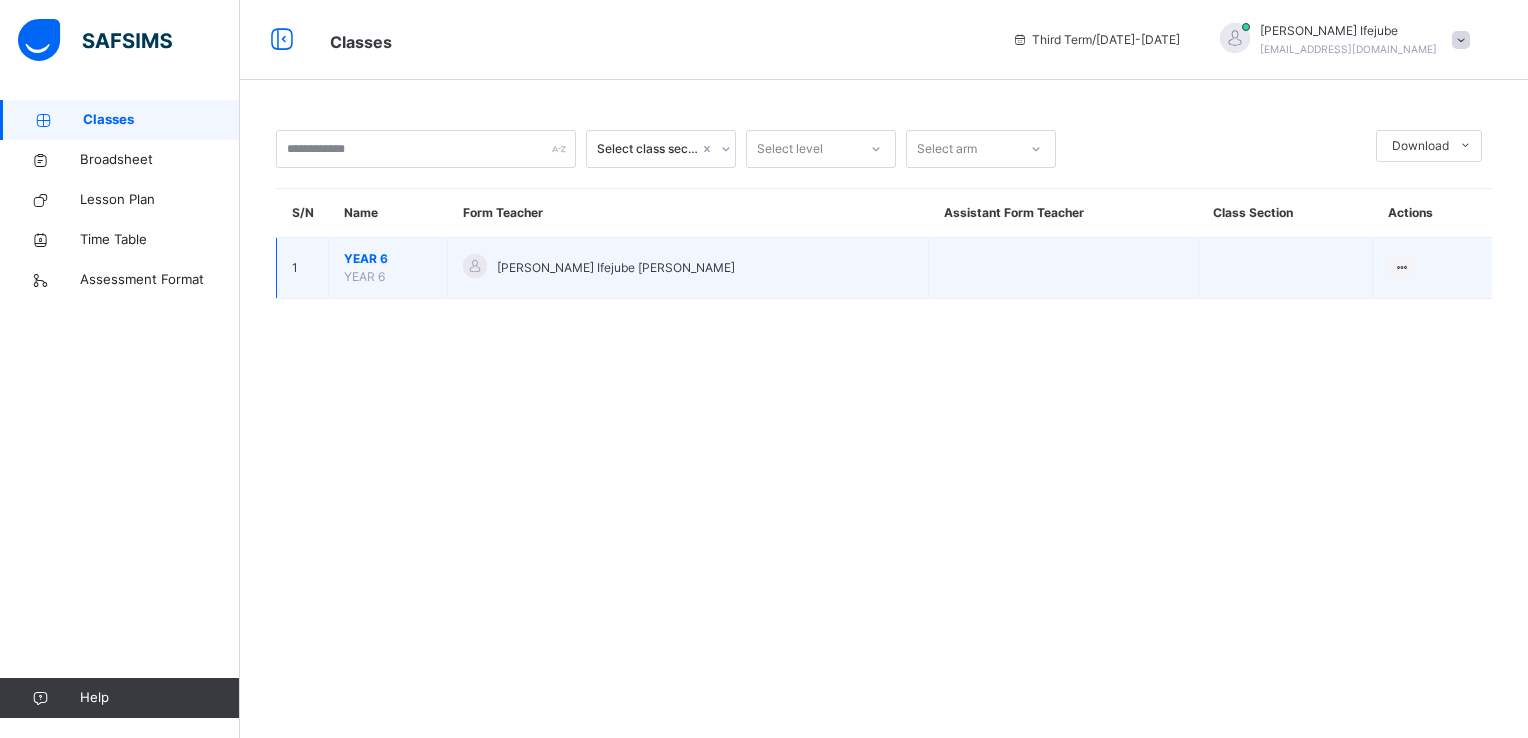 click on "YEAR 6" at bounding box center [388, 259] 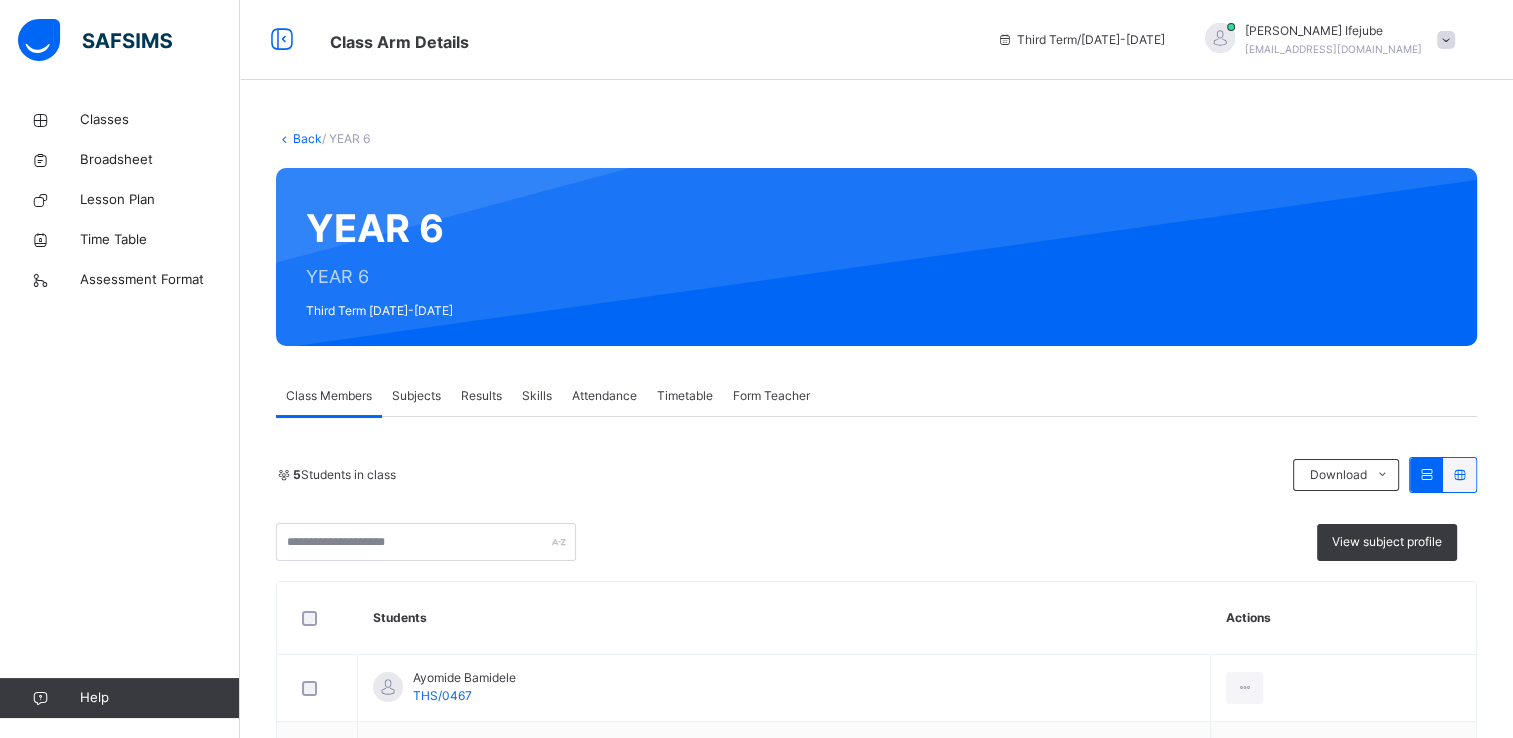 click on "Subjects" at bounding box center (416, 396) 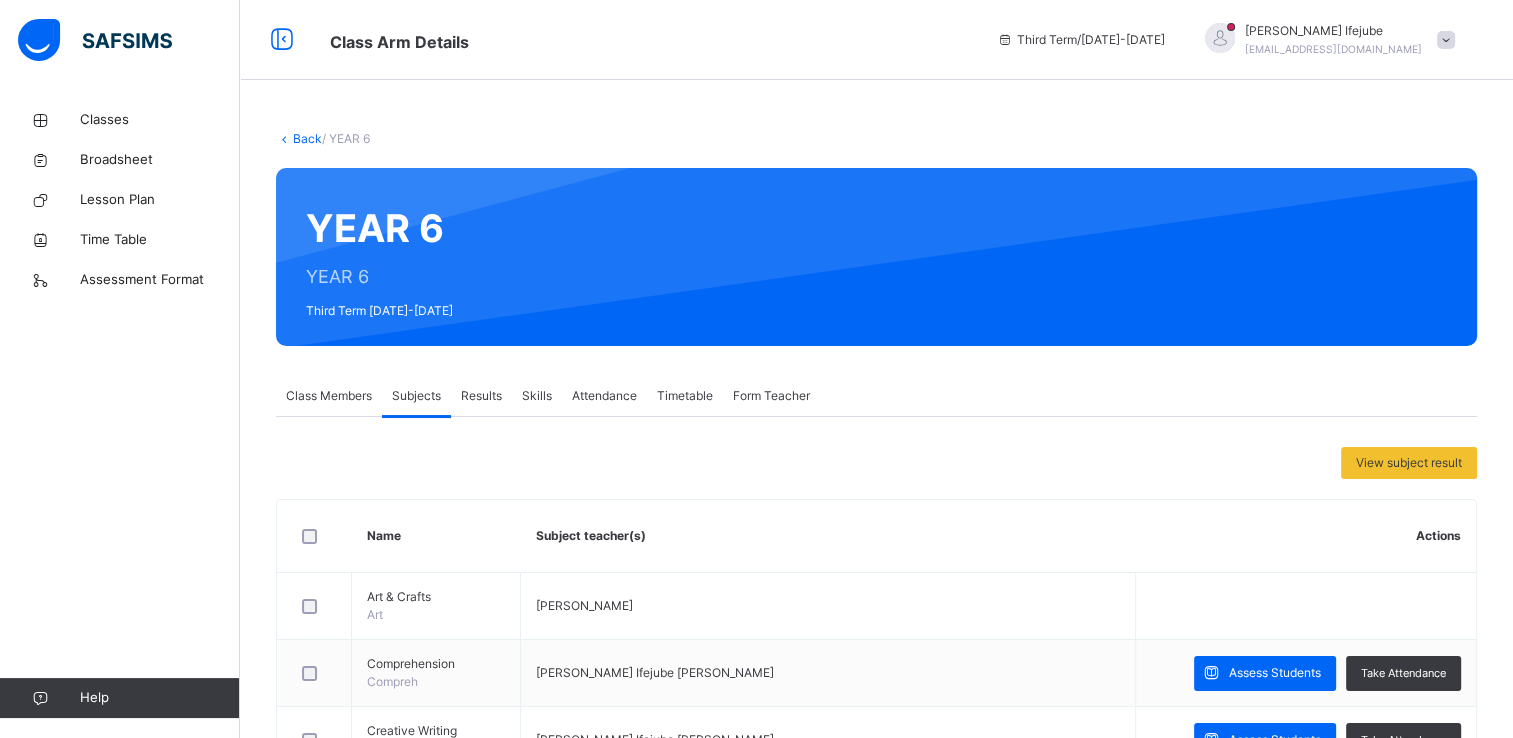 click on "Assess Students" at bounding box center [1275, 673] 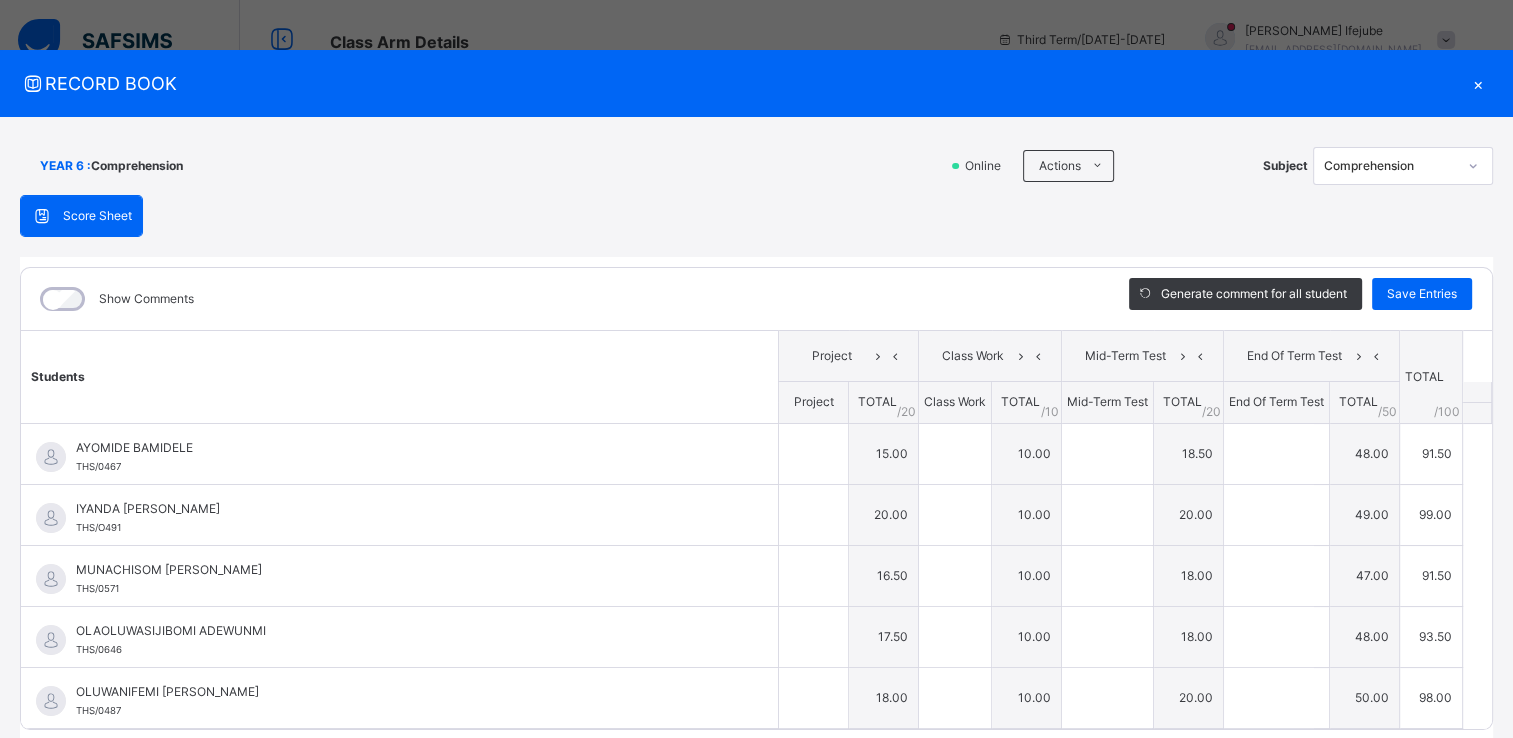 click at bounding box center [1473, 166] 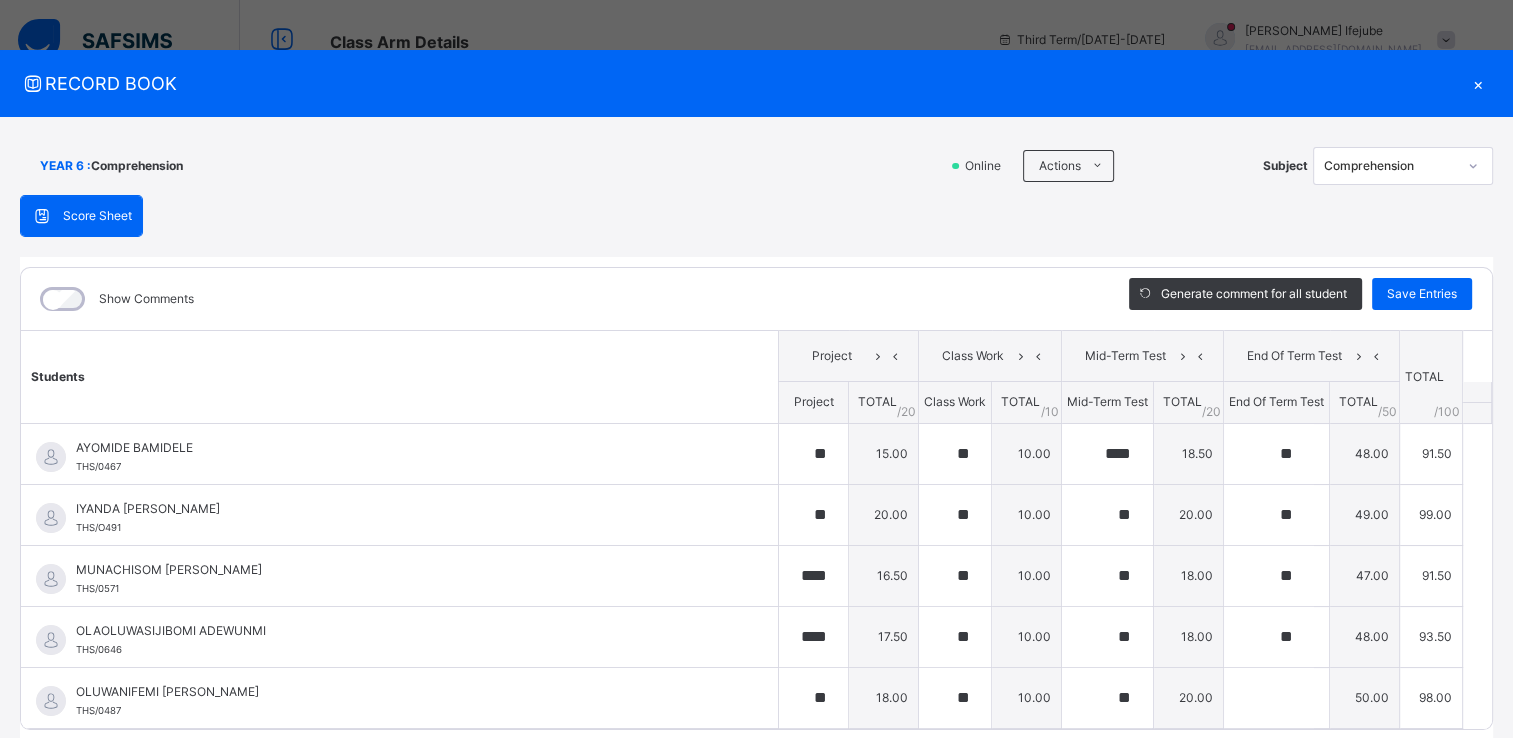 type on "**" 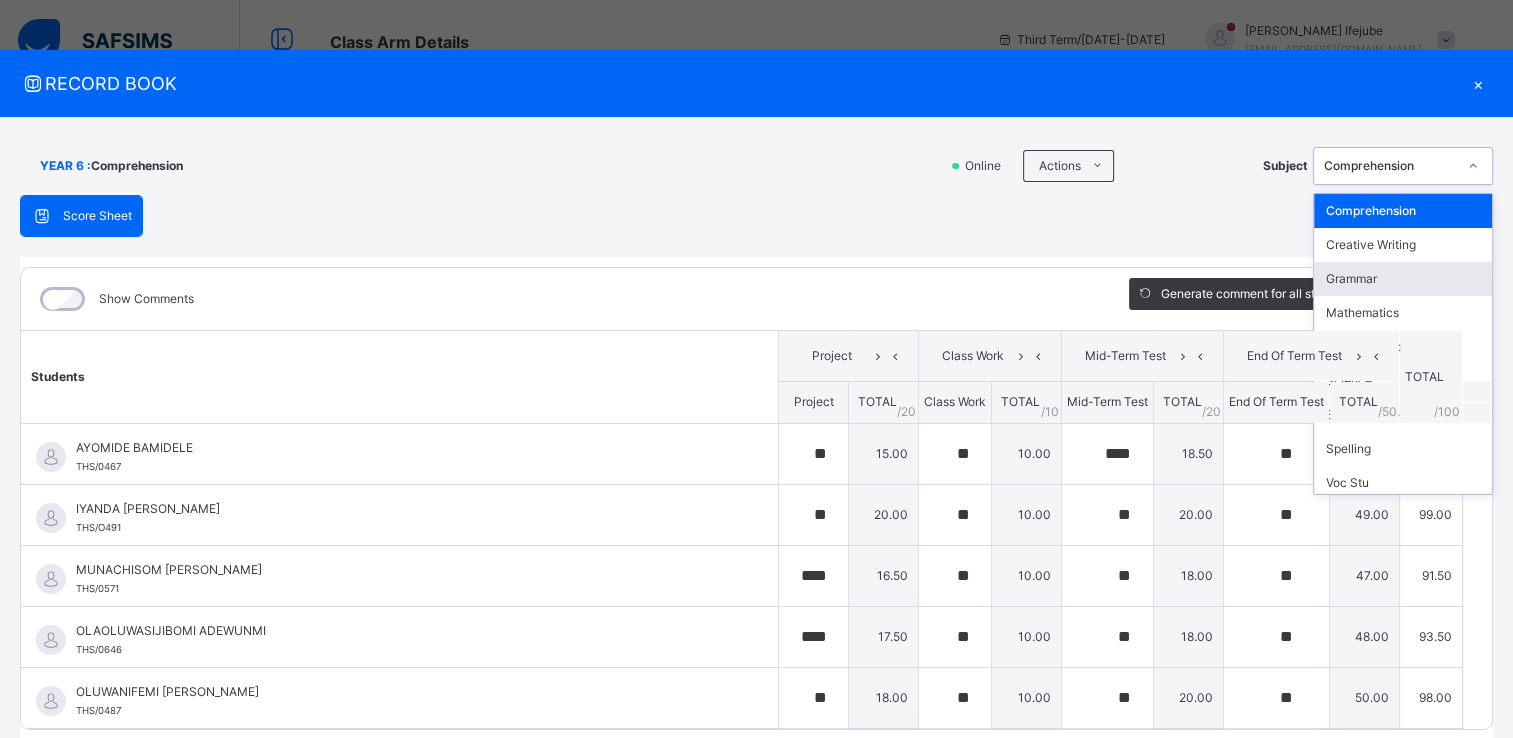 scroll, scrollTop: 6, scrollLeft: 0, axis: vertical 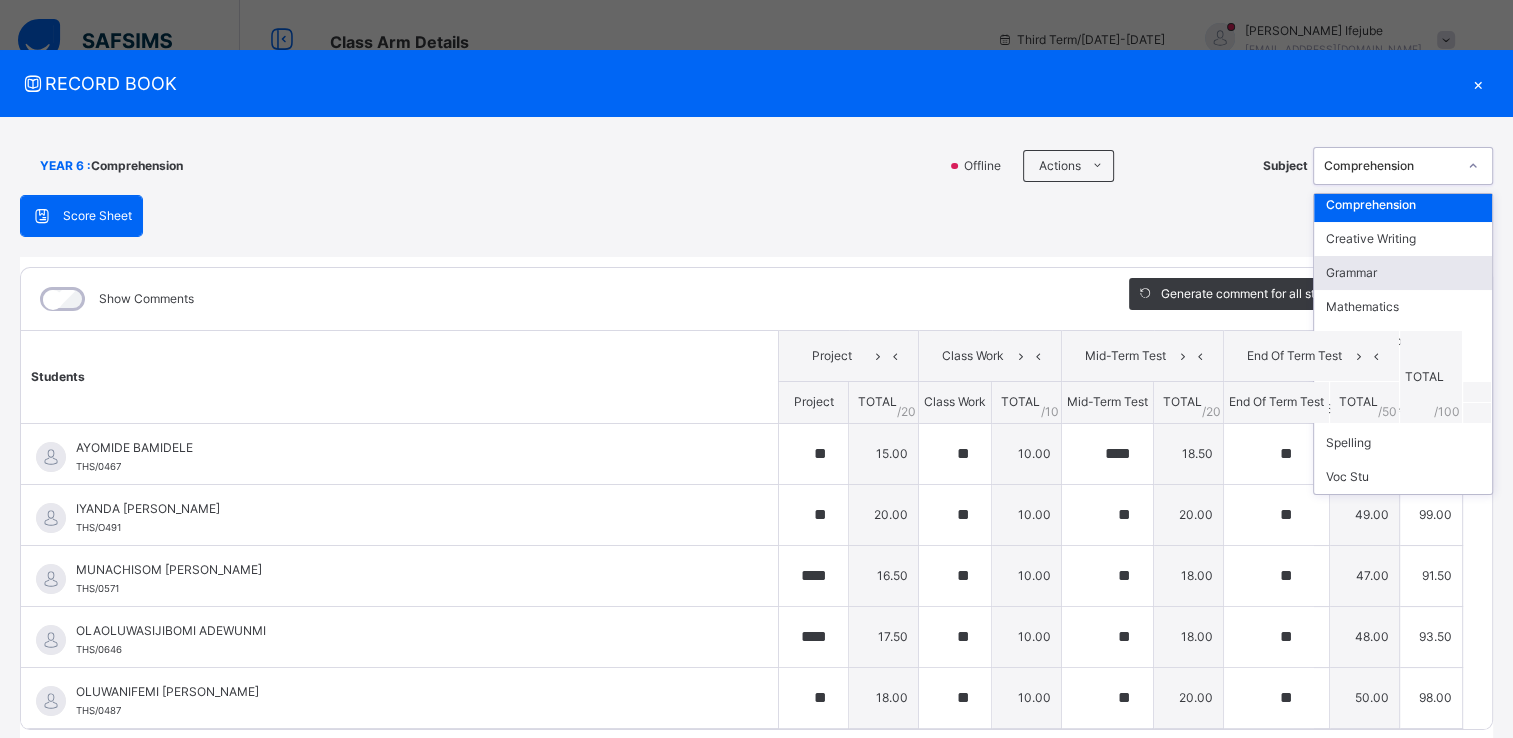 click on "Grammar" at bounding box center [1403, 273] 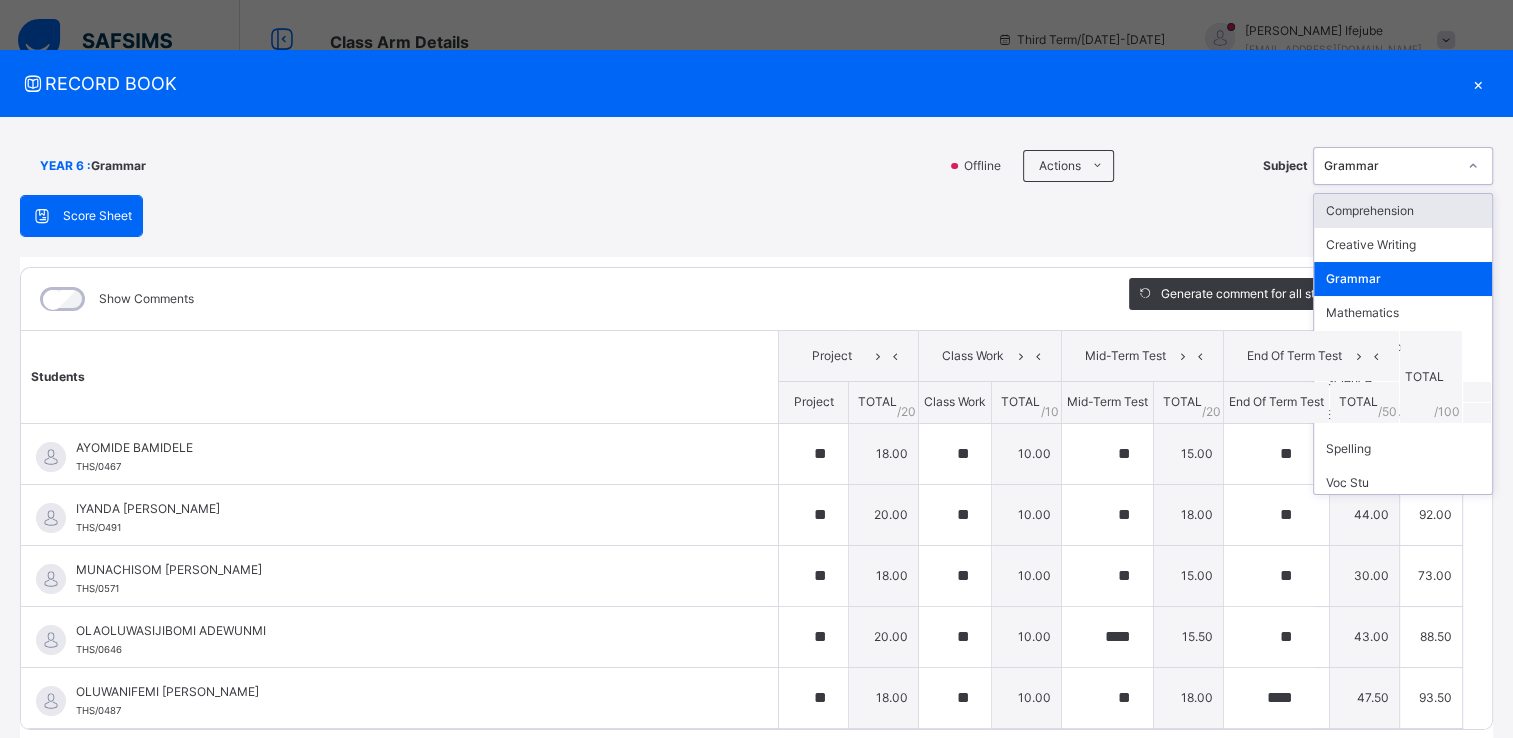 click 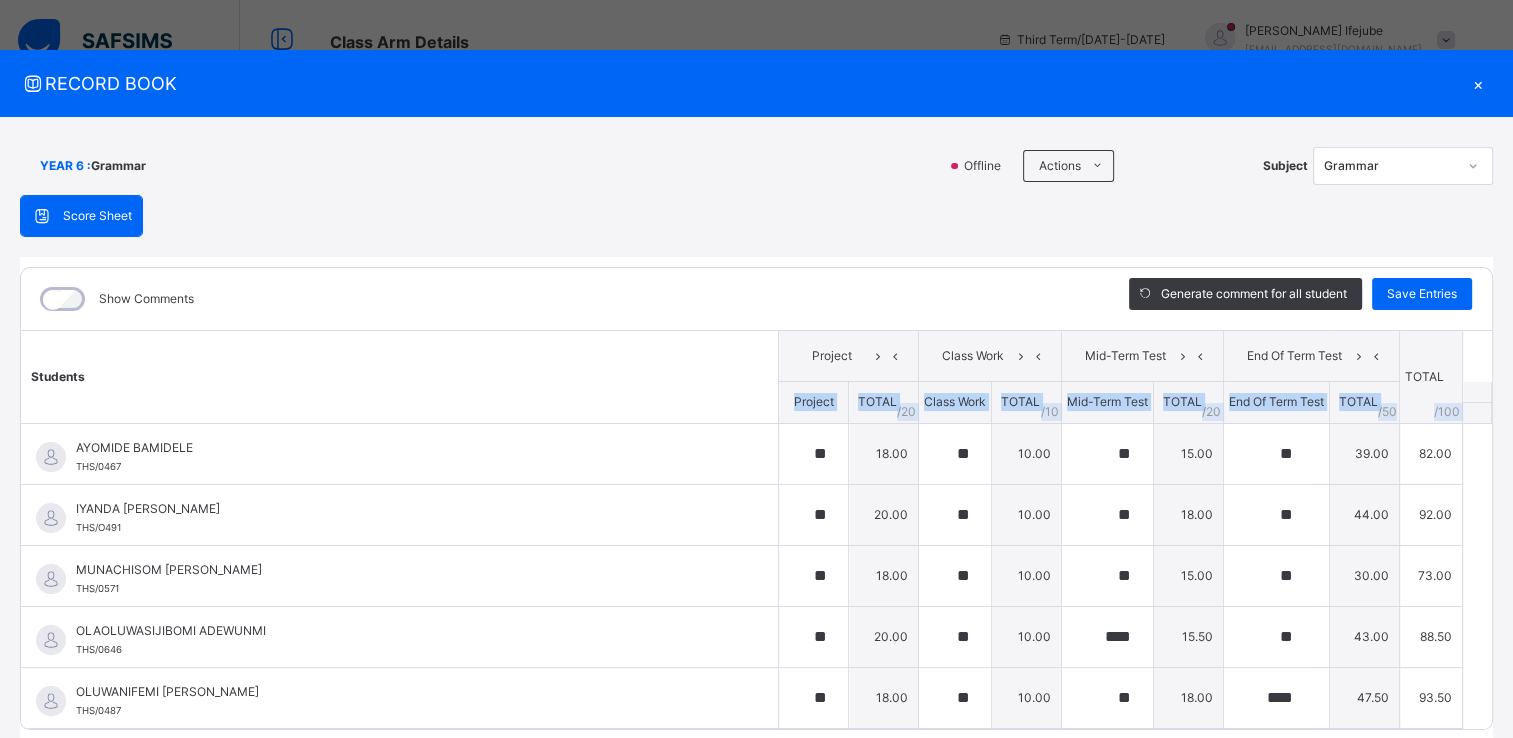 drag, startPoint x: 1472, startPoint y: 415, endPoint x: 1476, endPoint y: 378, distance: 37.215588 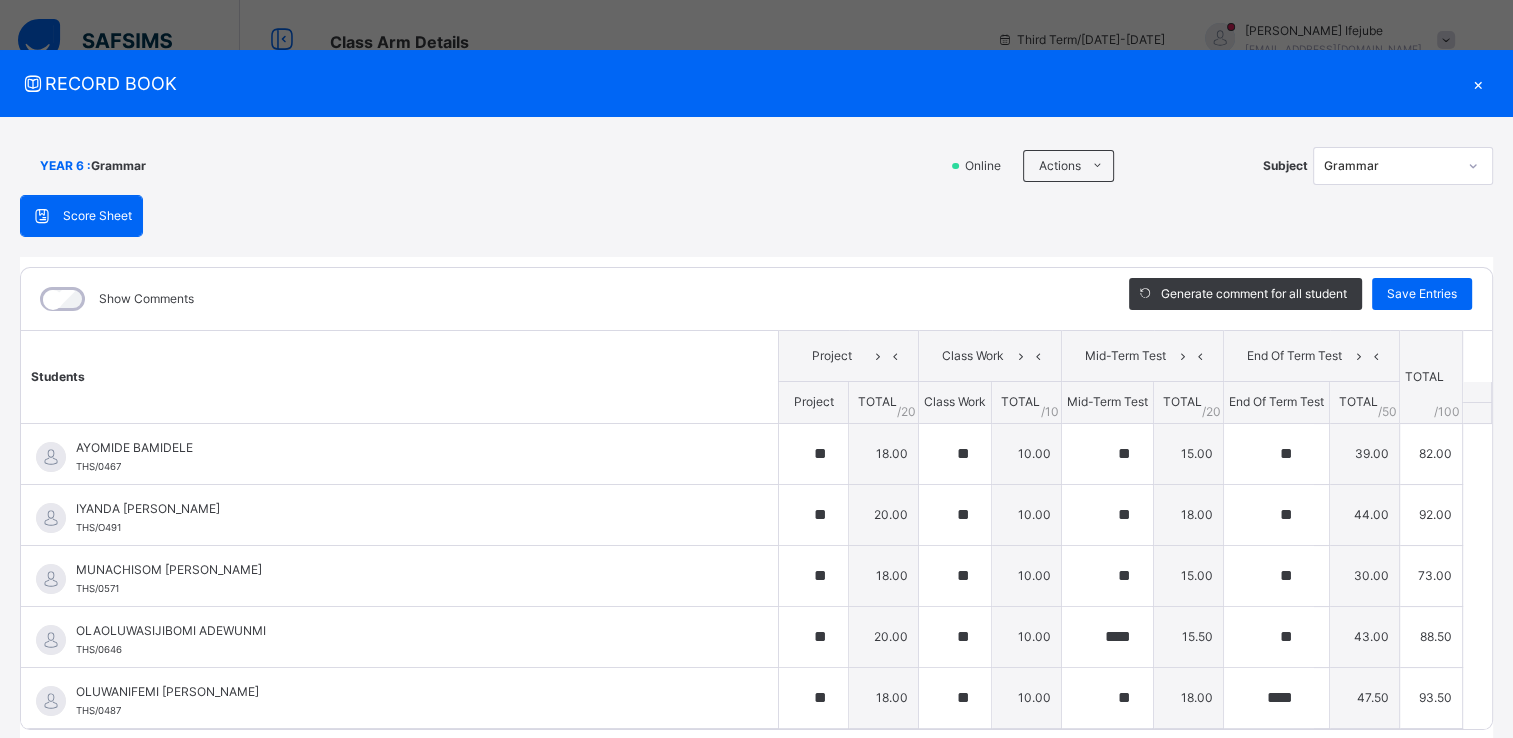 click on "×" at bounding box center (1478, 83) 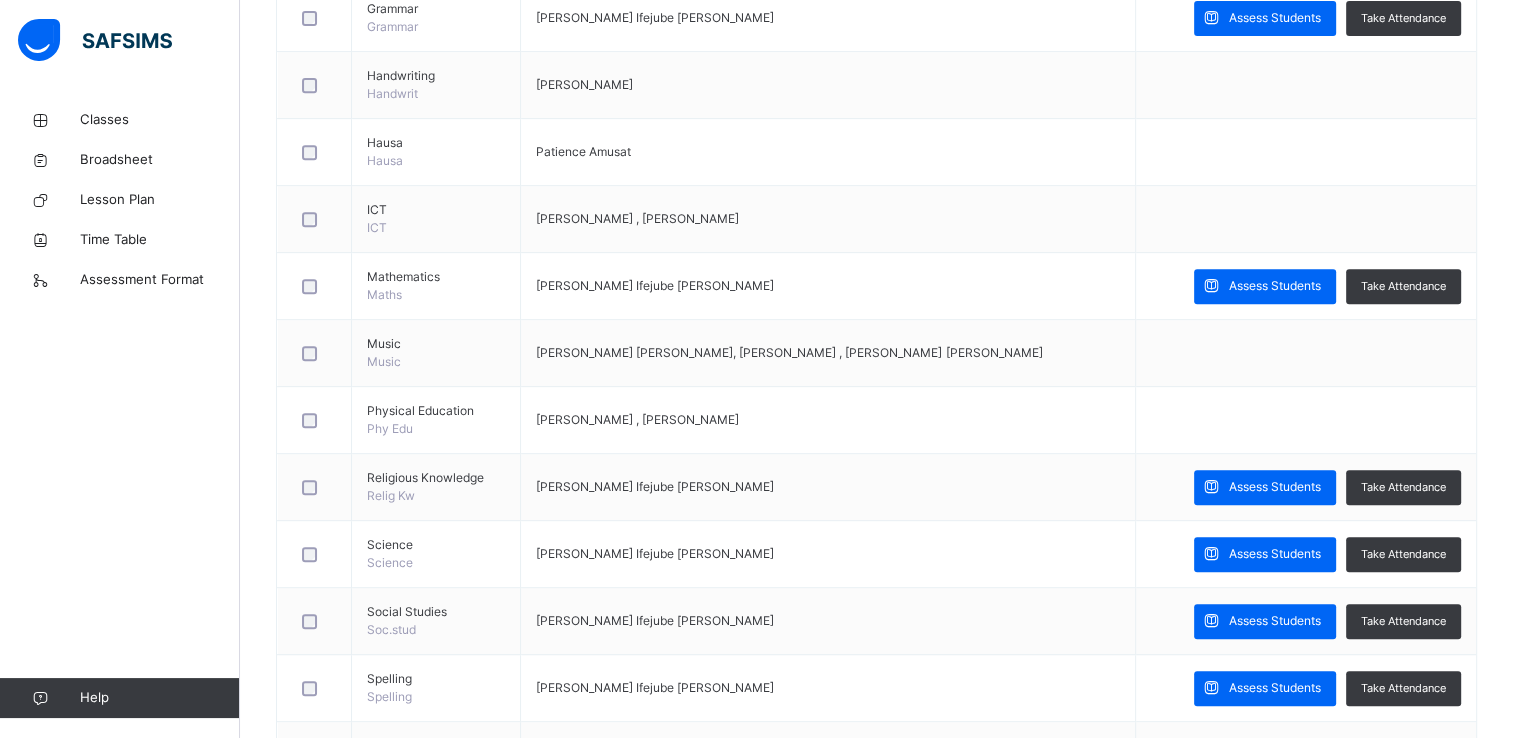 scroll, scrollTop: 858, scrollLeft: 0, axis: vertical 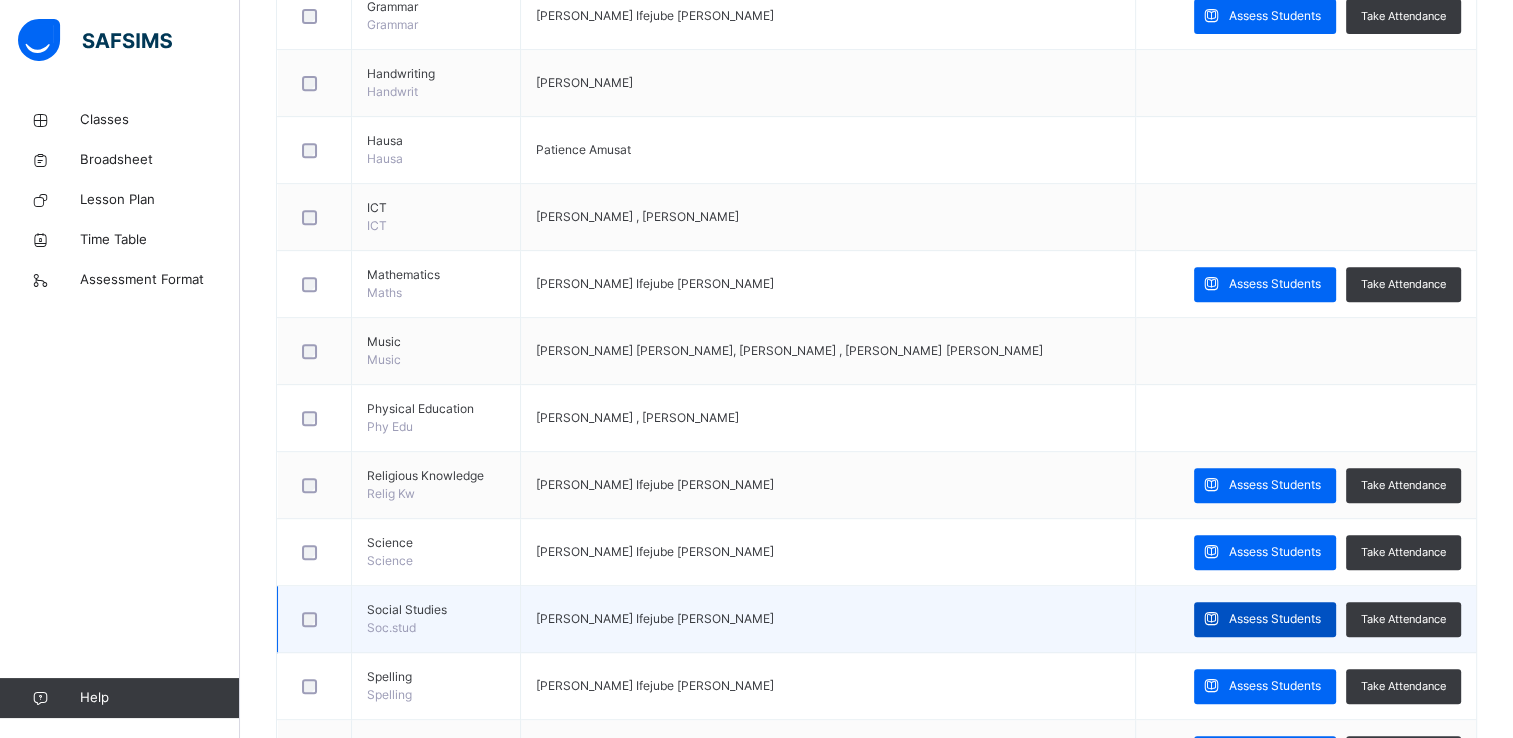 click on "Assess Students" at bounding box center [1275, 619] 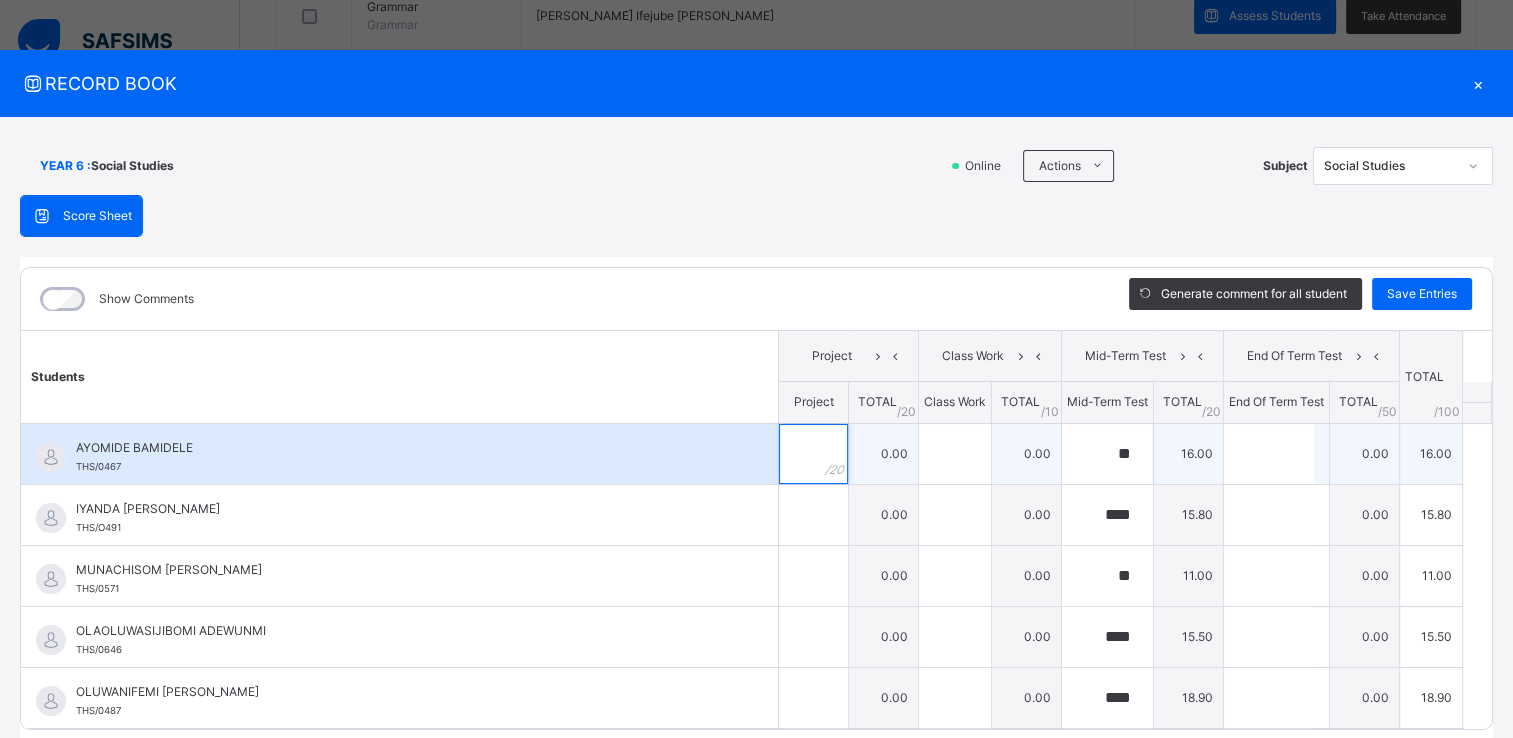 click at bounding box center (813, 454) 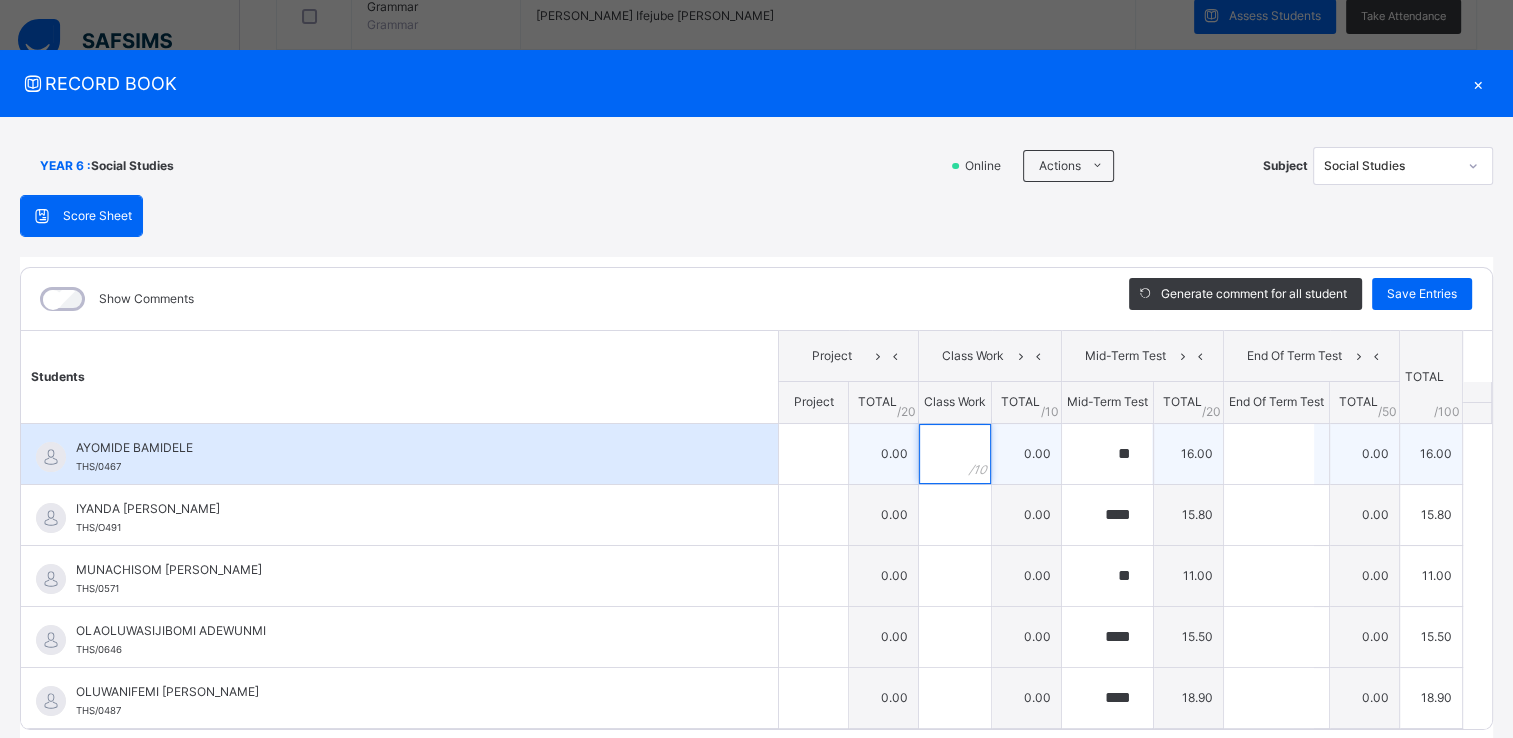 click at bounding box center [955, 454] 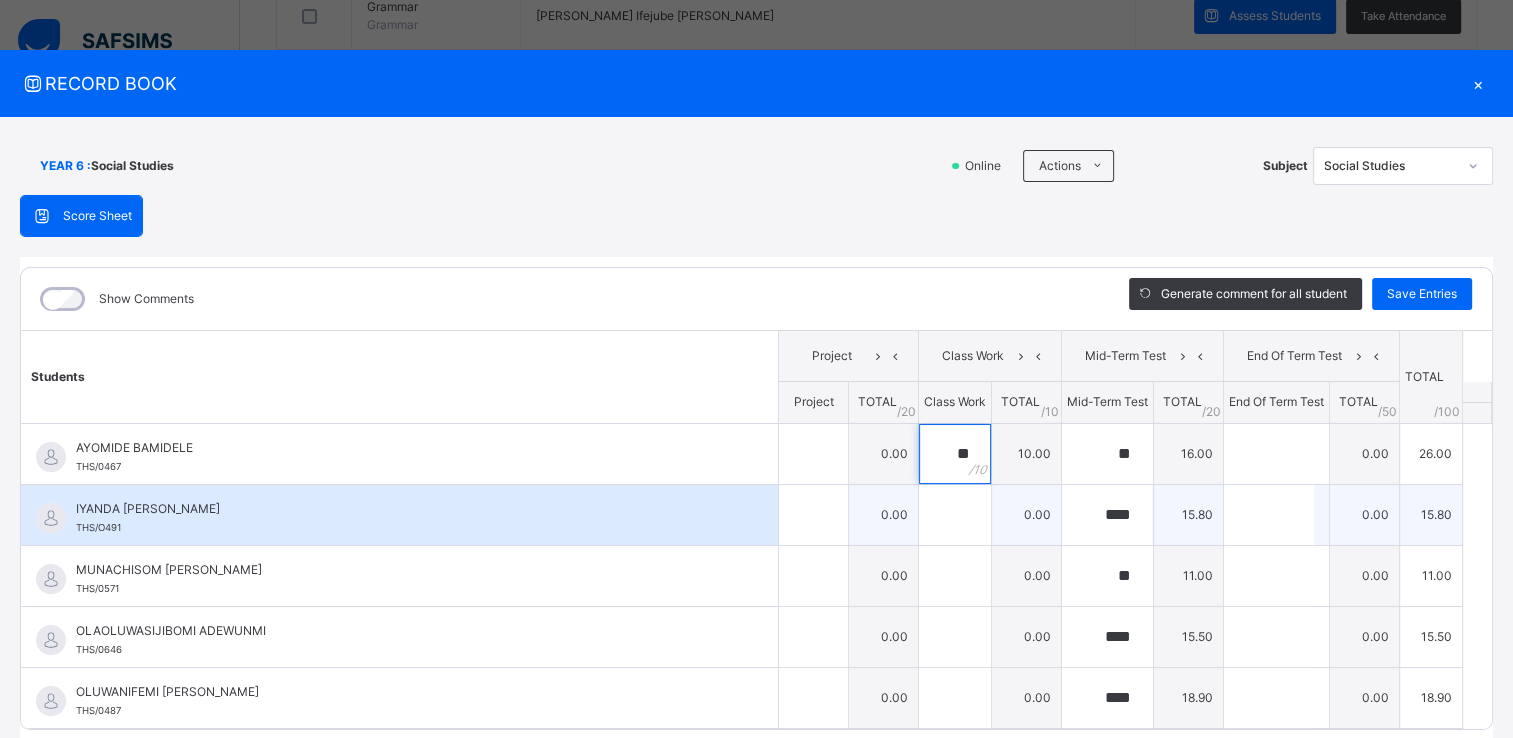 type on "**" 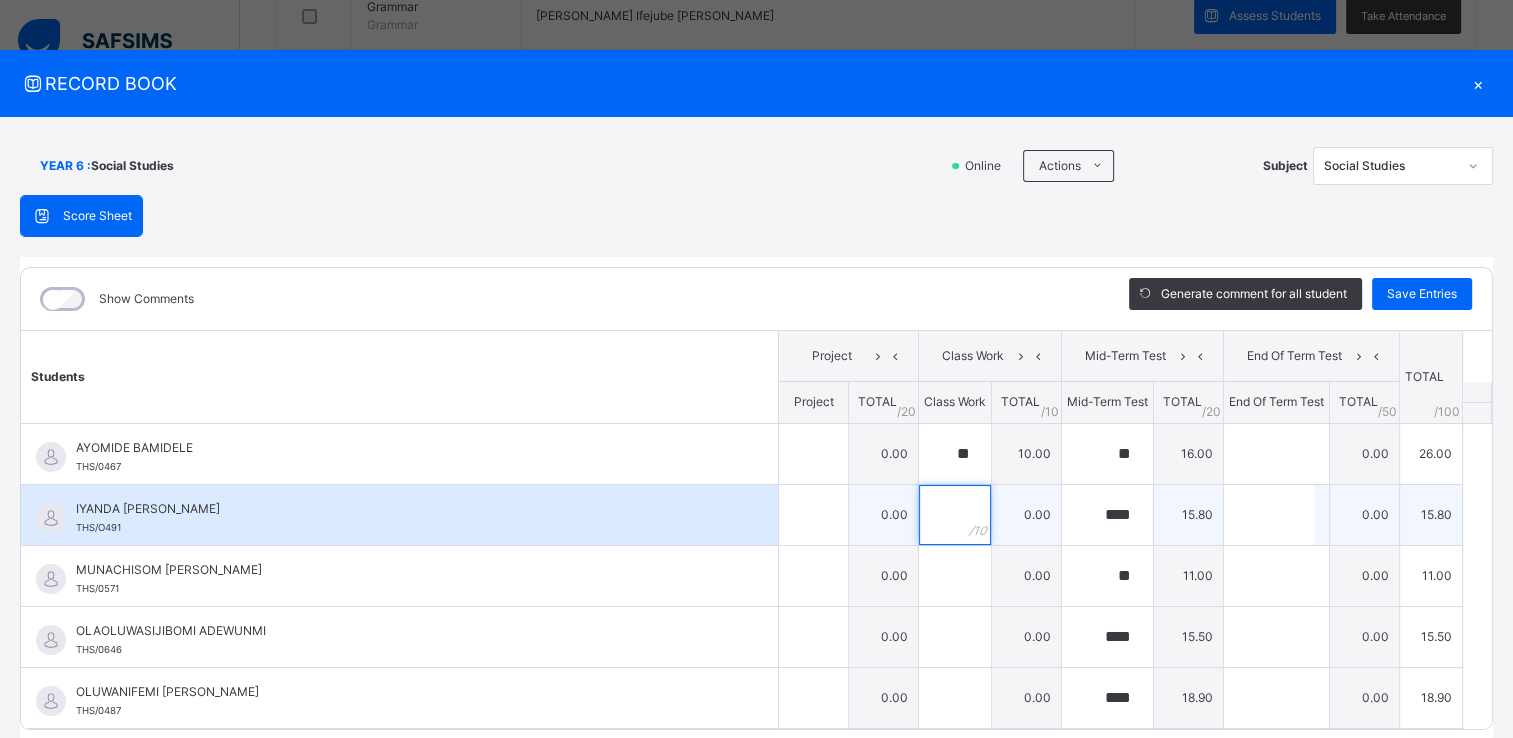click at bounding box center (955, 515) 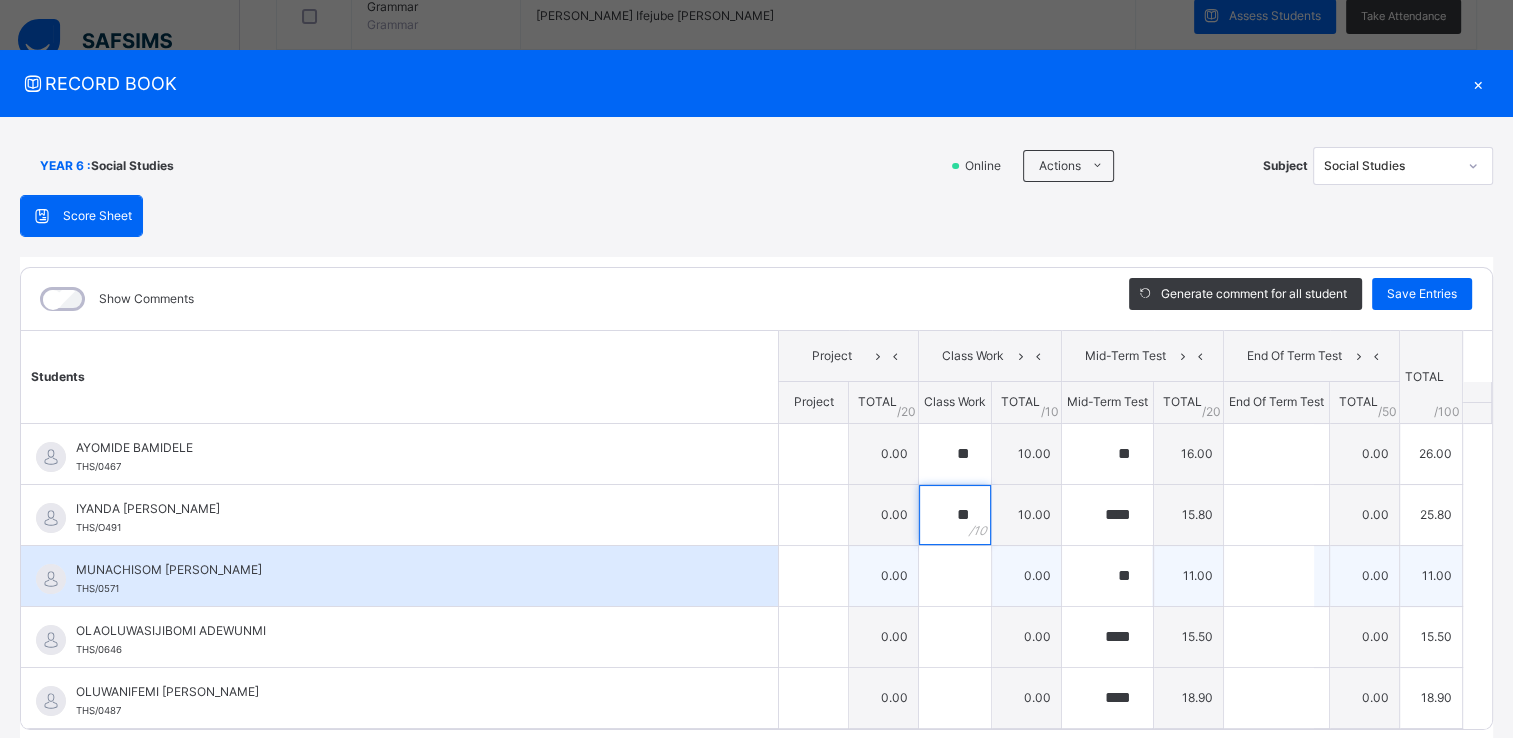 type on "**" 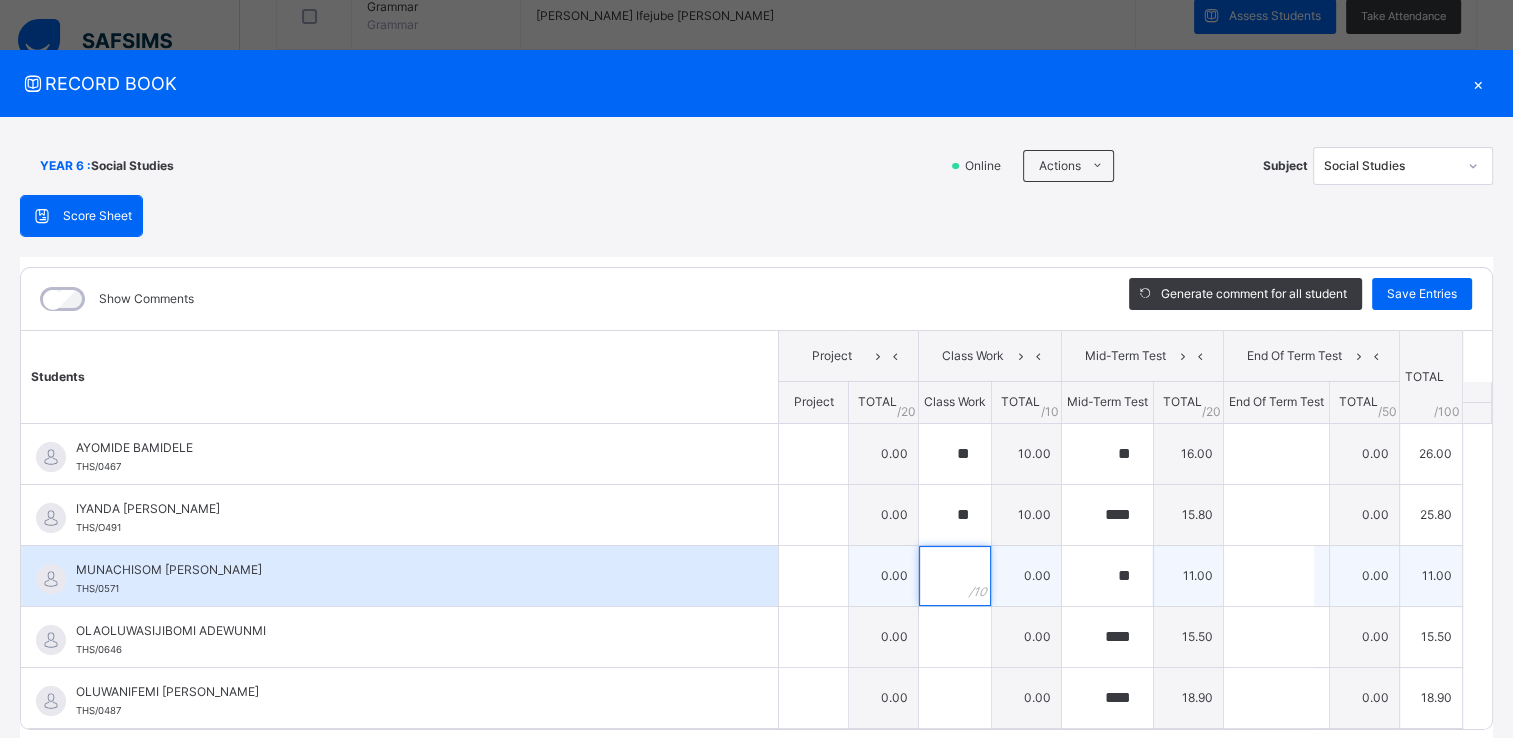 click at bounding box center [955, 576] 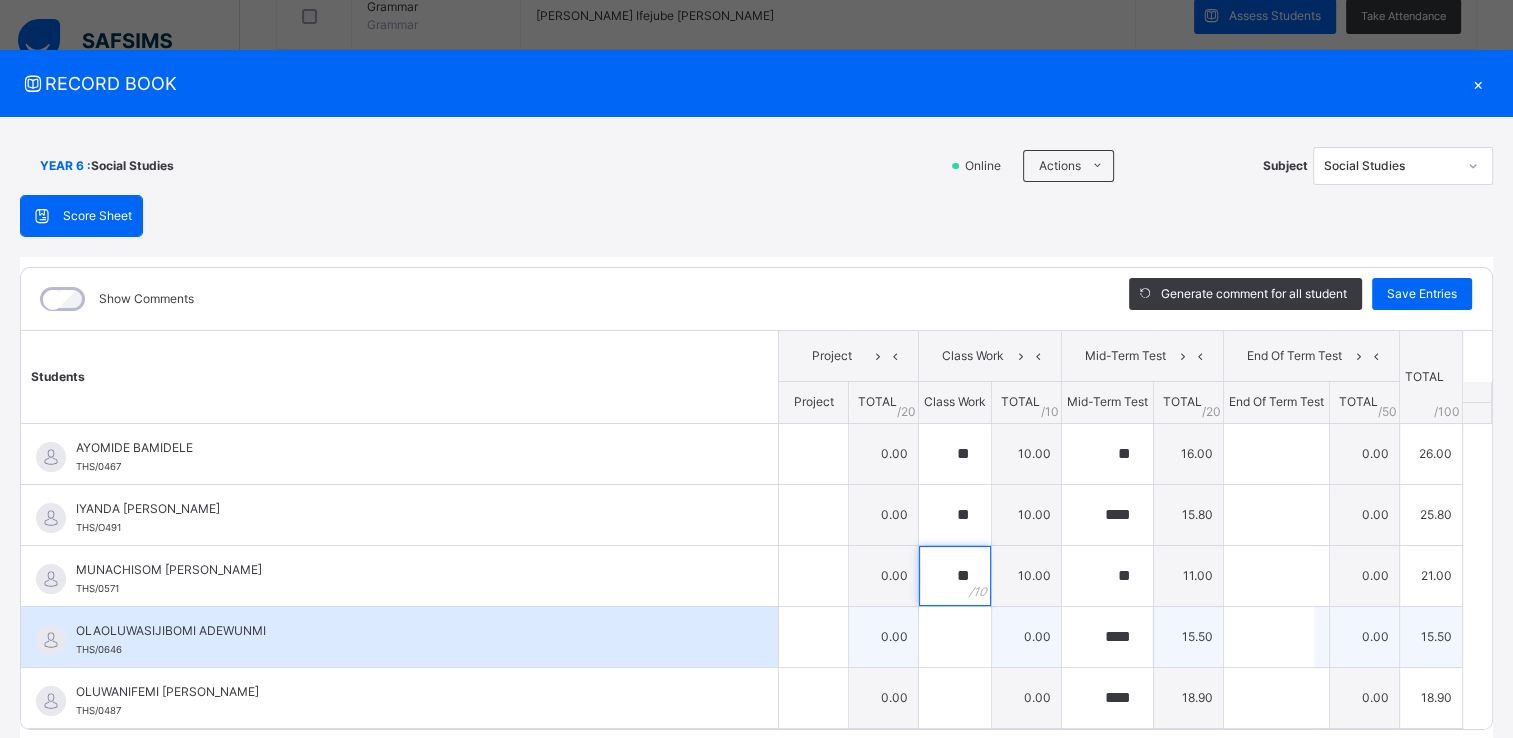 type on "**" 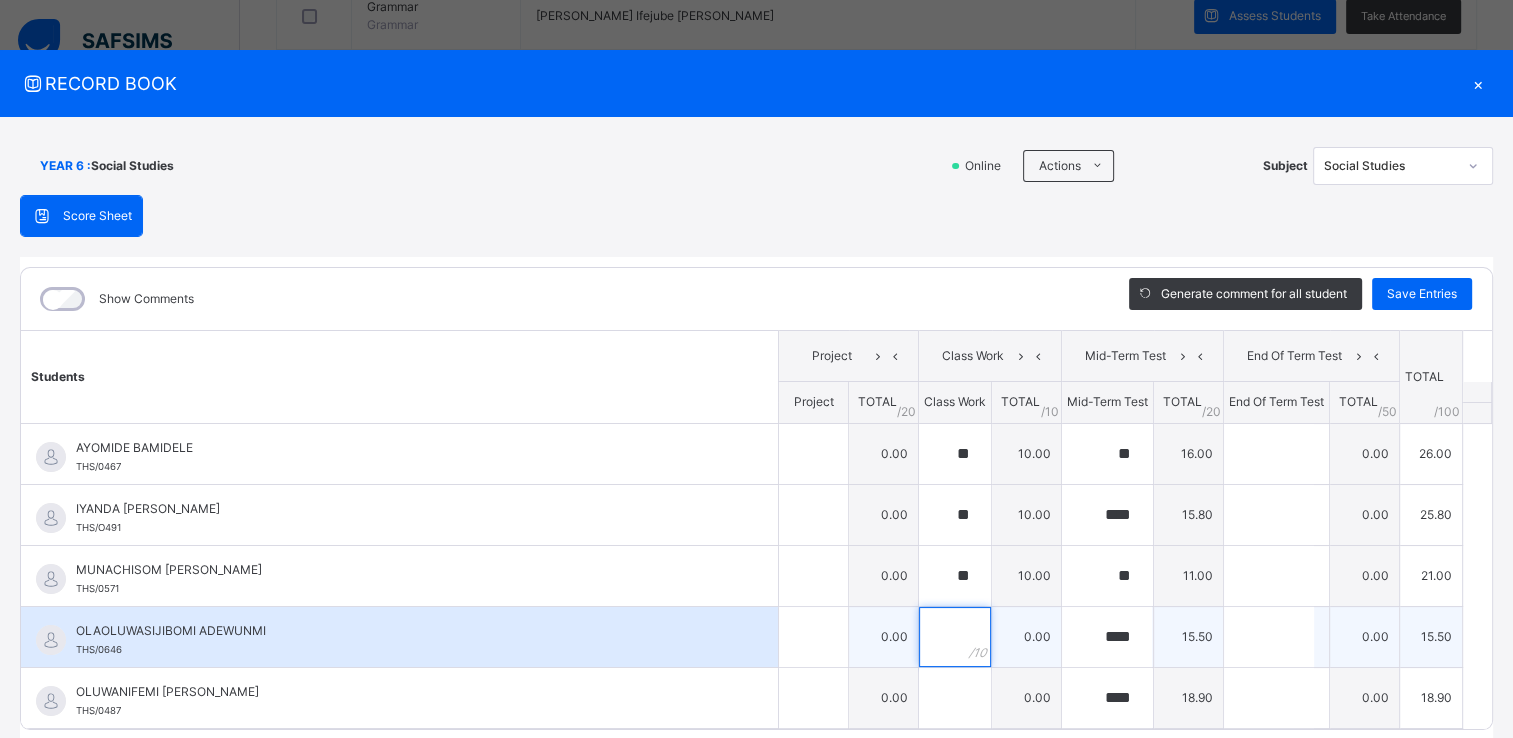 click at bounding box center [955, 637] 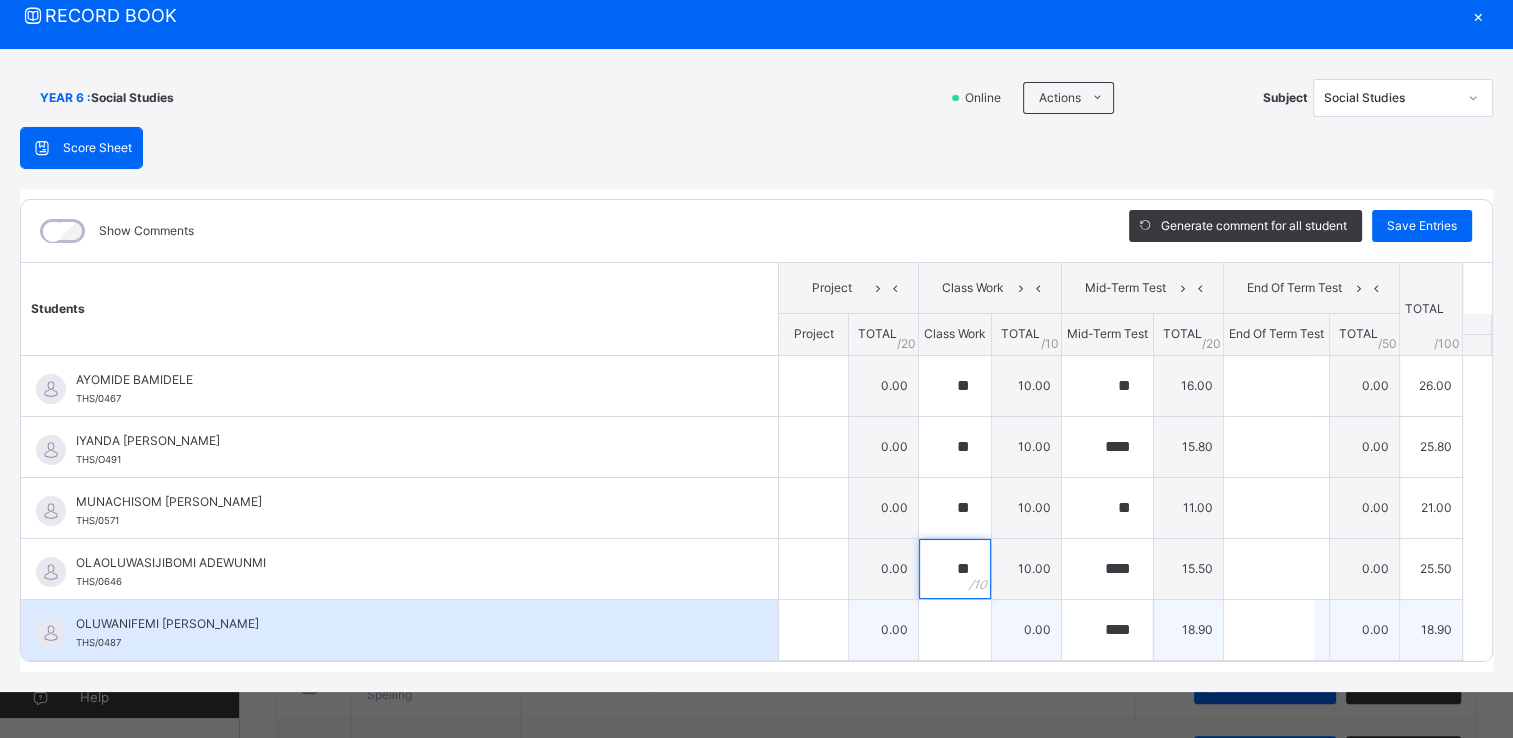 type on "**" 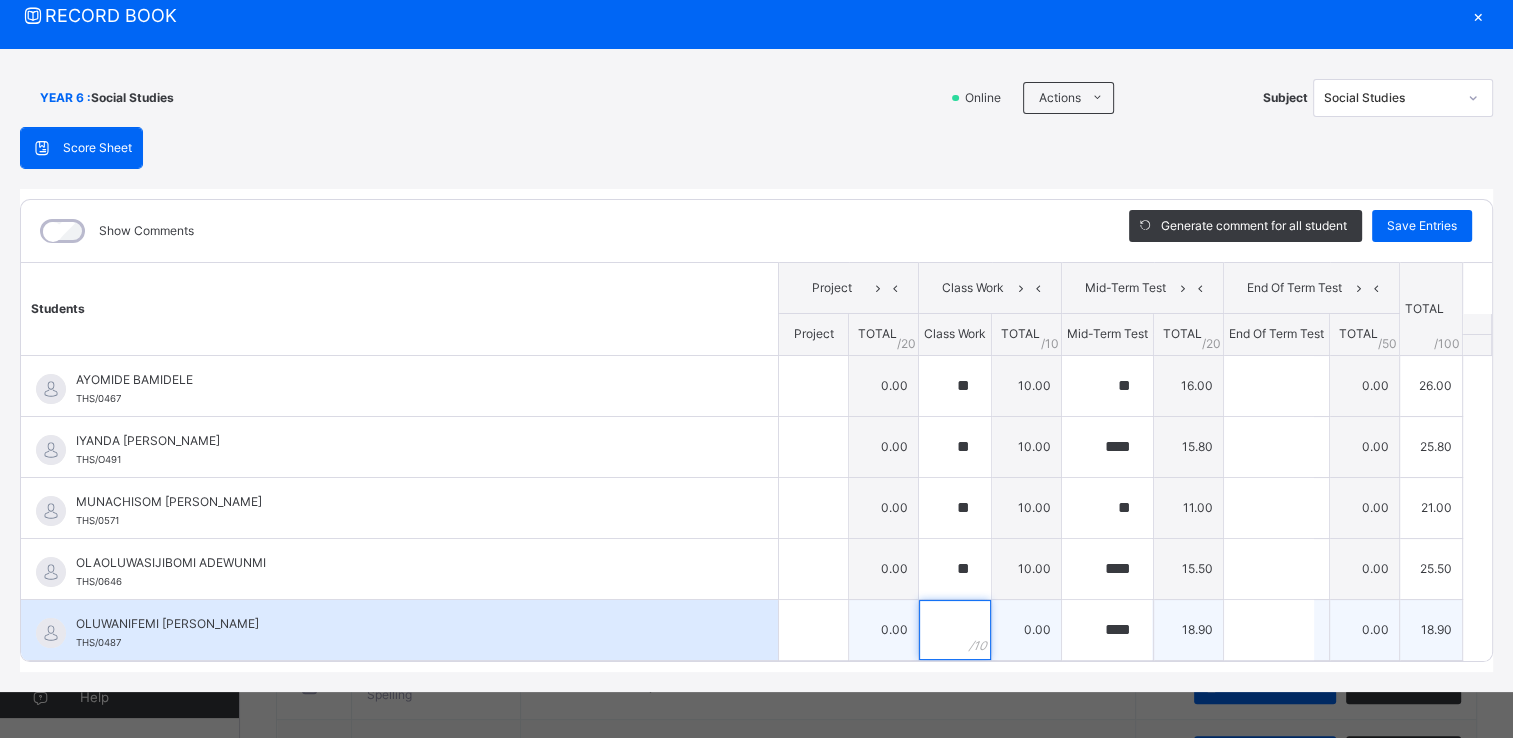 click at bounding box center (955, 630) 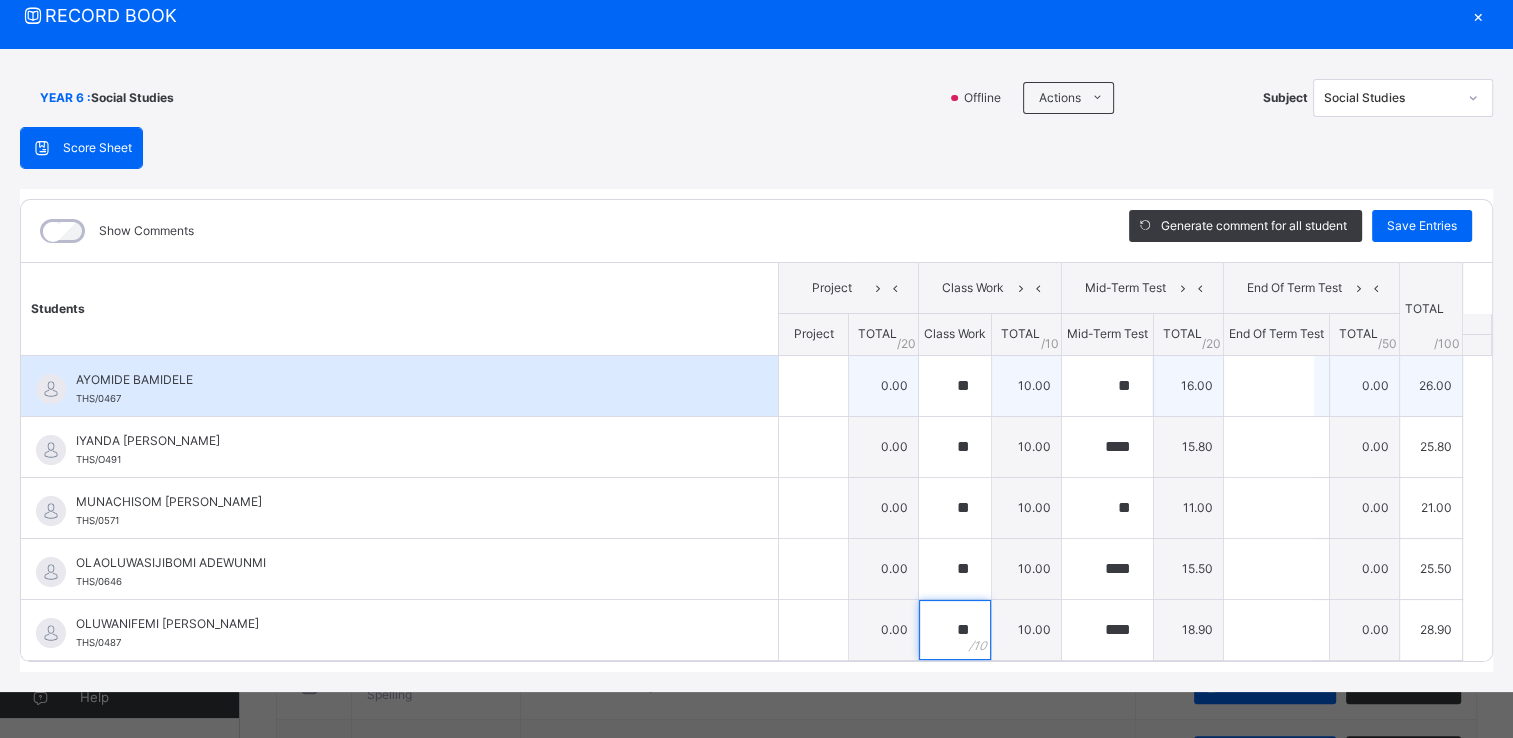 type on "**" 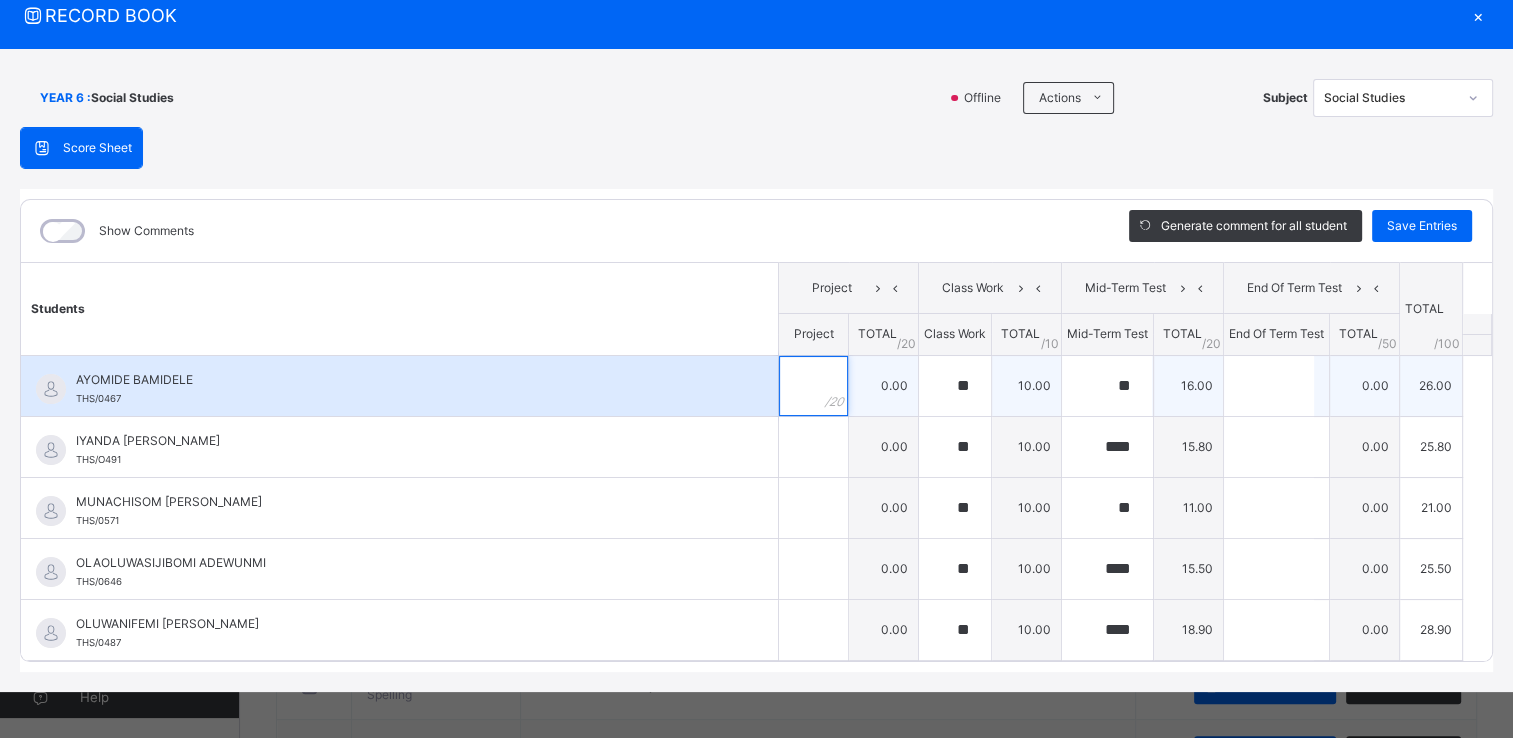 click at bounding box center (813, 386) 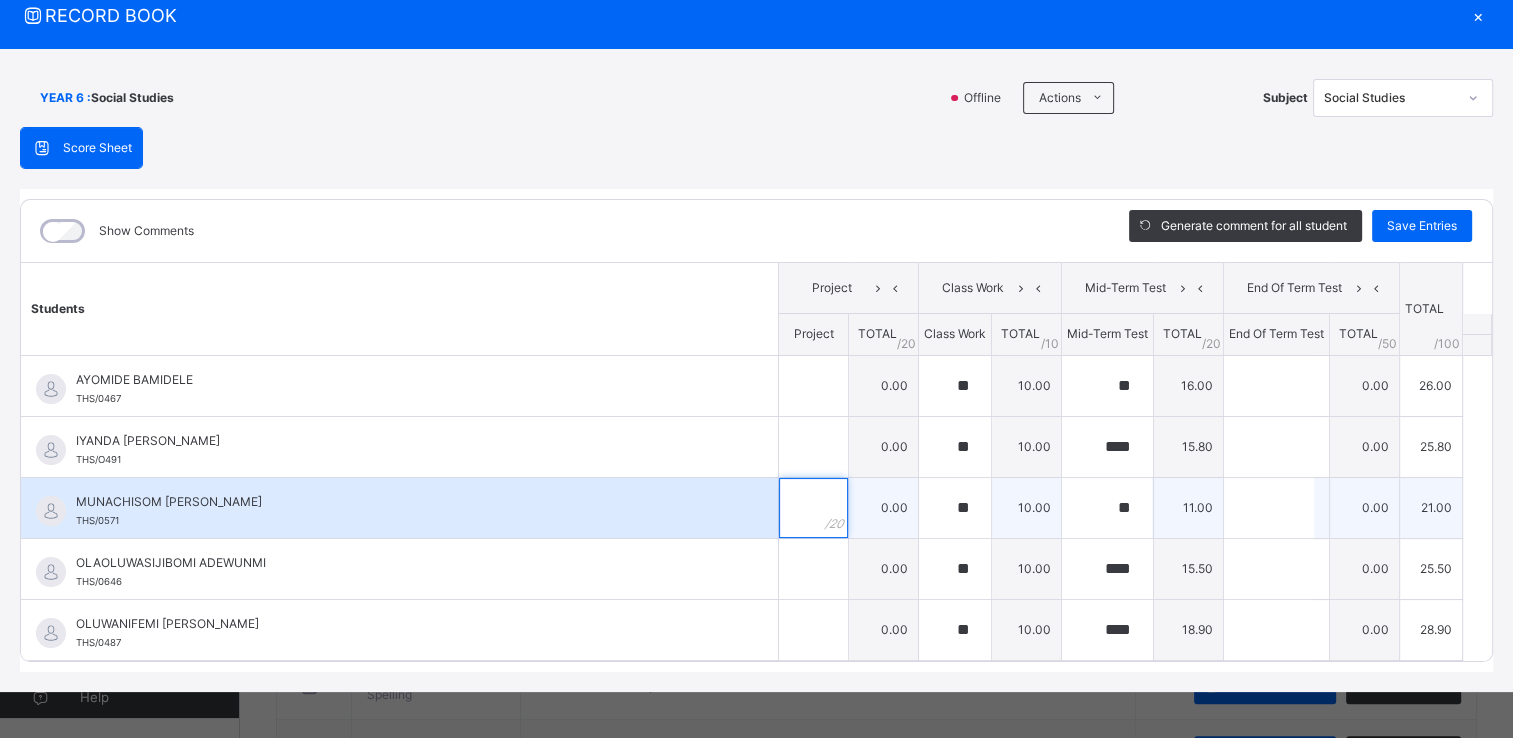 click at bounding box center [813, 508] 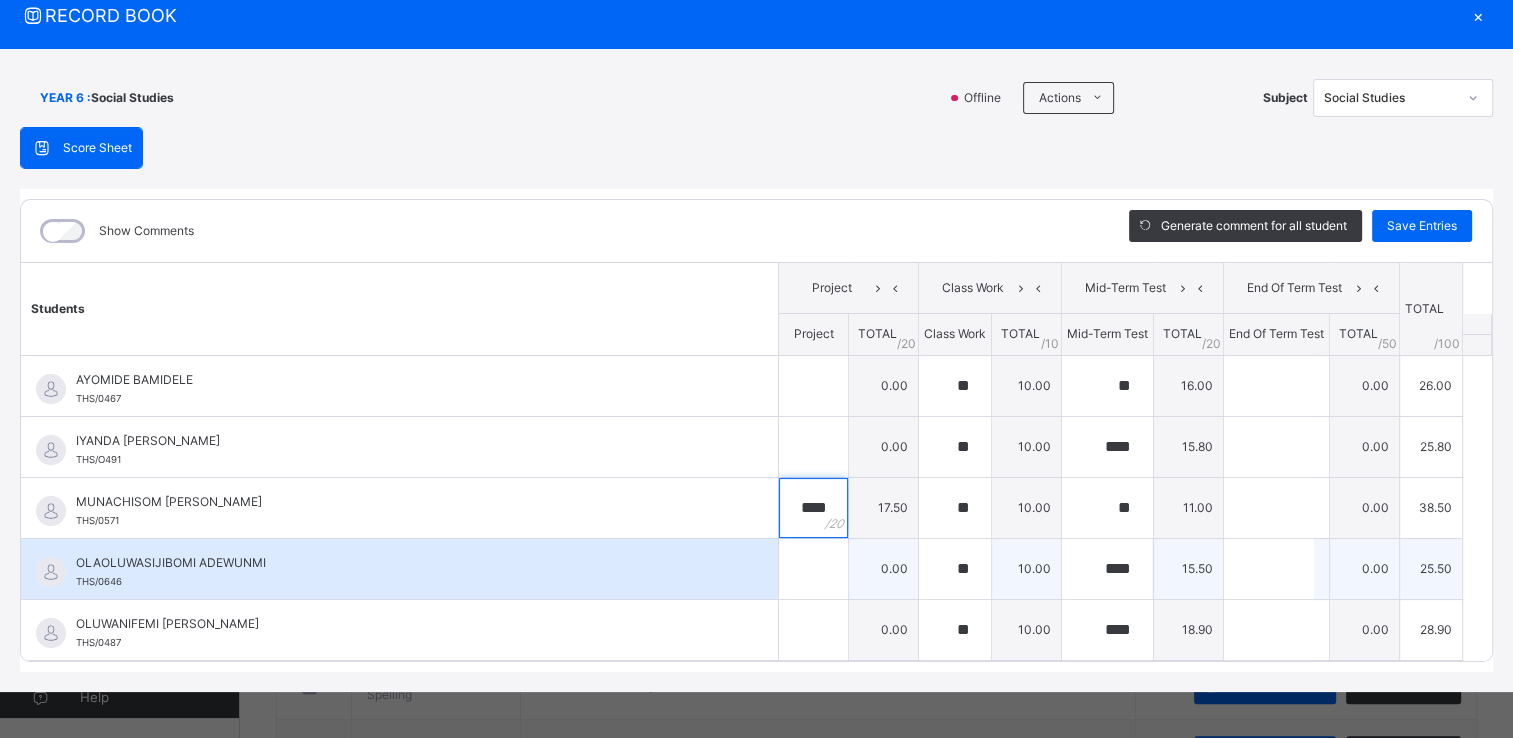 type on "****" 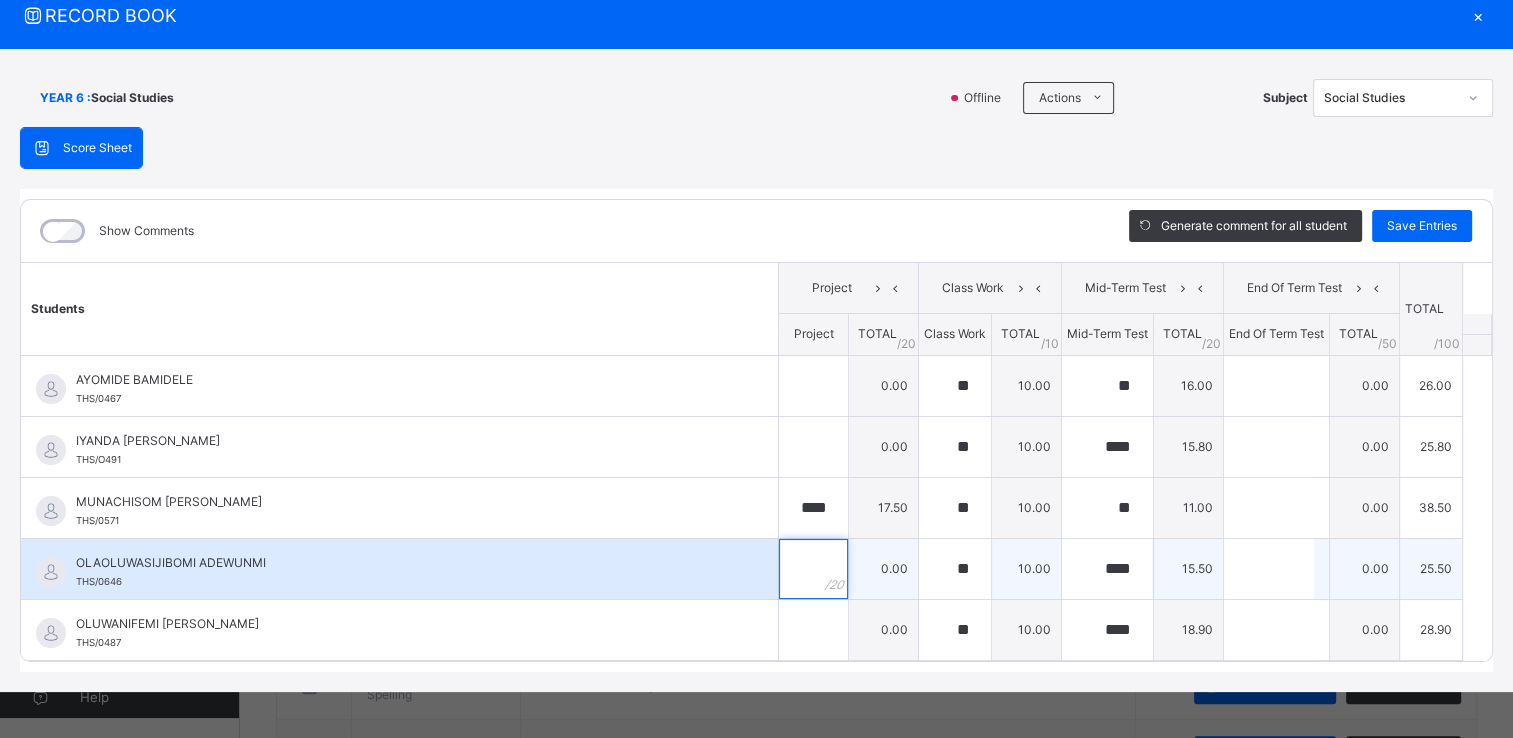 click at bounding box center (813, 569) 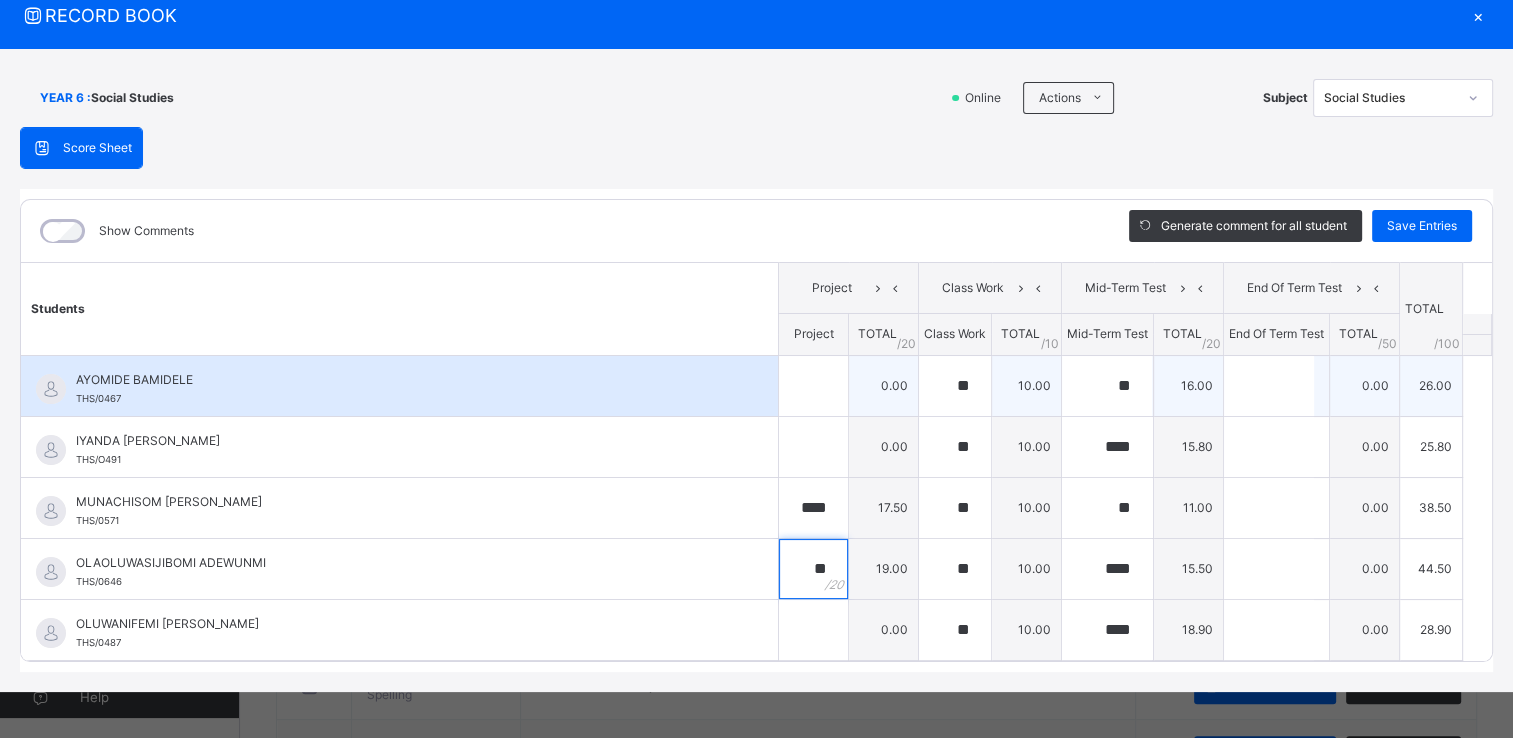 type on "**" 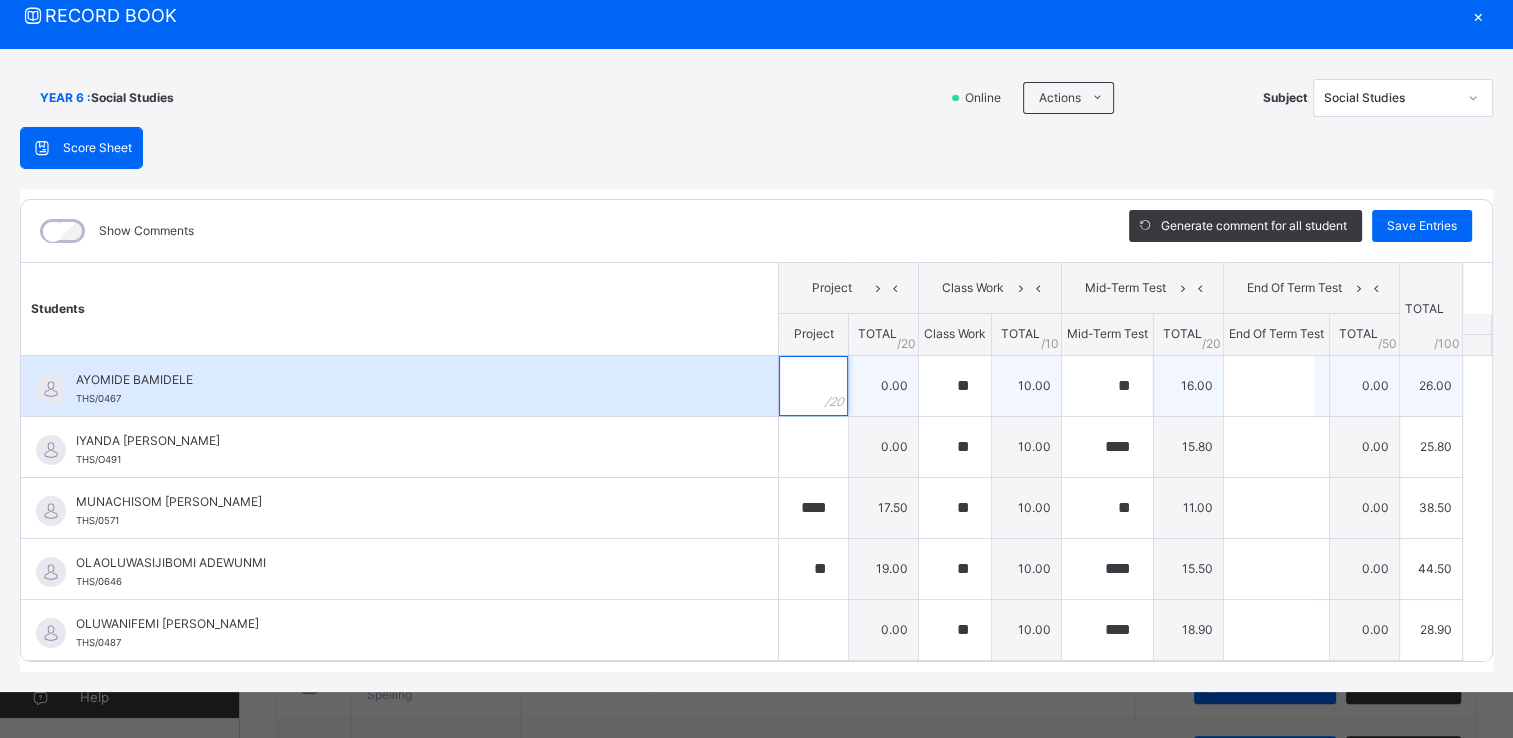click at bounding box center [813, 386] 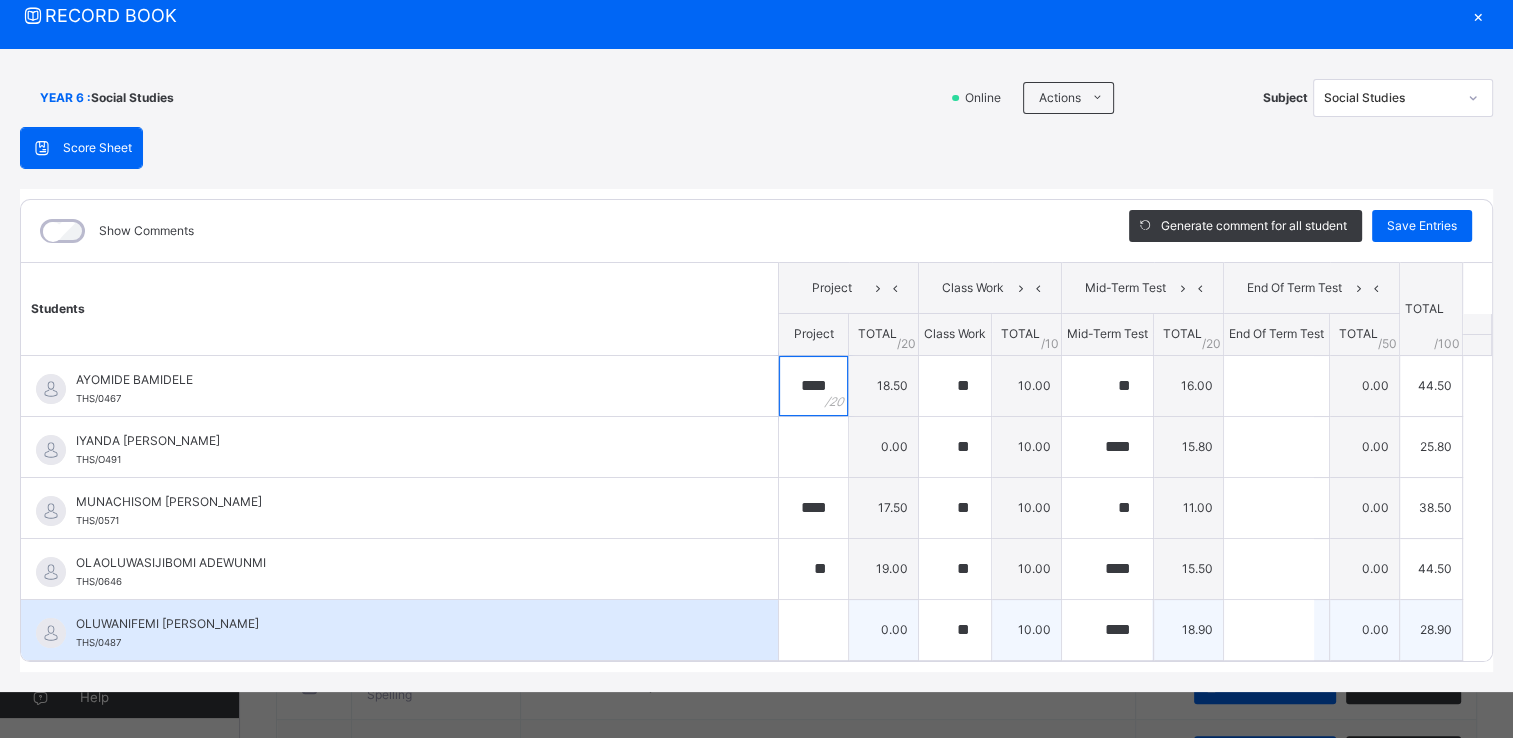 type on "****" 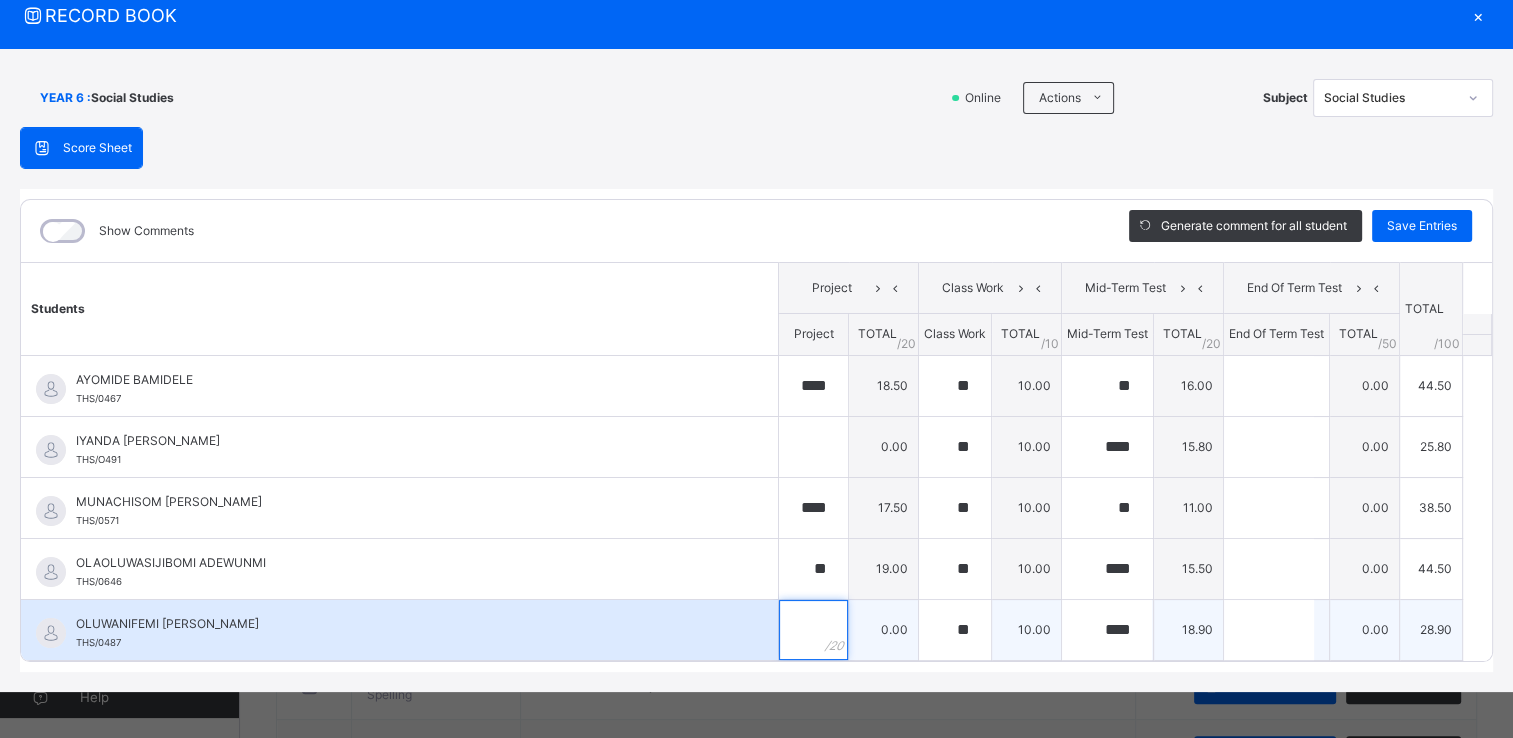 click at bounding box center [813, 630] 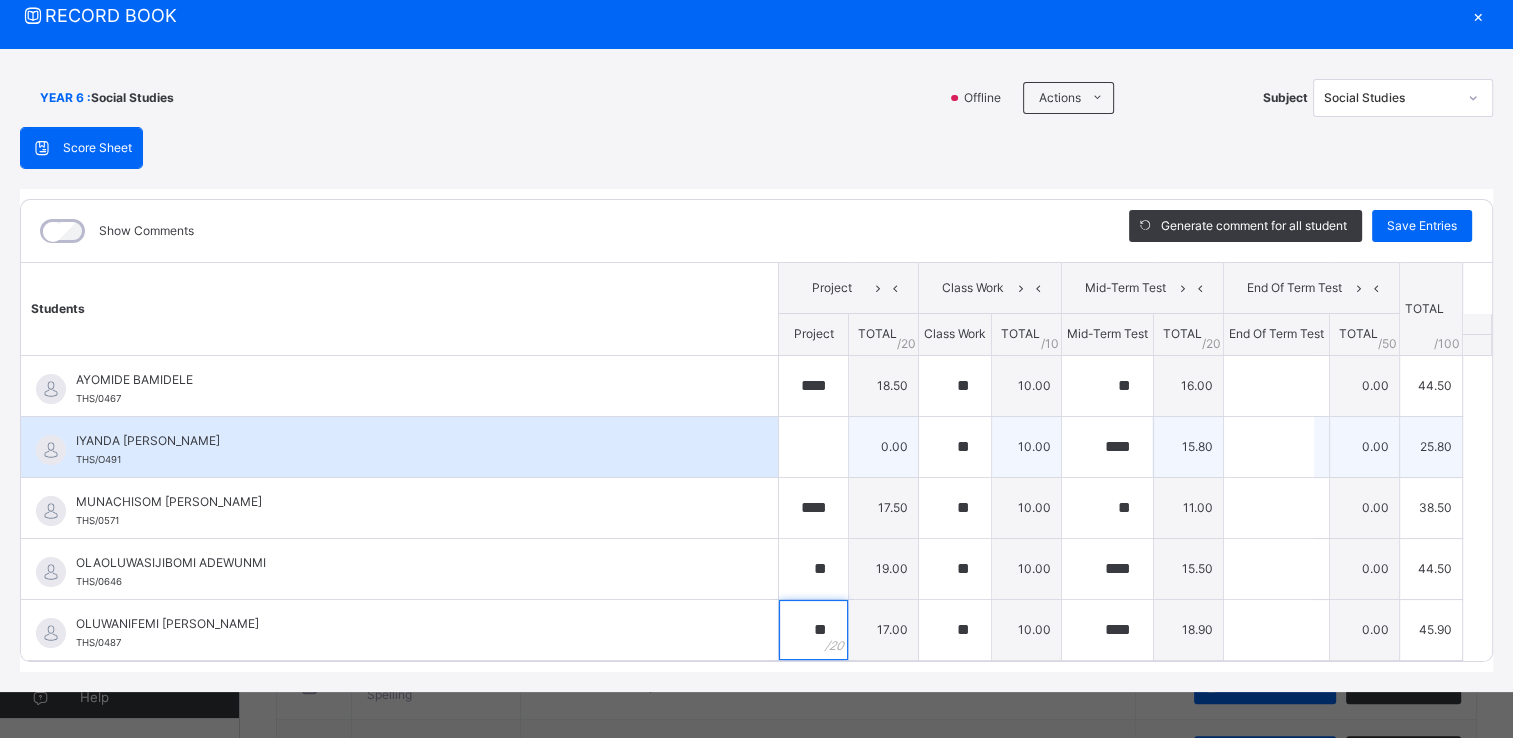 type on "**" 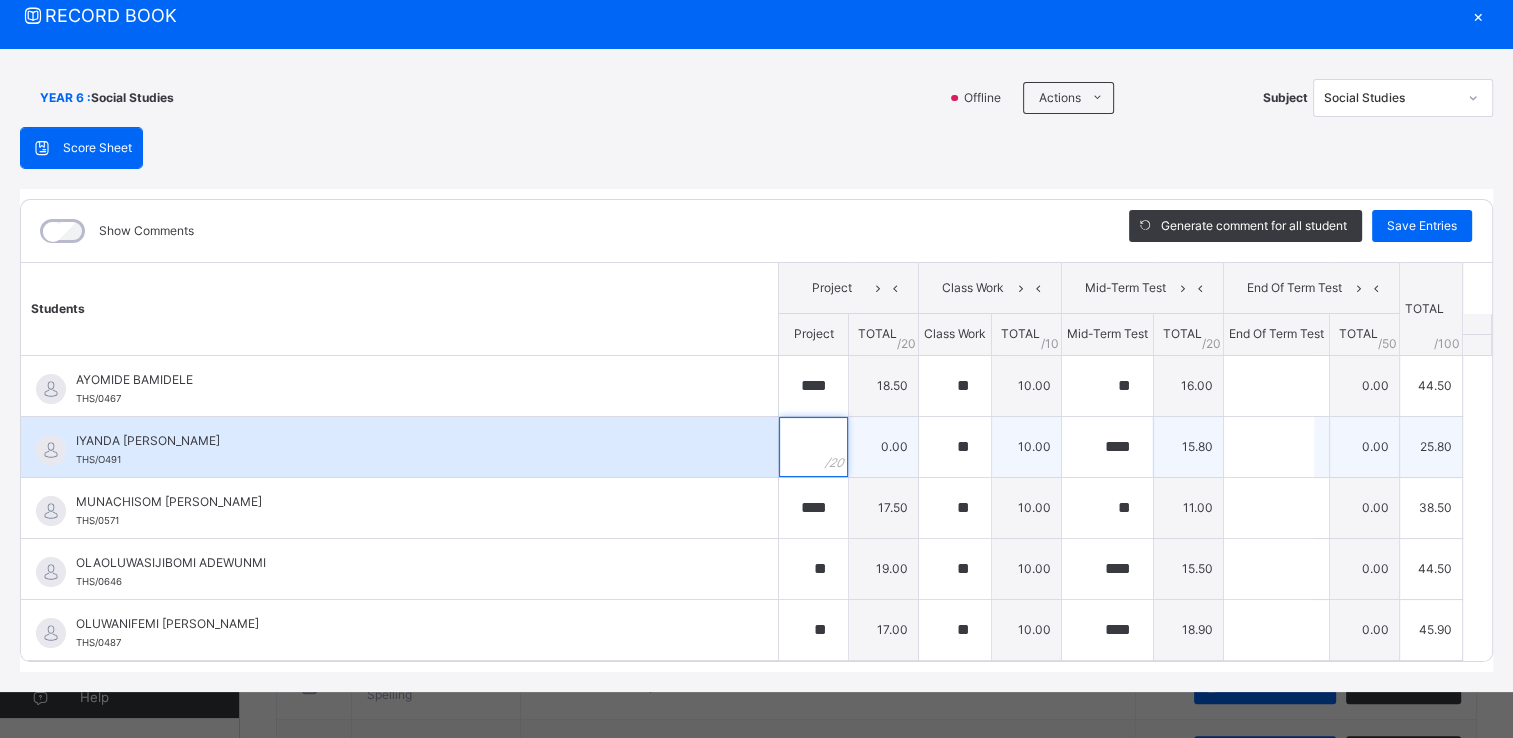 click at bounding box center [813, 447] 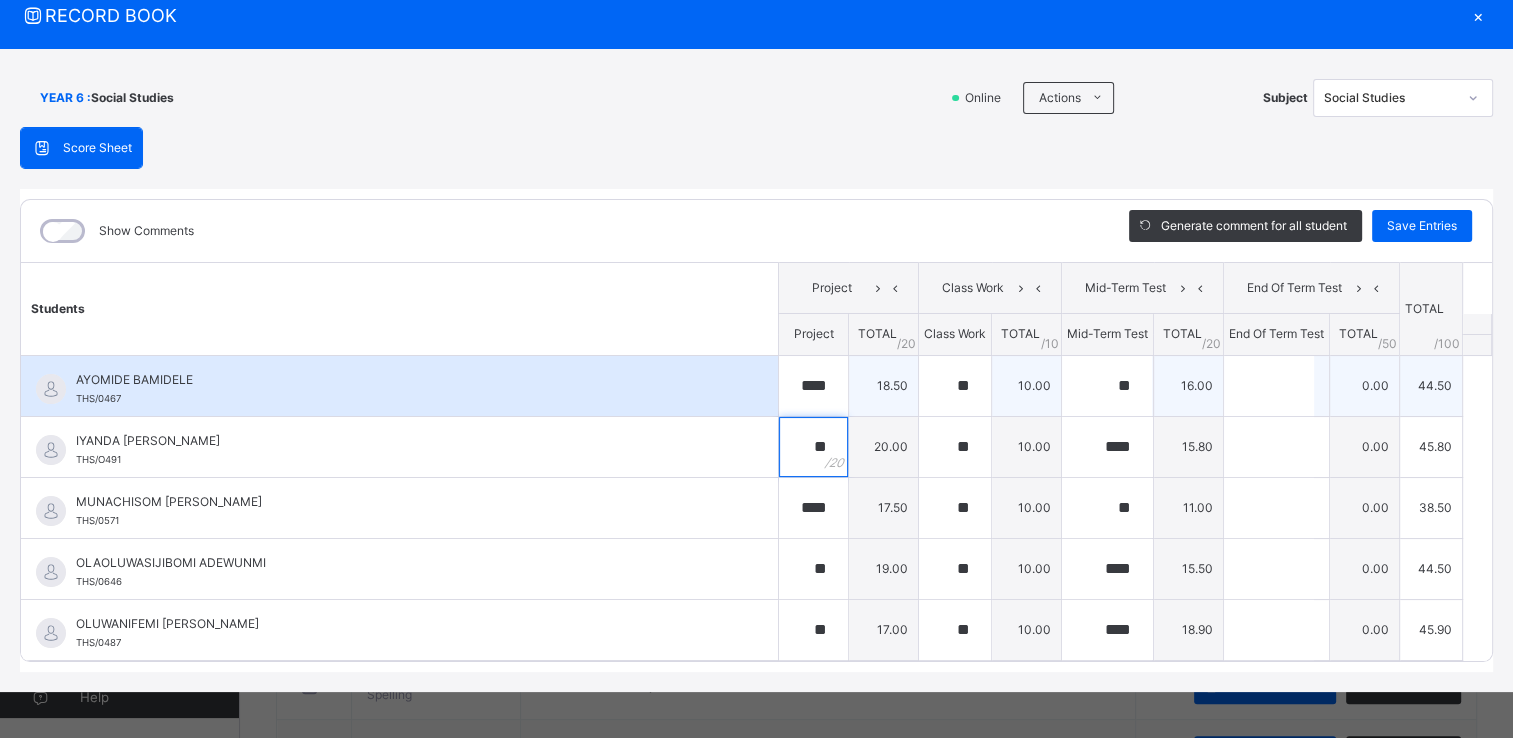 type on "**" 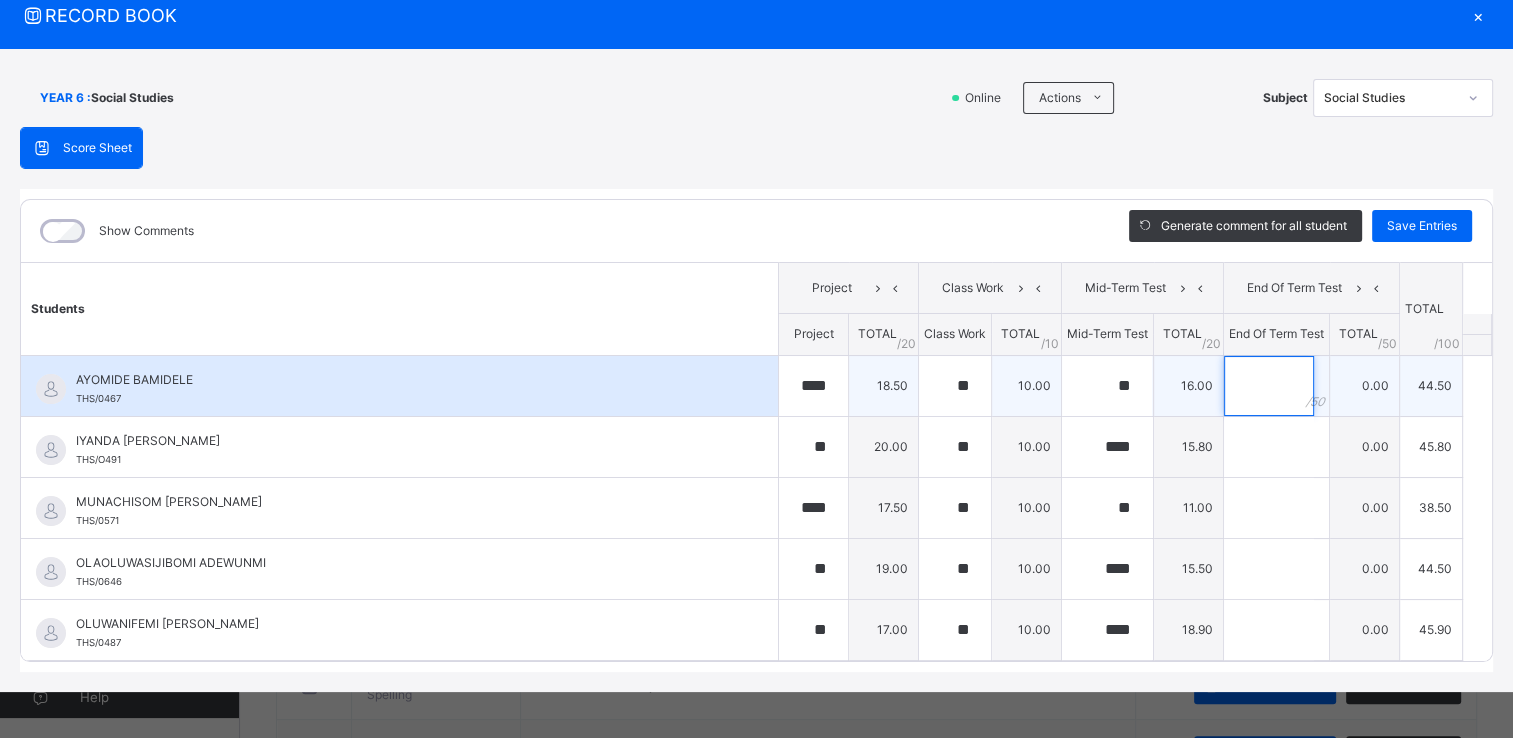click at bounding box center [1269, 386] 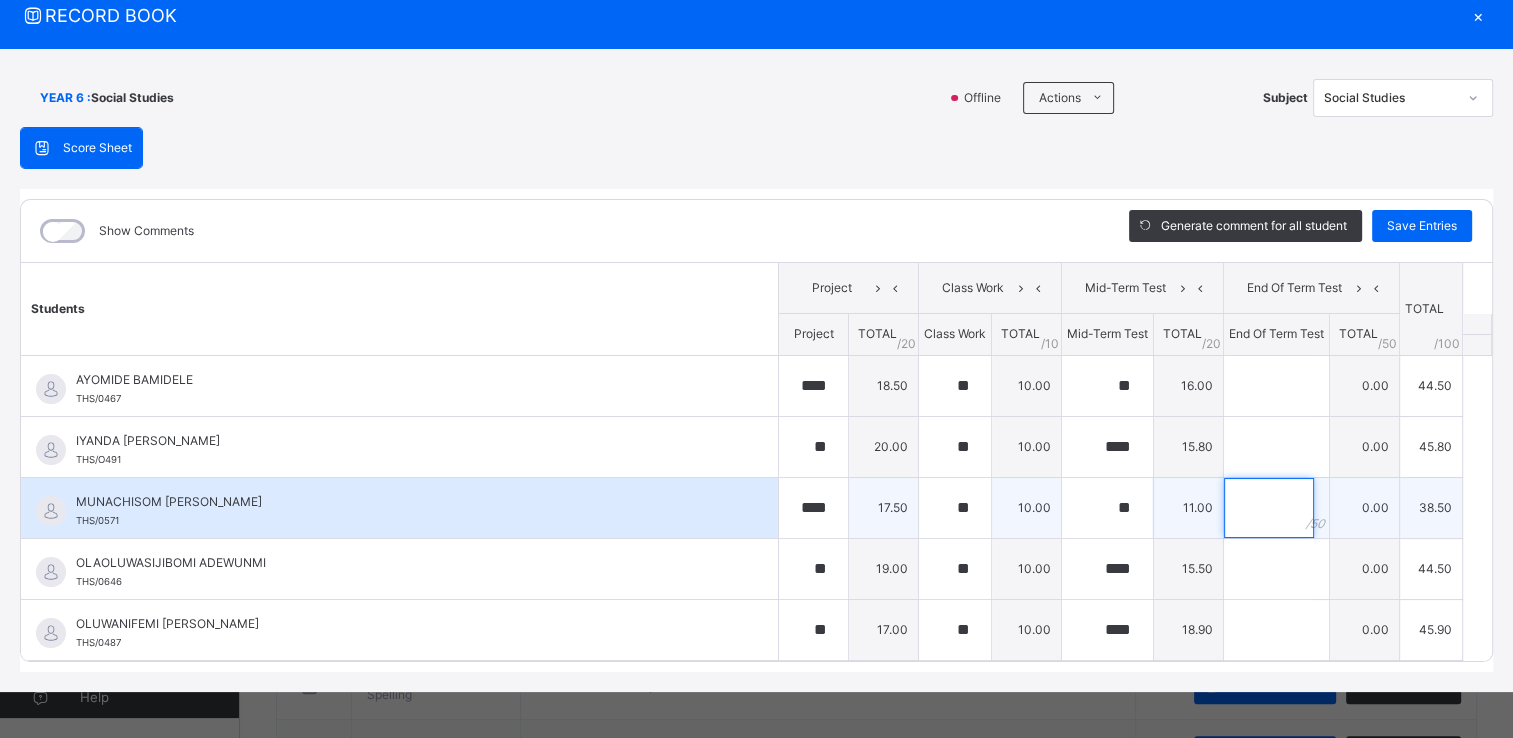 click at bounding box center [1269, 508] 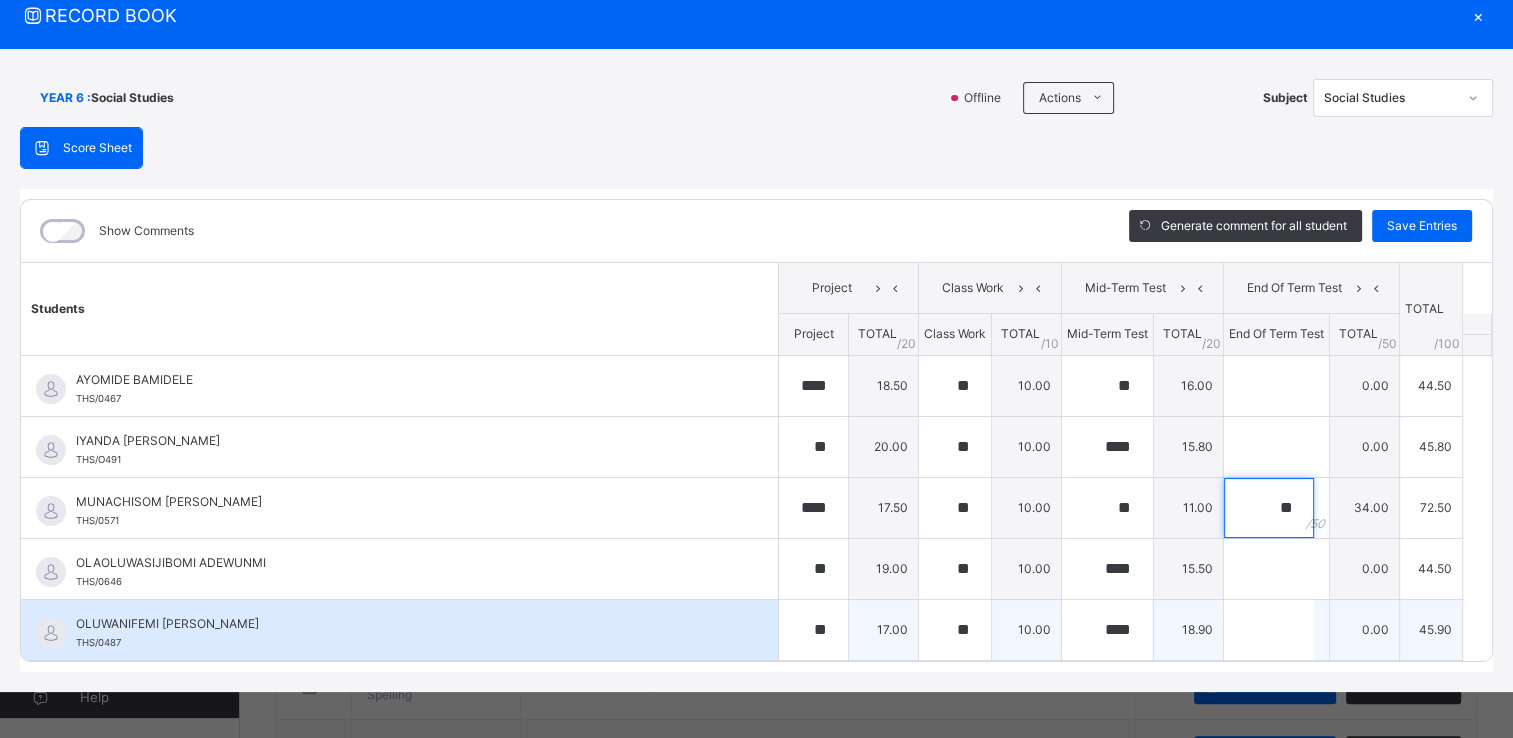 type on "**" 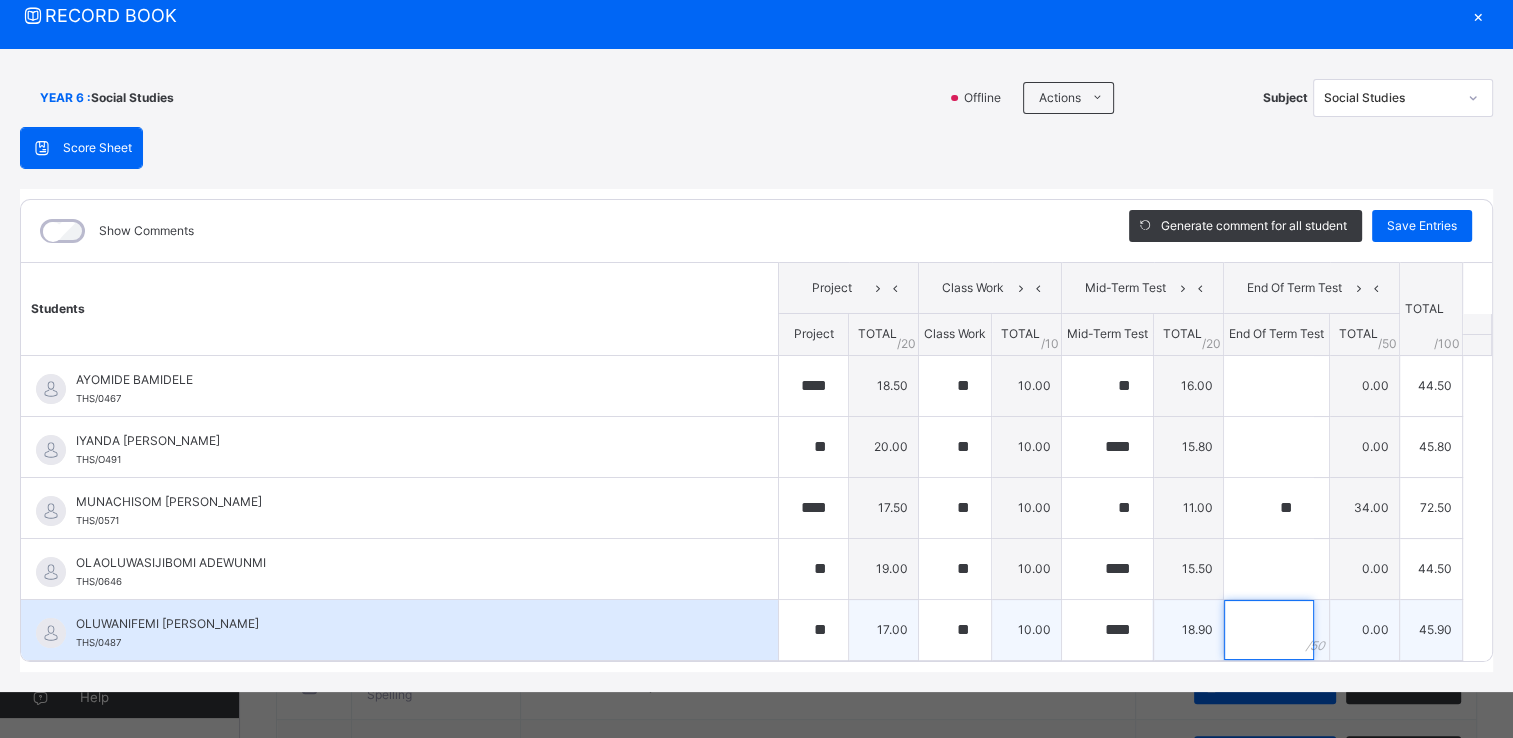 click at bounding box center [1269, 630] 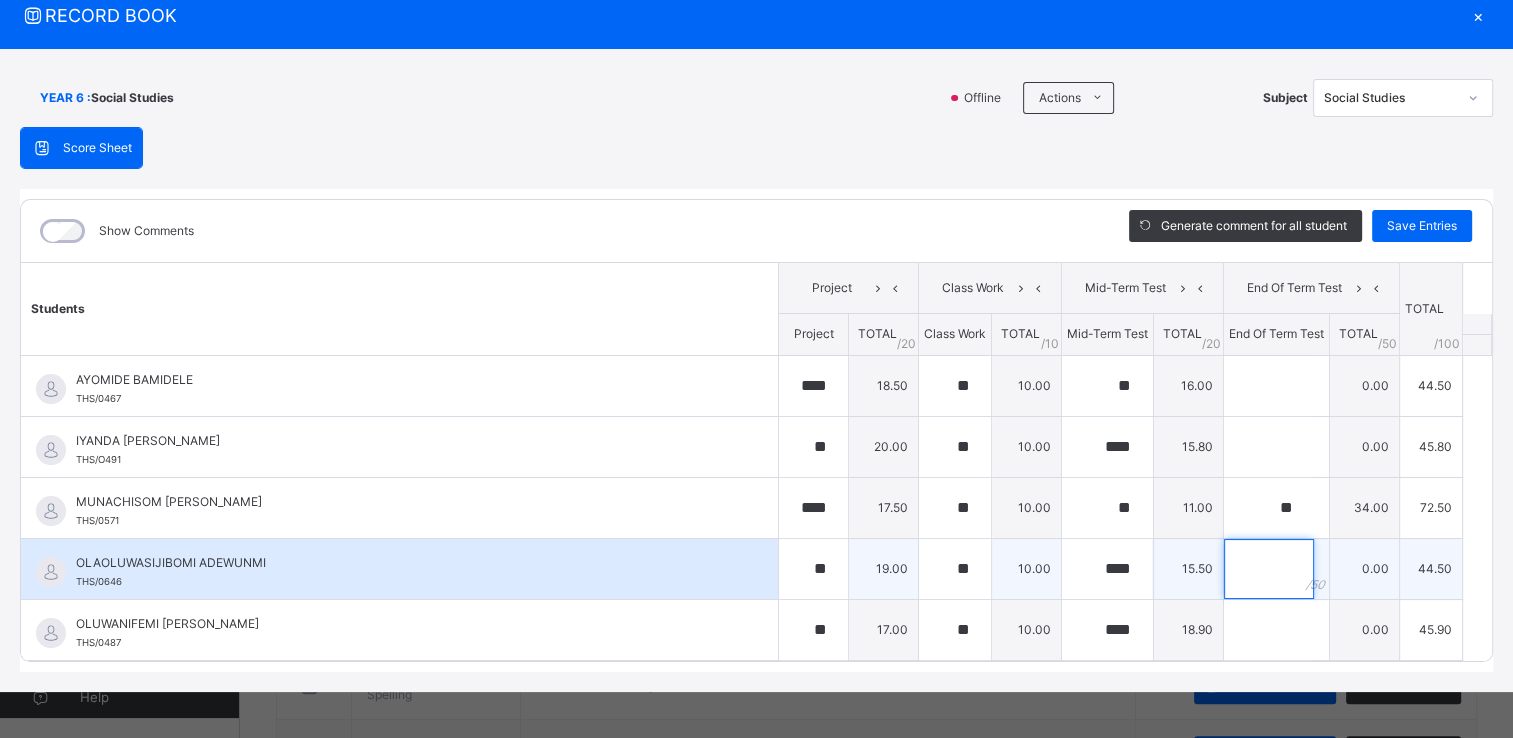 click at bounding box center [1269, 569] 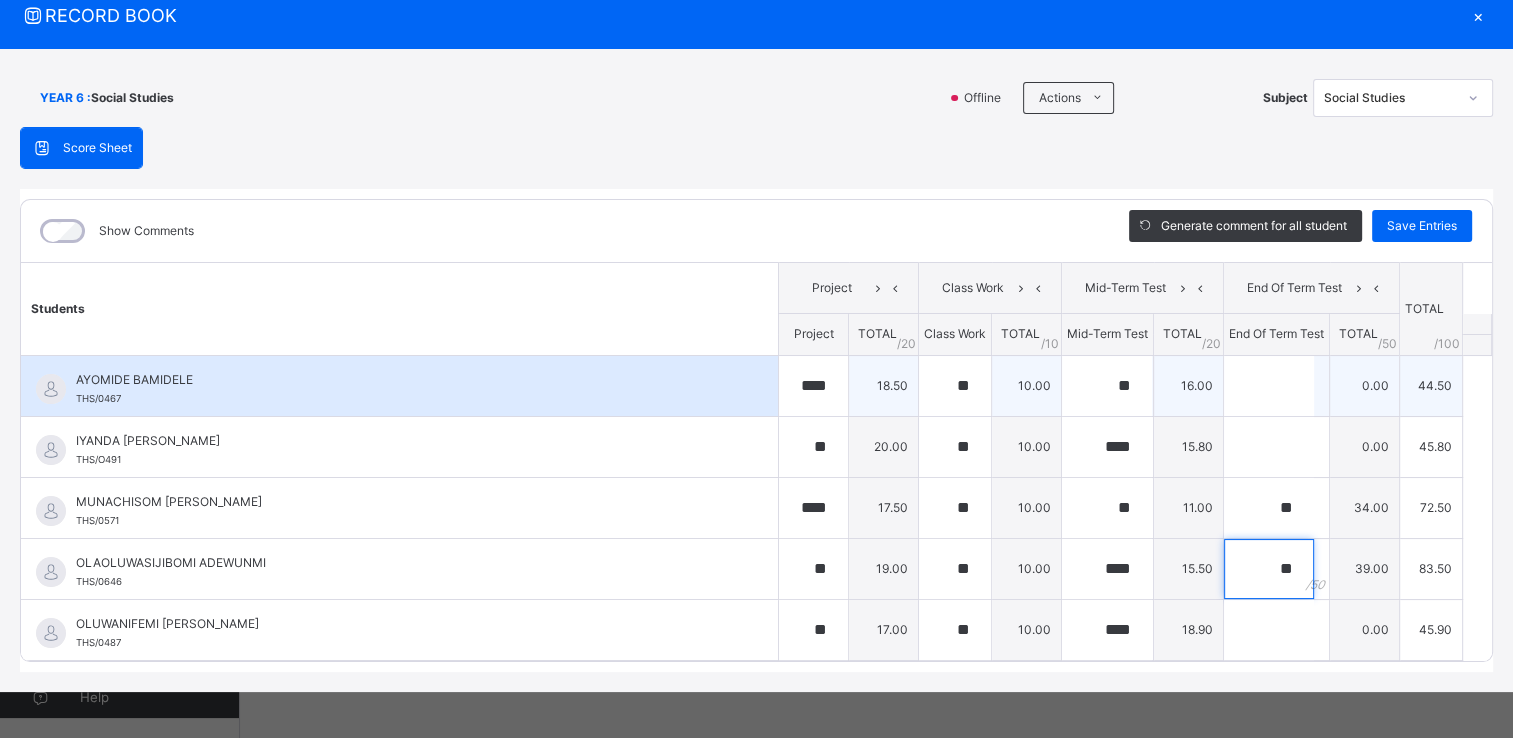 type on "**" 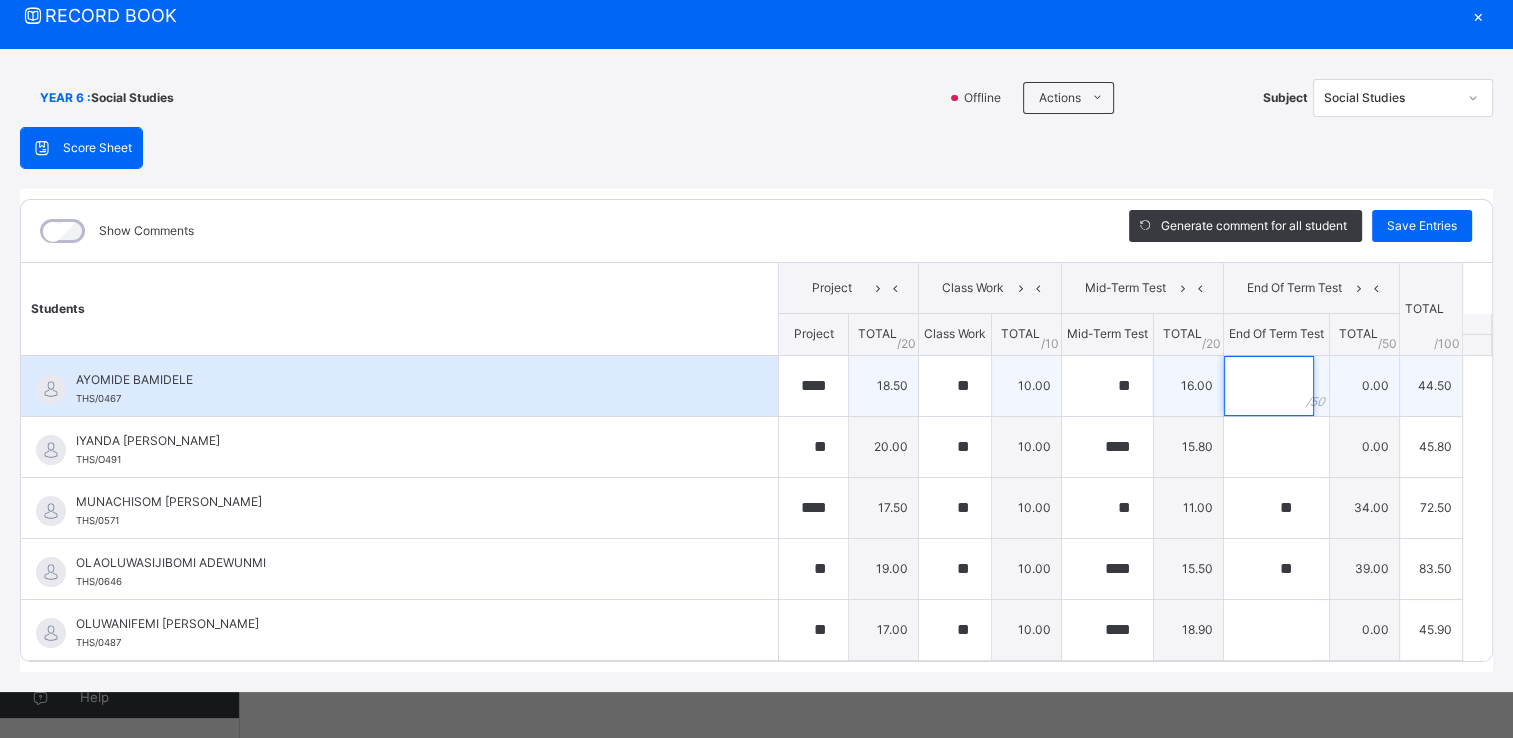 click at bounding box center [1269, 386] 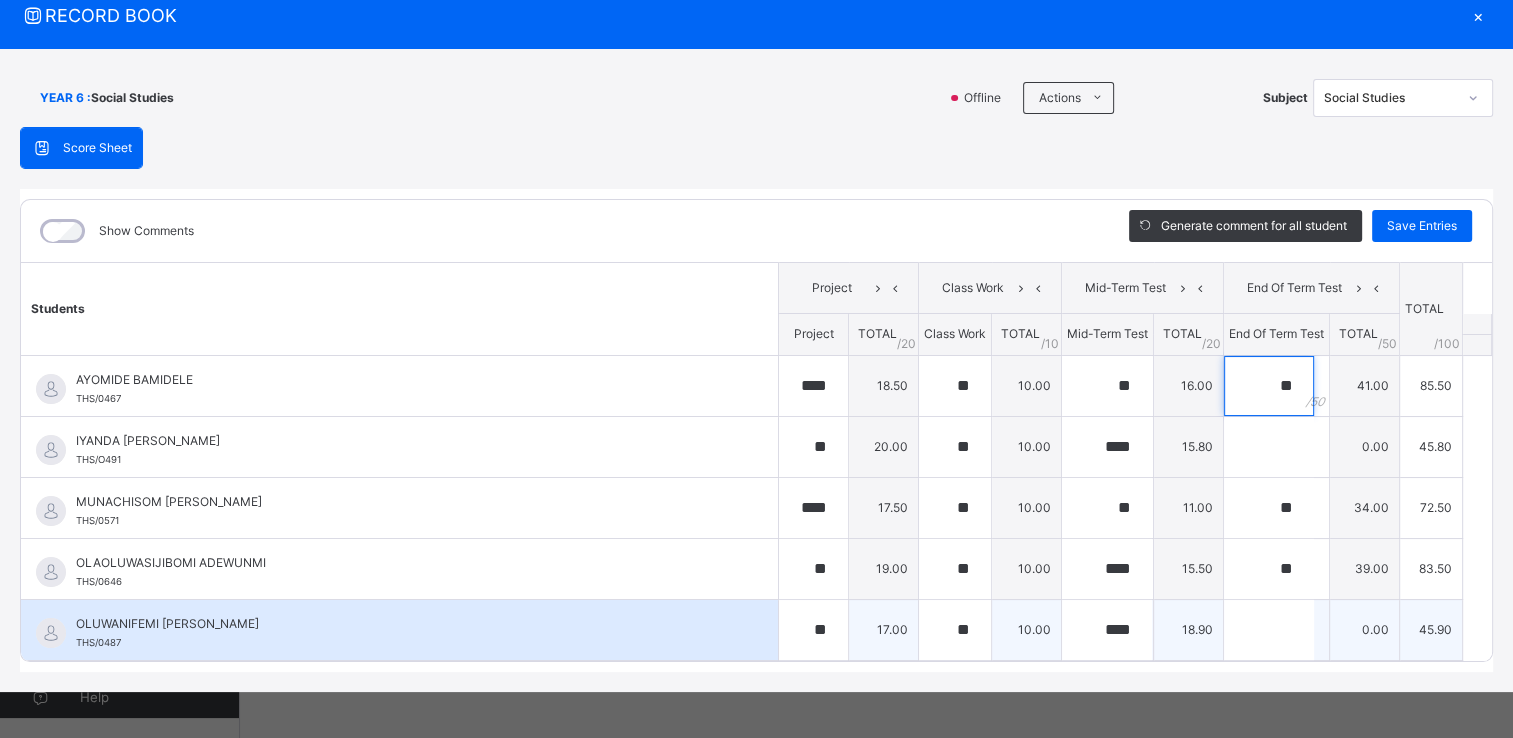 type on "**" 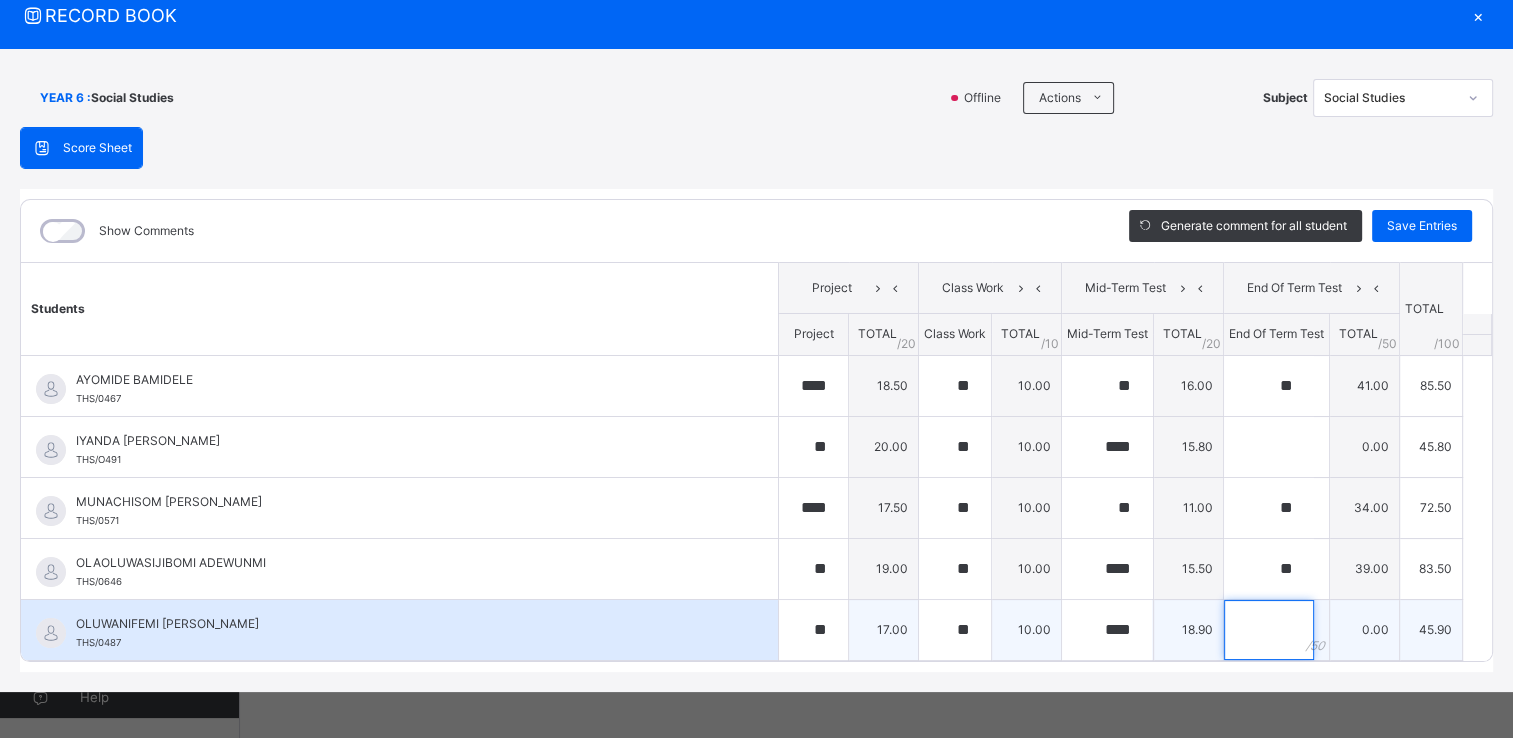 click at bounding box center (1269, 630) 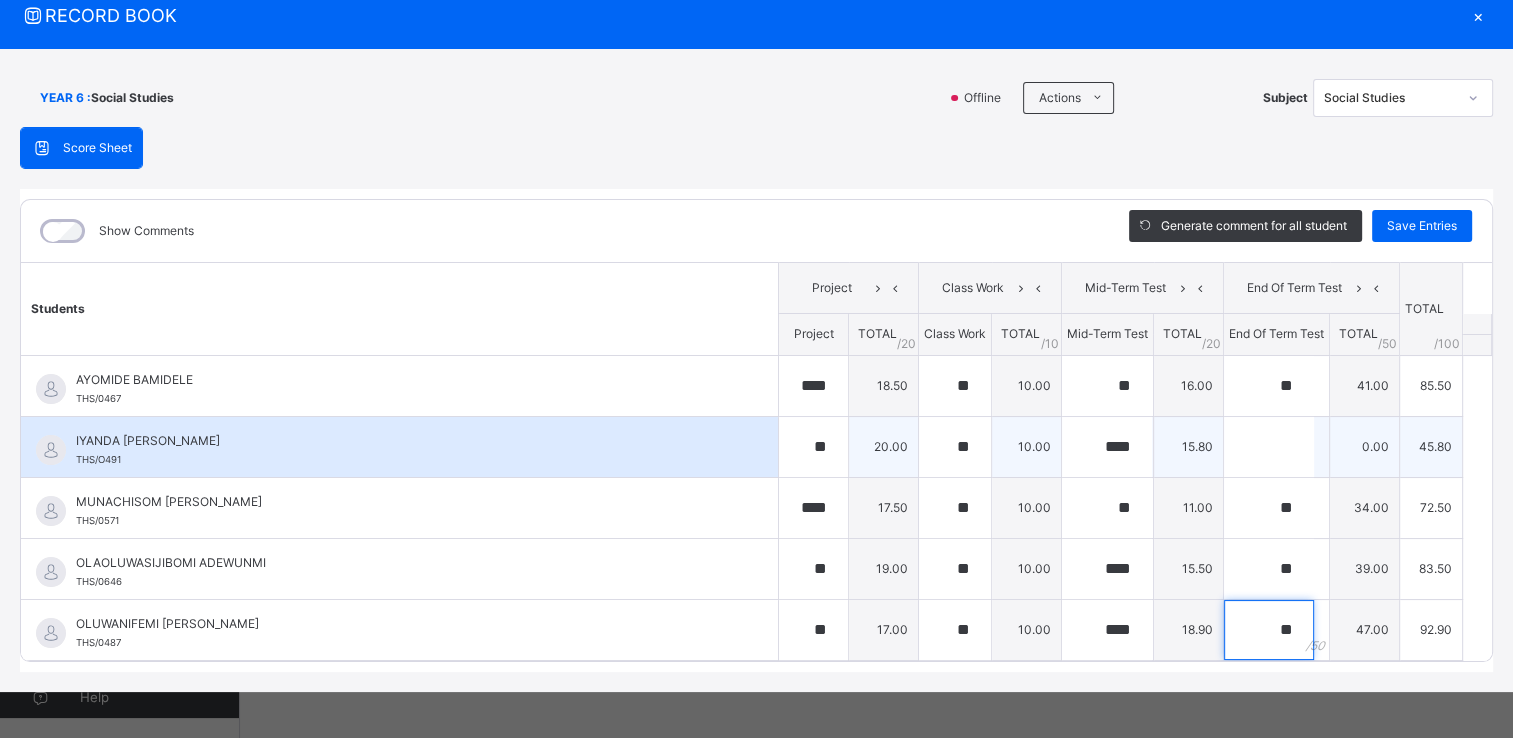 type on "**" 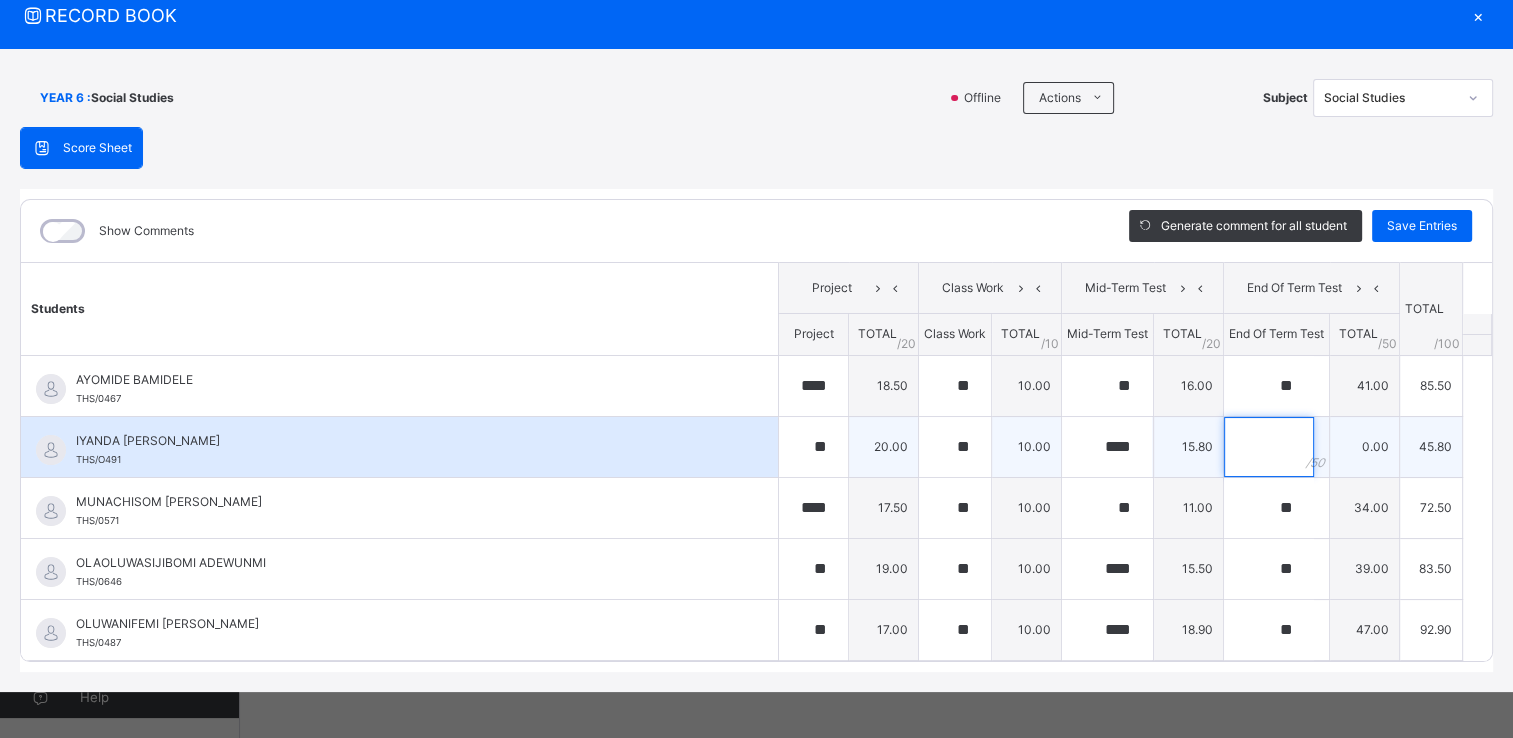 click at bounding box center (1269, 447) 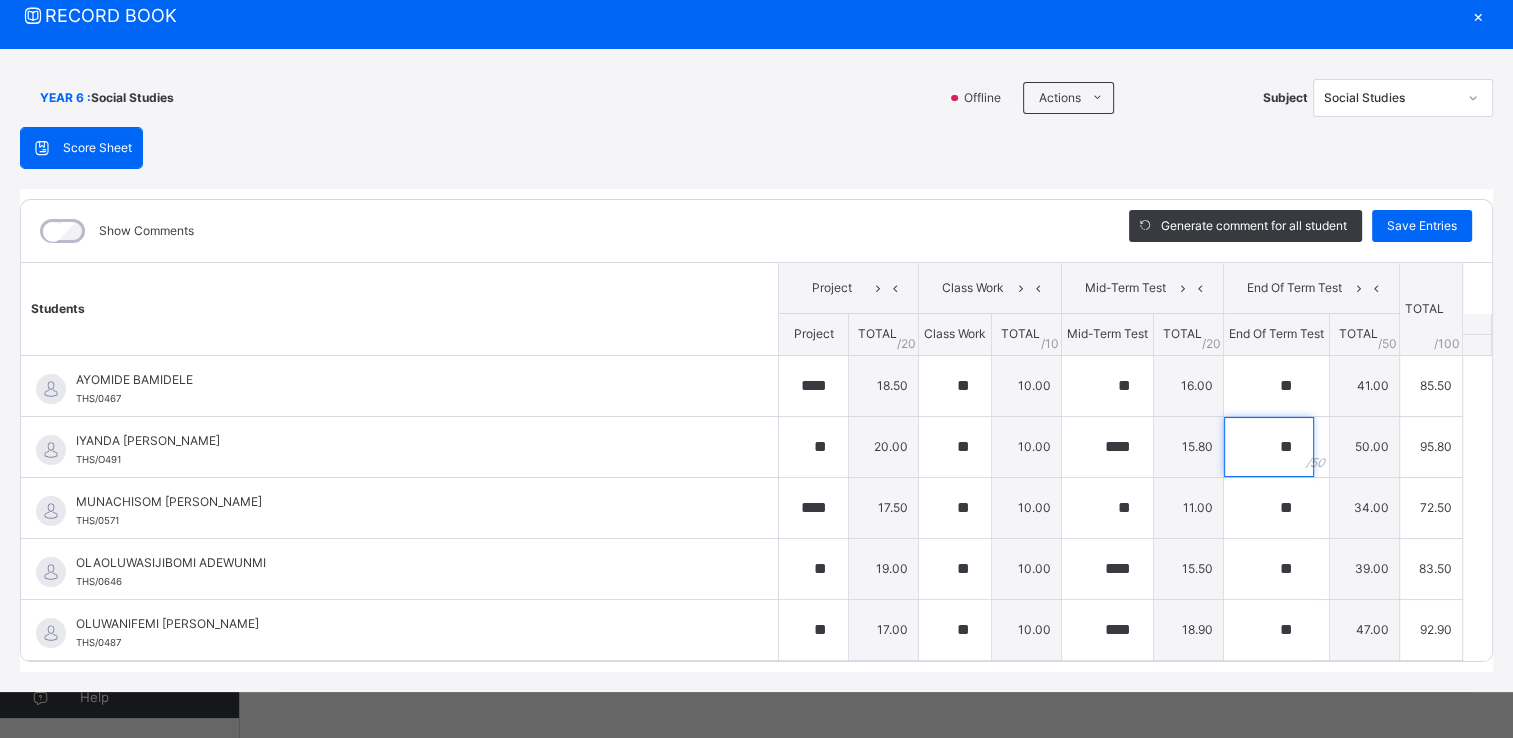 type on "**" 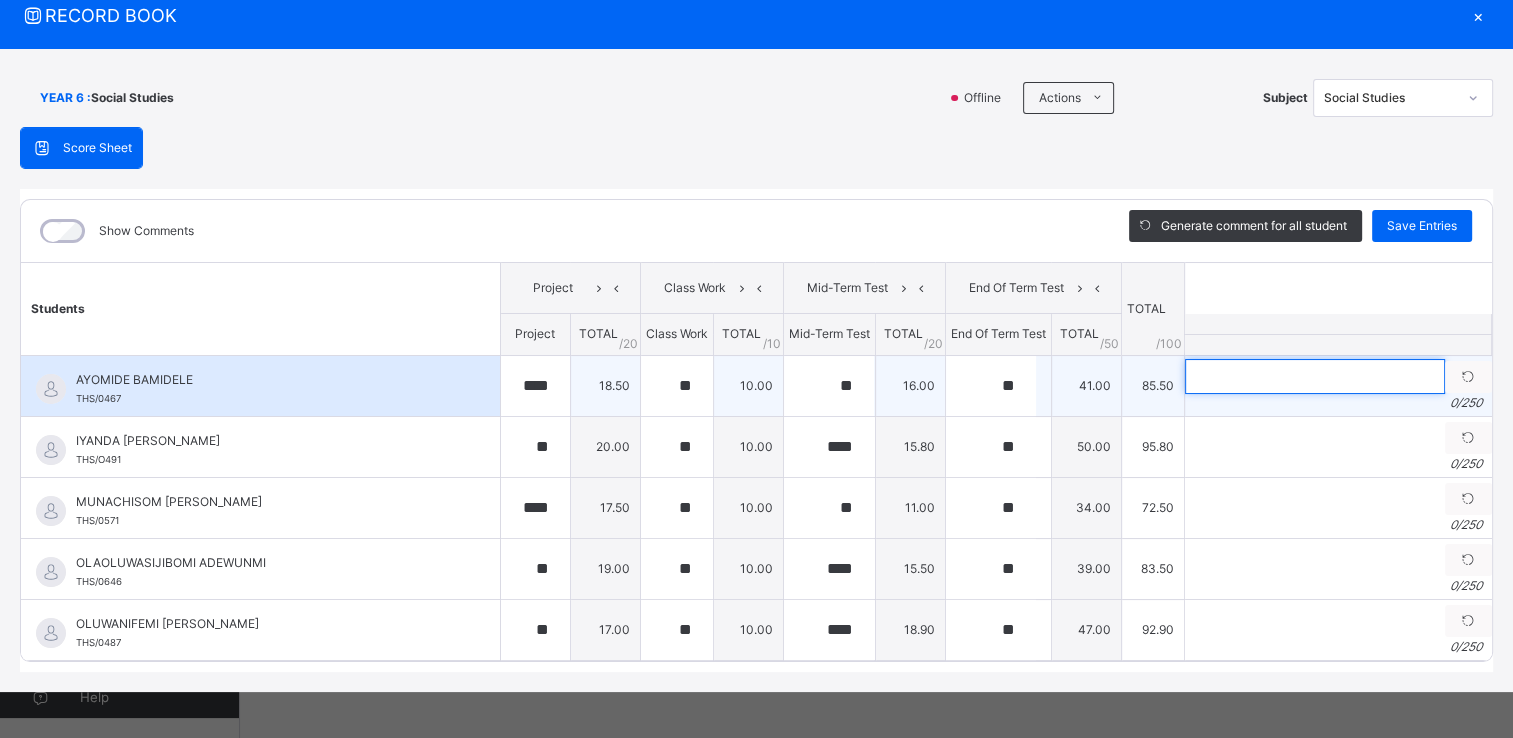 click at bounding box center (1315, 376) 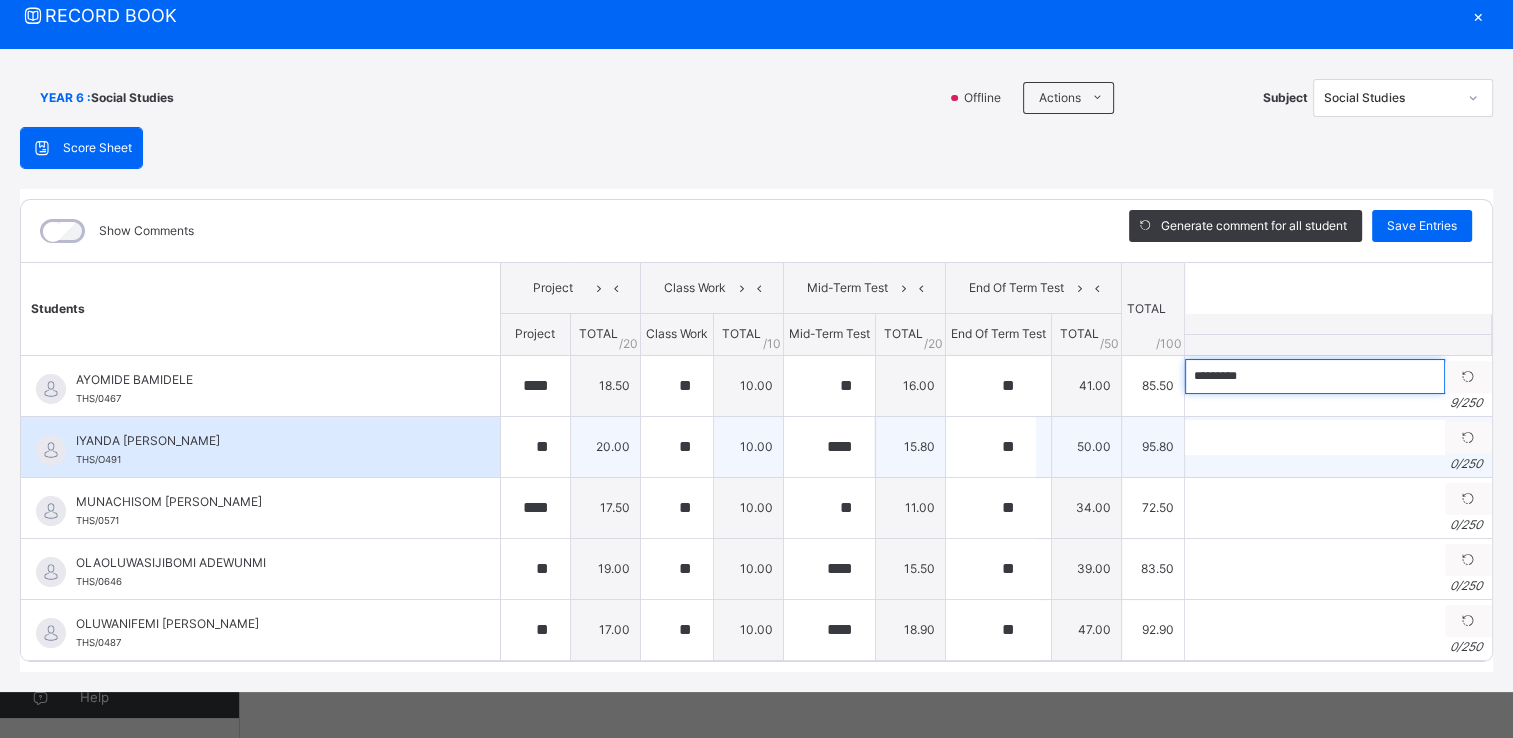 type on "*********" 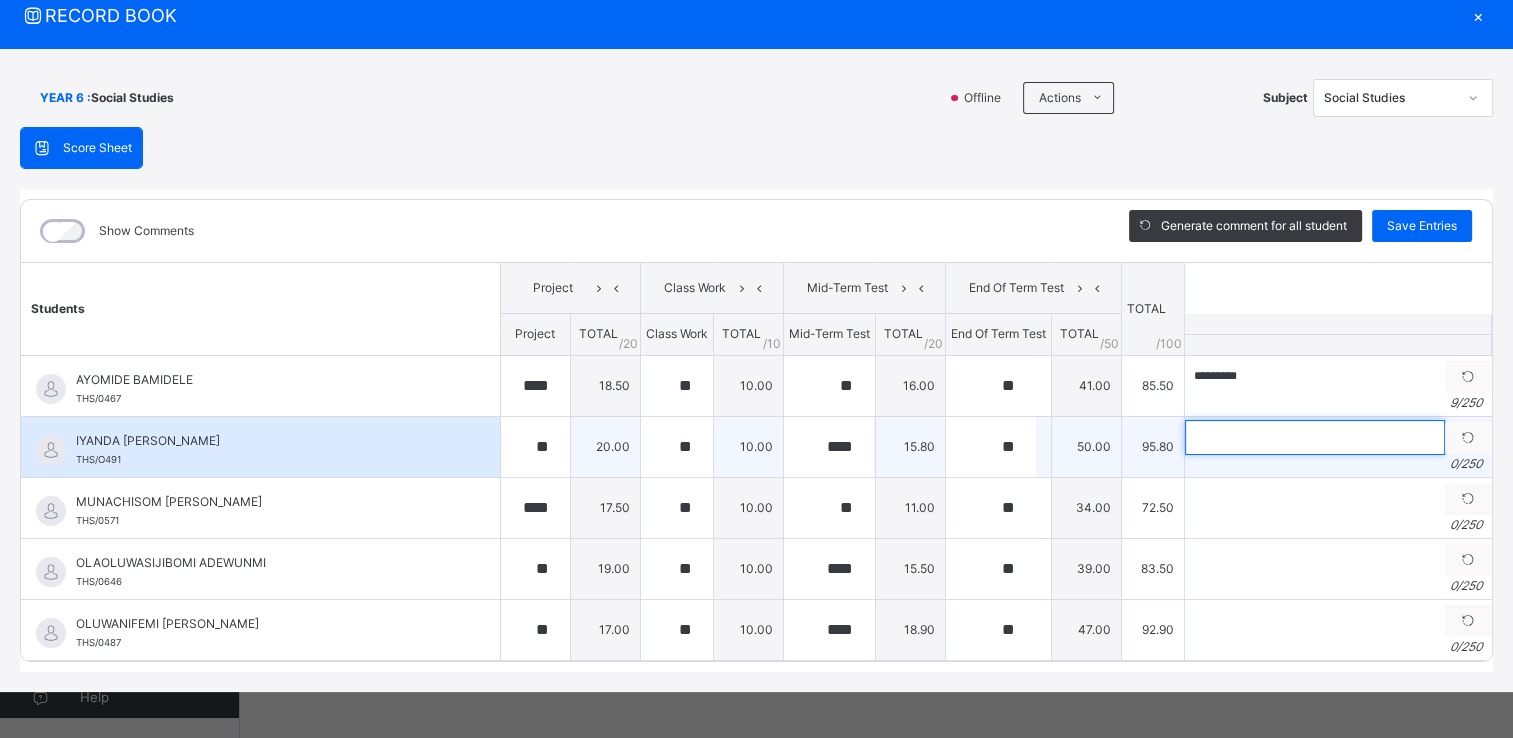 click at bounding box center [1315, 437] 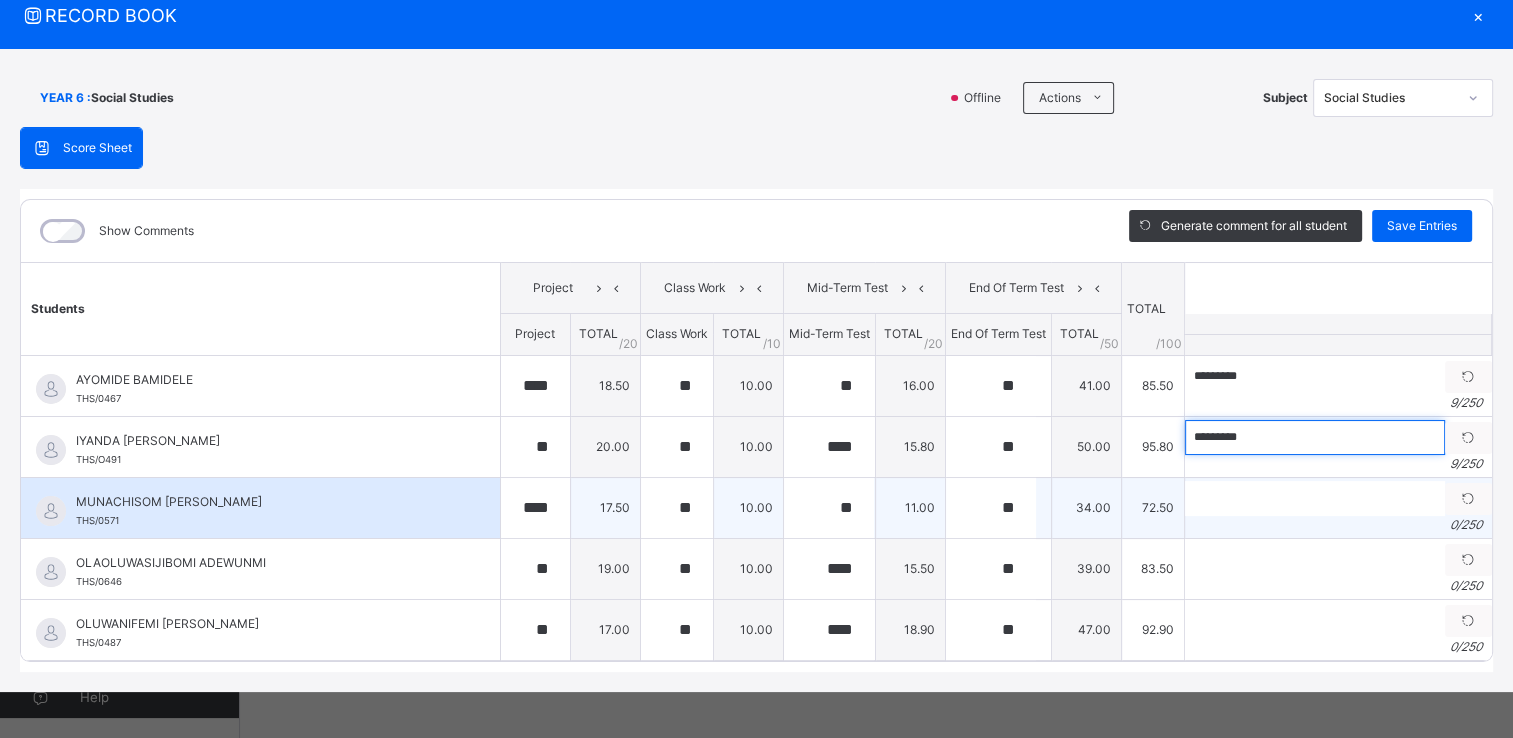 type on "*********" 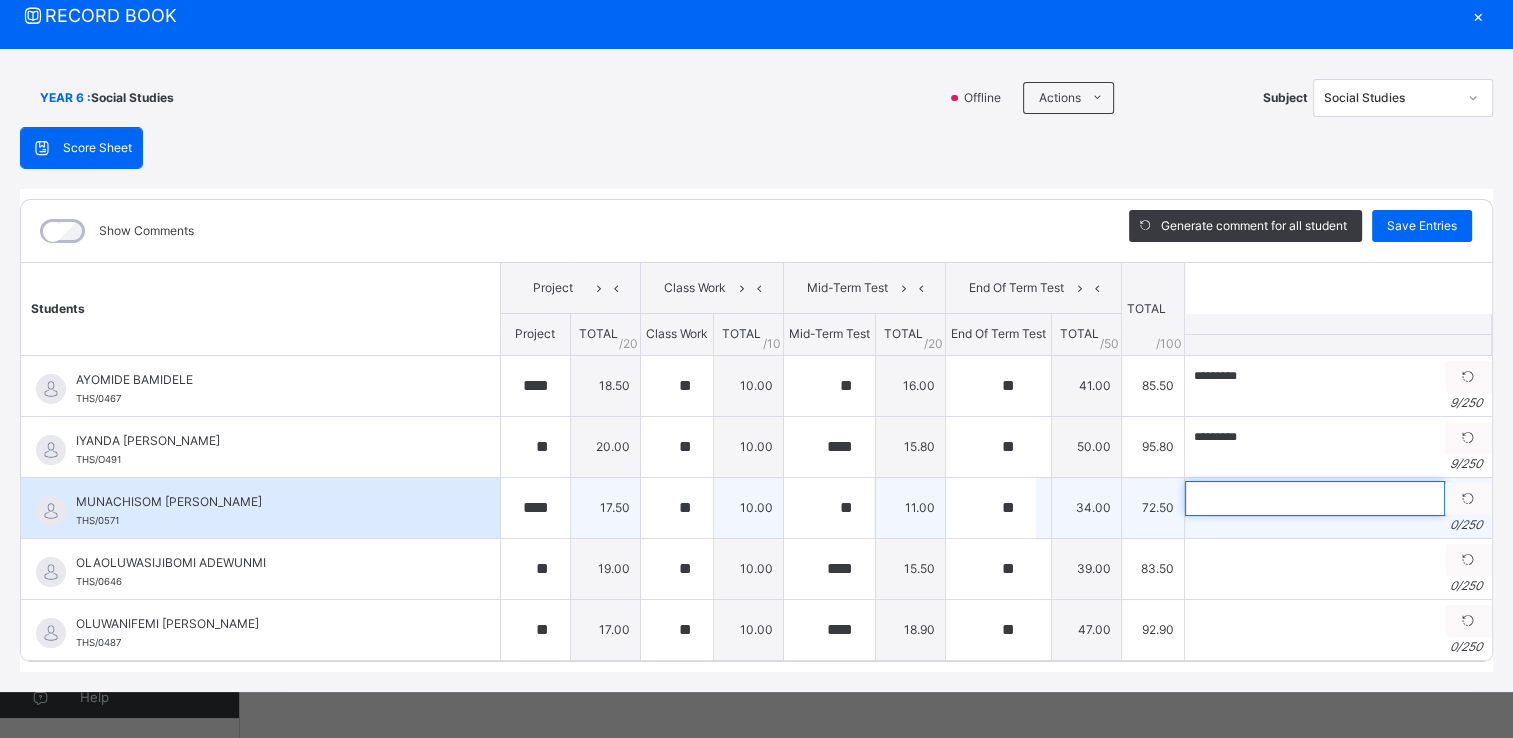 click at bounding box center (1315, 498) 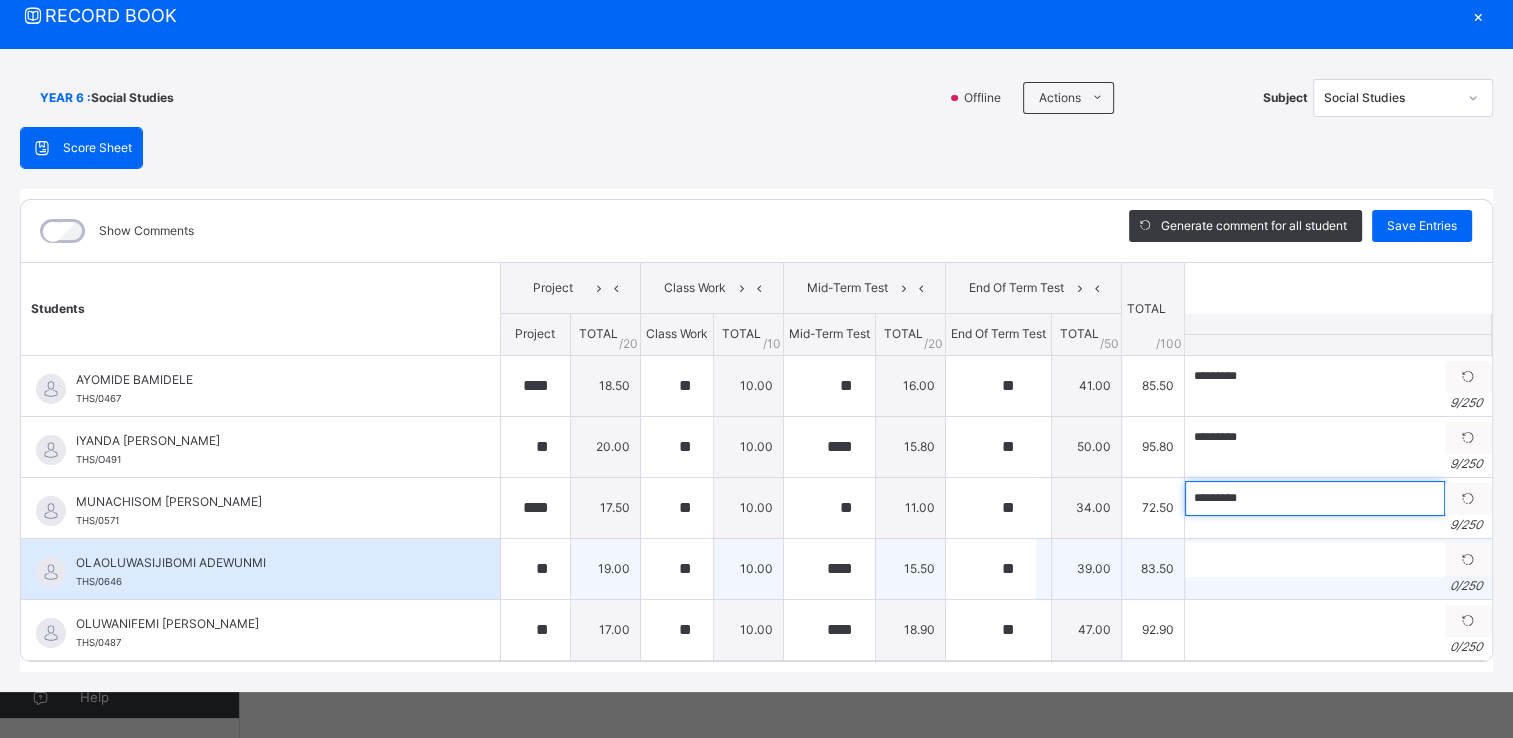 type on "*********" 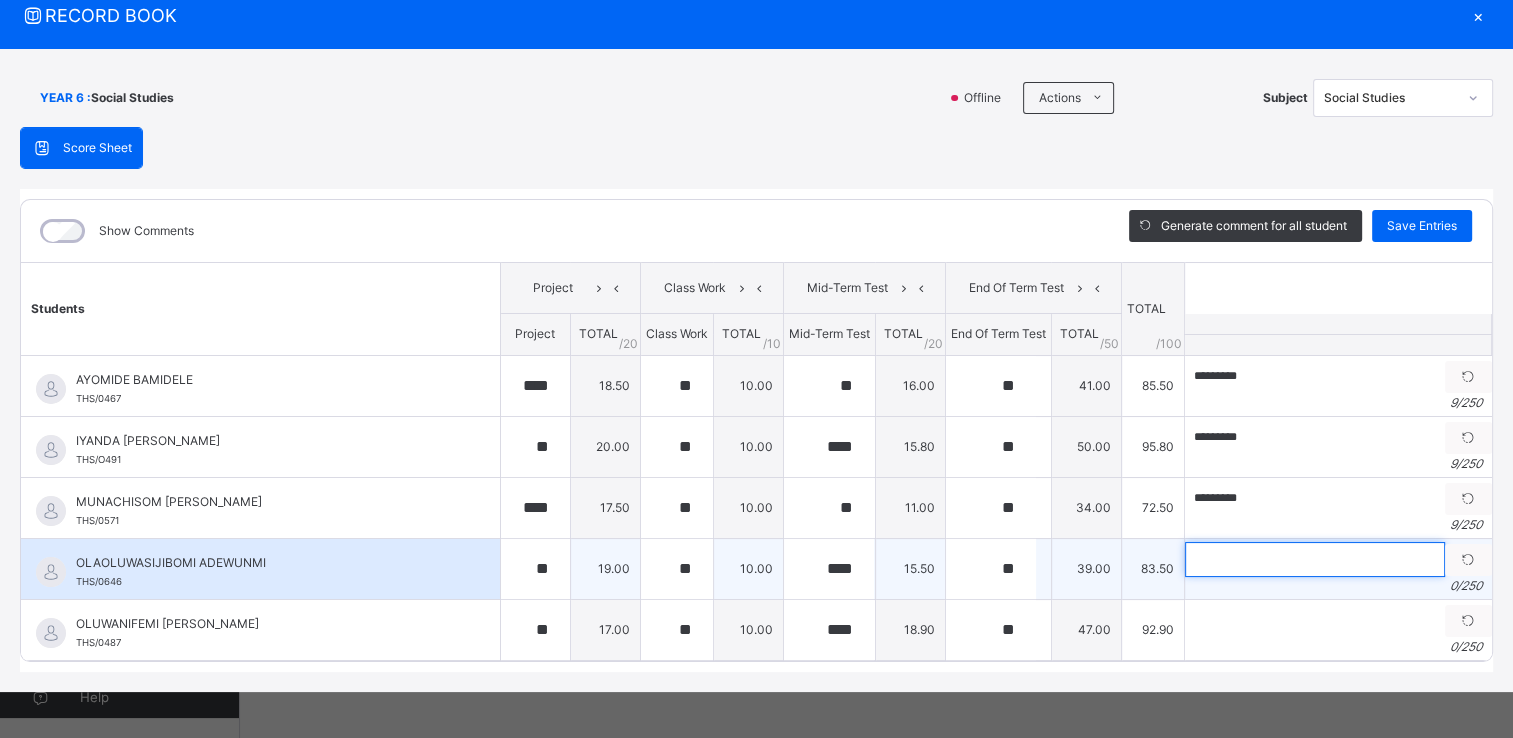 click at bounding box center [1315, 559] 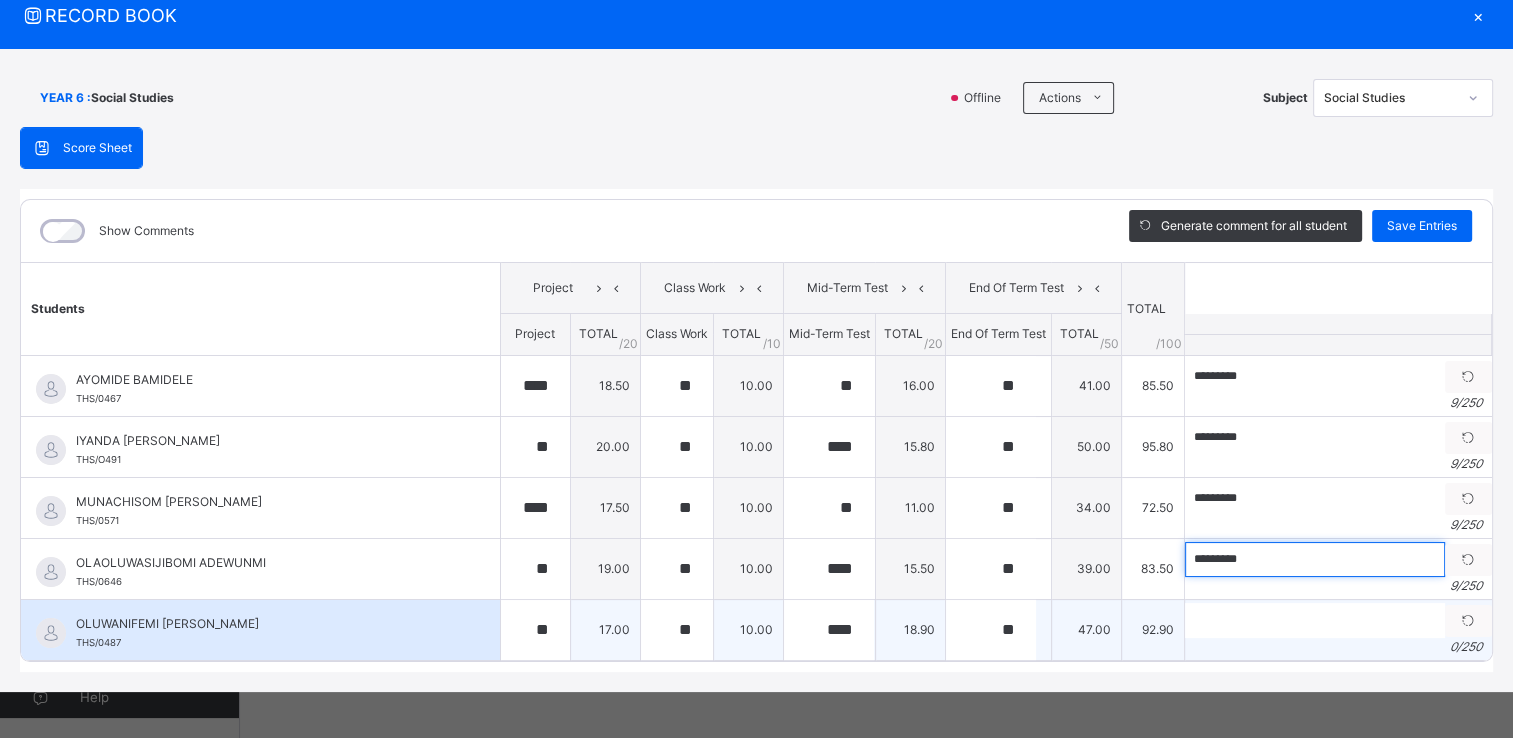 type on "*********" 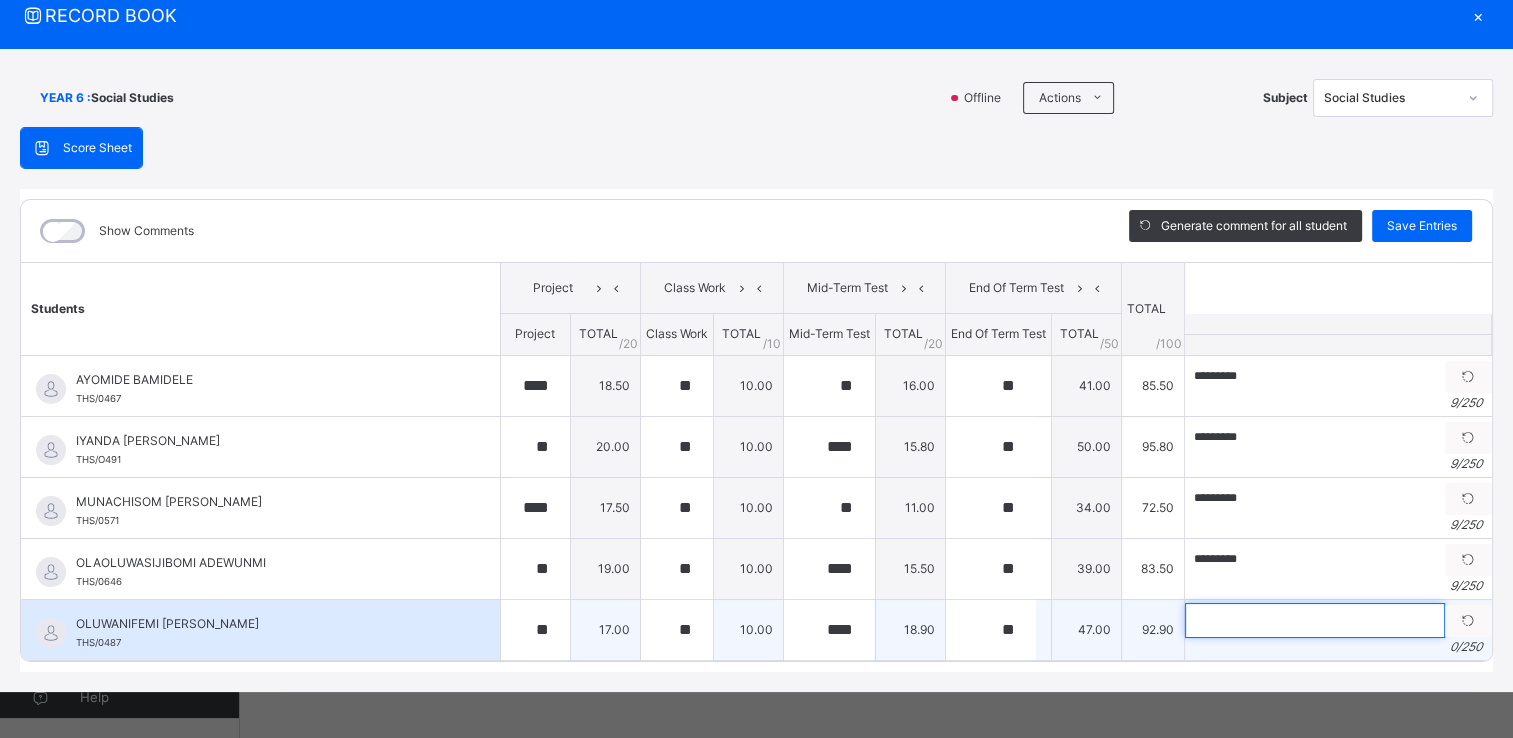 click at bounding box center [1315, 620] 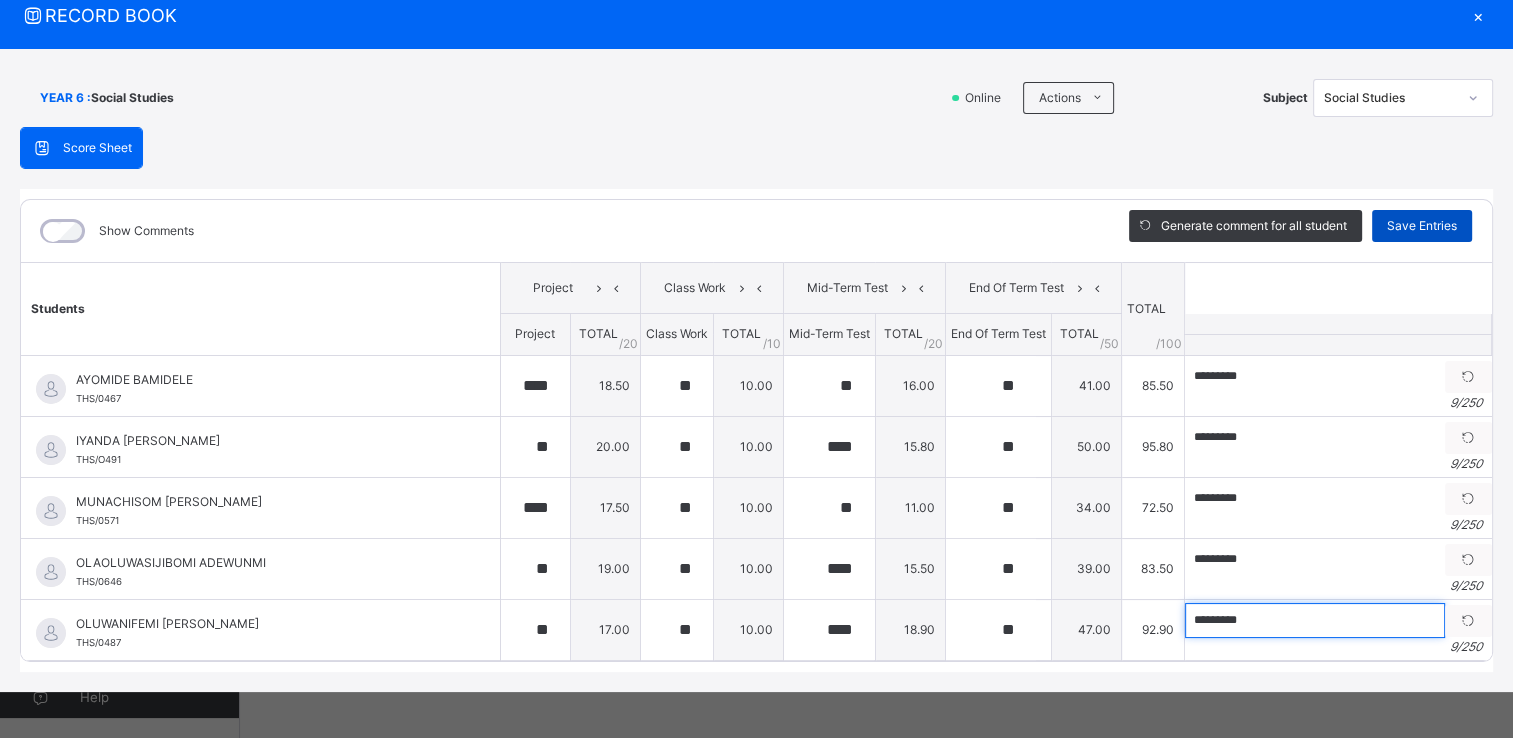 type on "*********" 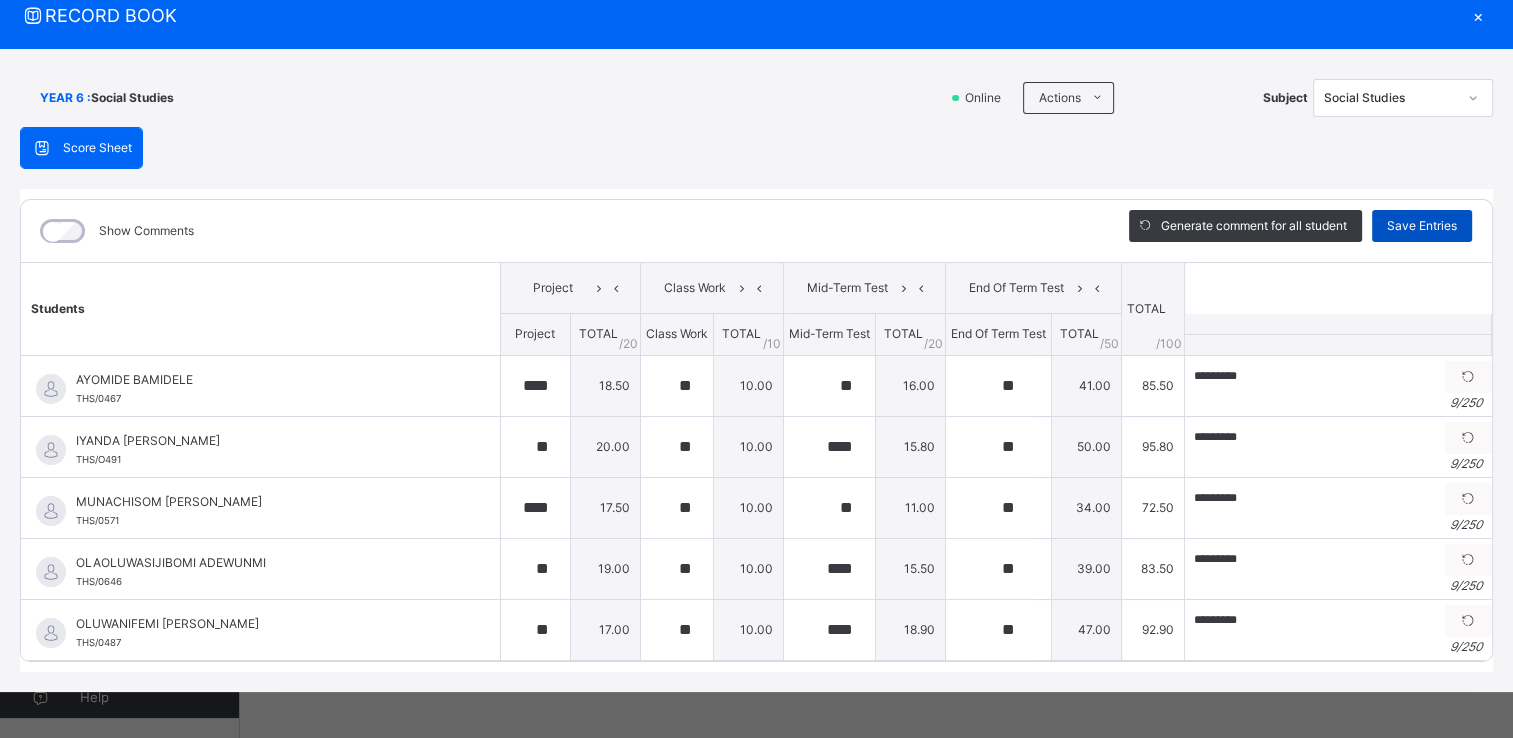 click on "Save Entries" at bounding box center [1422, 226] 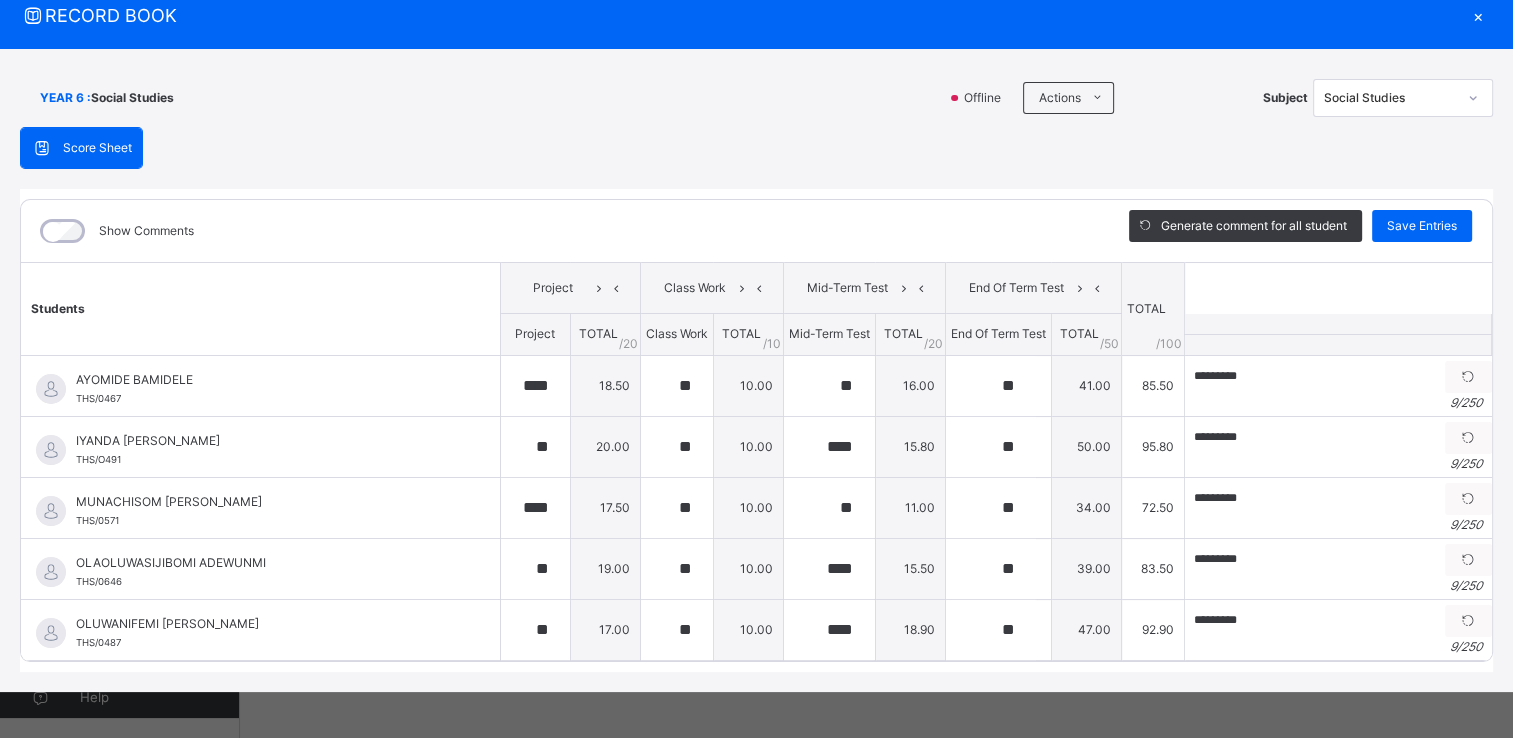 click on "×" at bounding box center [1478, 15] 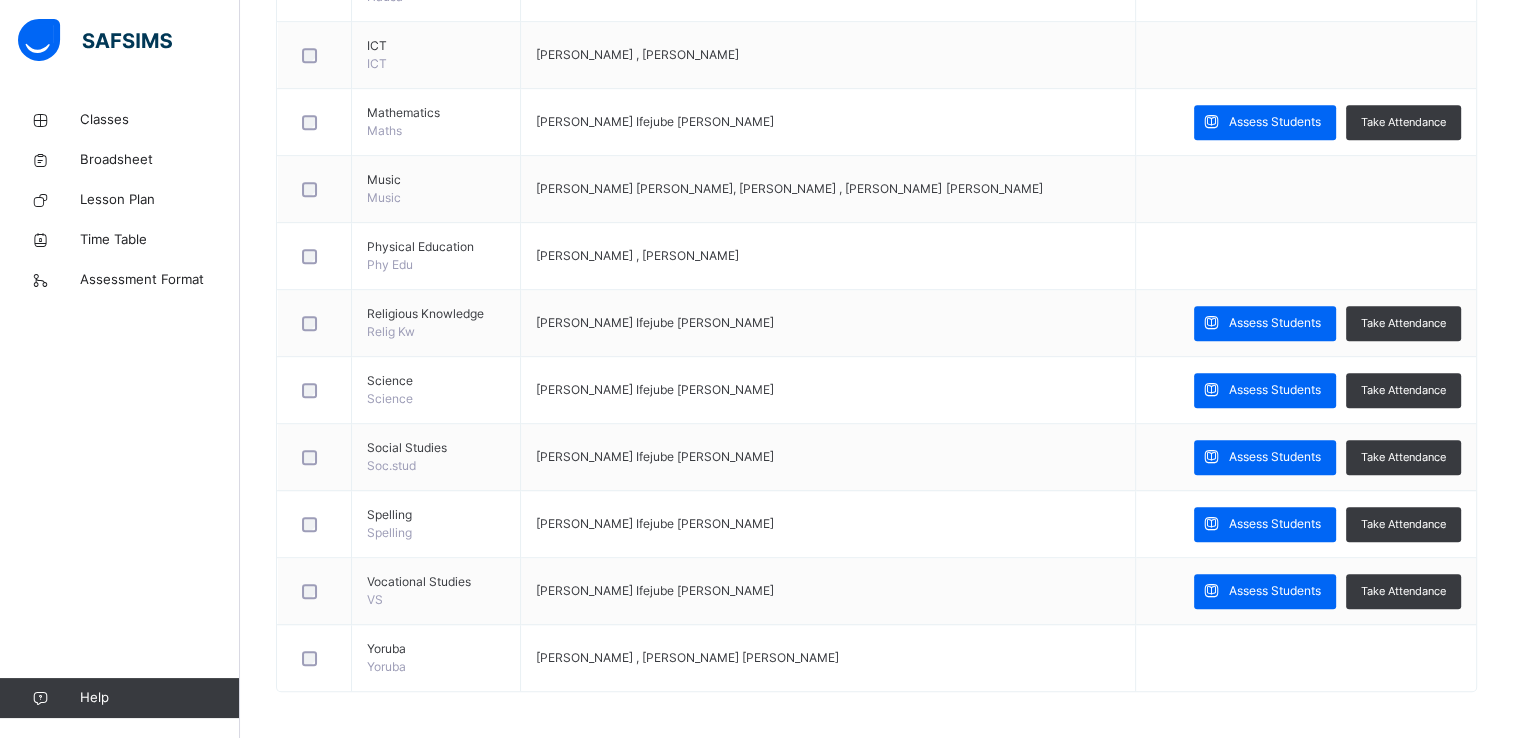 scroll, scrollTop: 374, scrollLeft: 0, axis: vertical 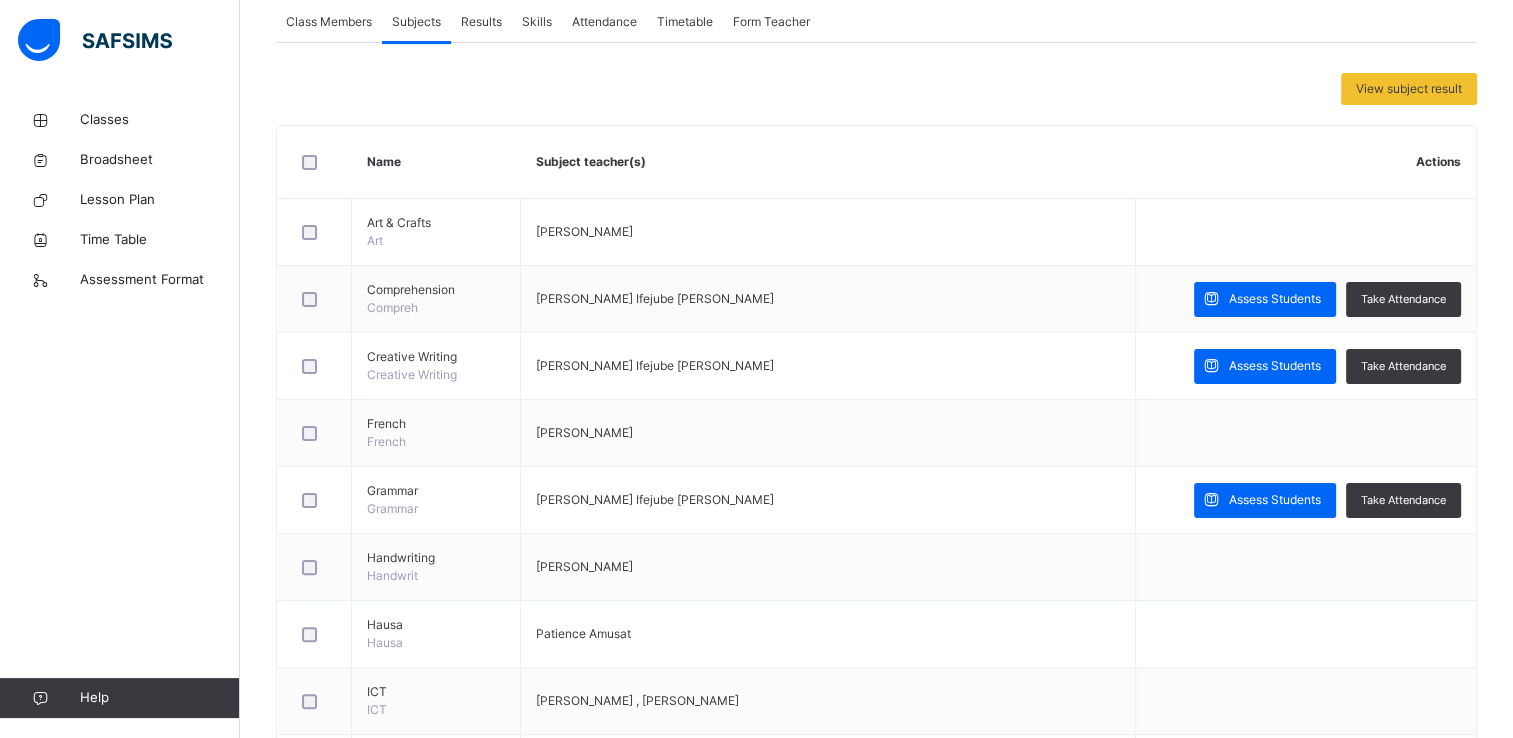 click on "Results" at bounding box center [481, 22] 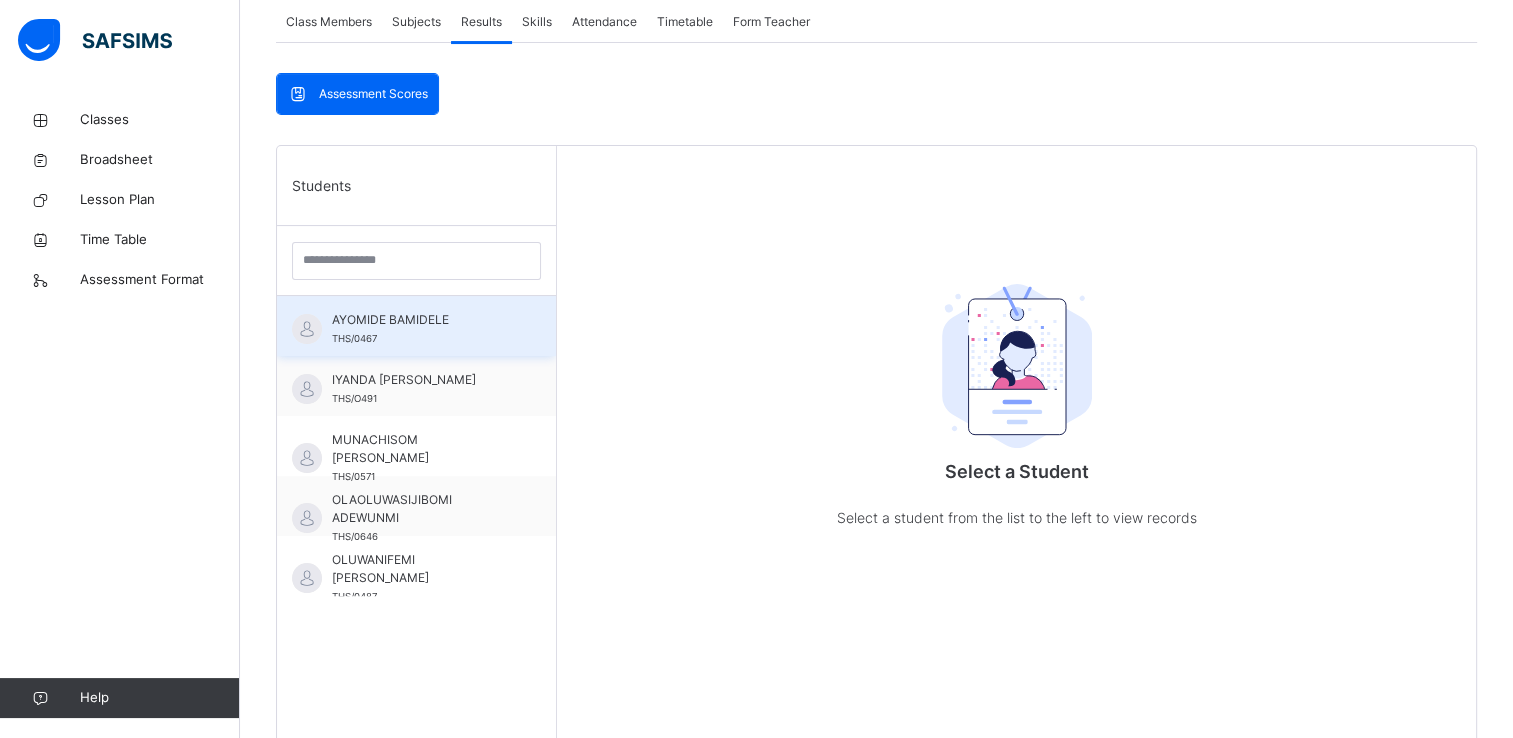click on "AYOMIDE  BAMIDELE" at bounding box center [421, 320] 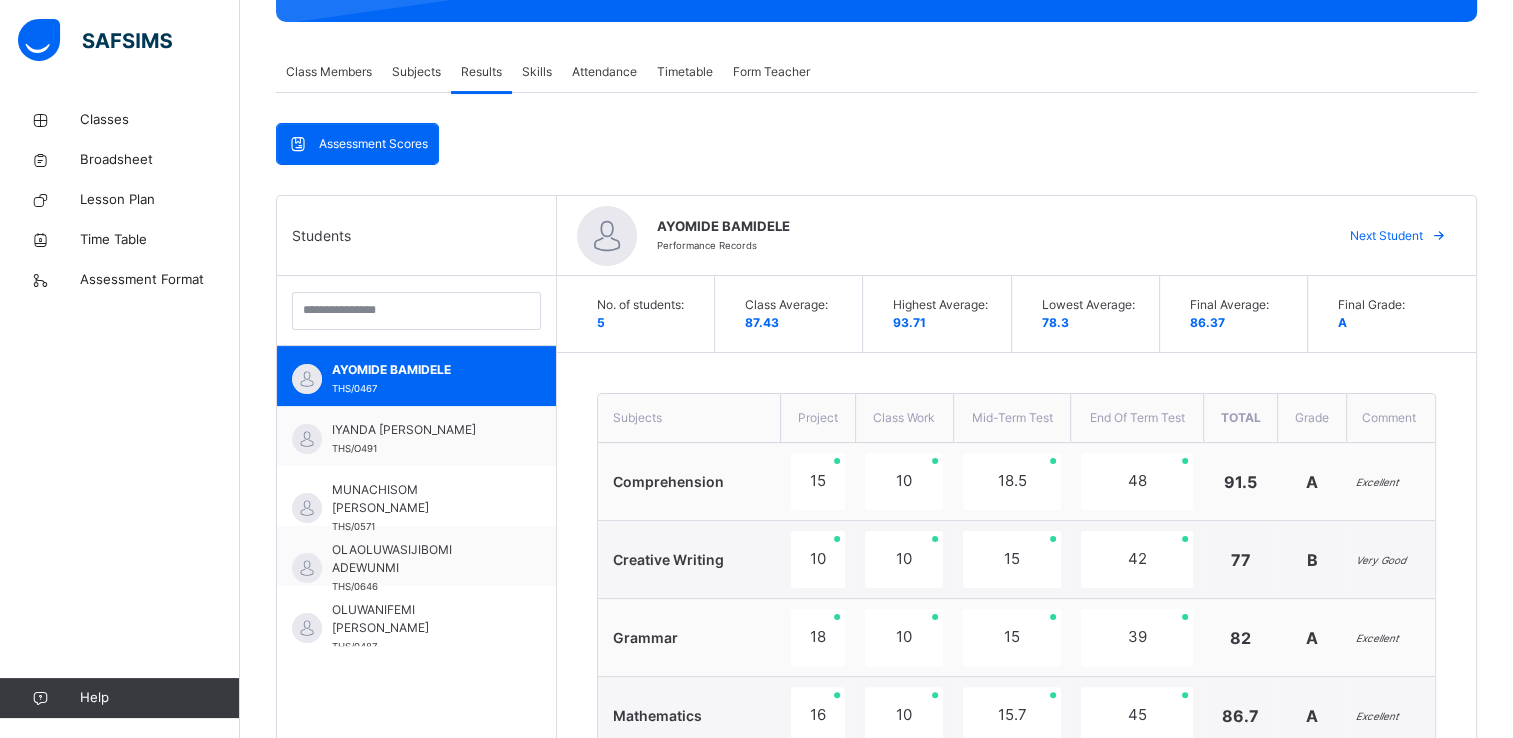 scroll, scrollTop: 332, scrollLeft: 0, axis: vertical 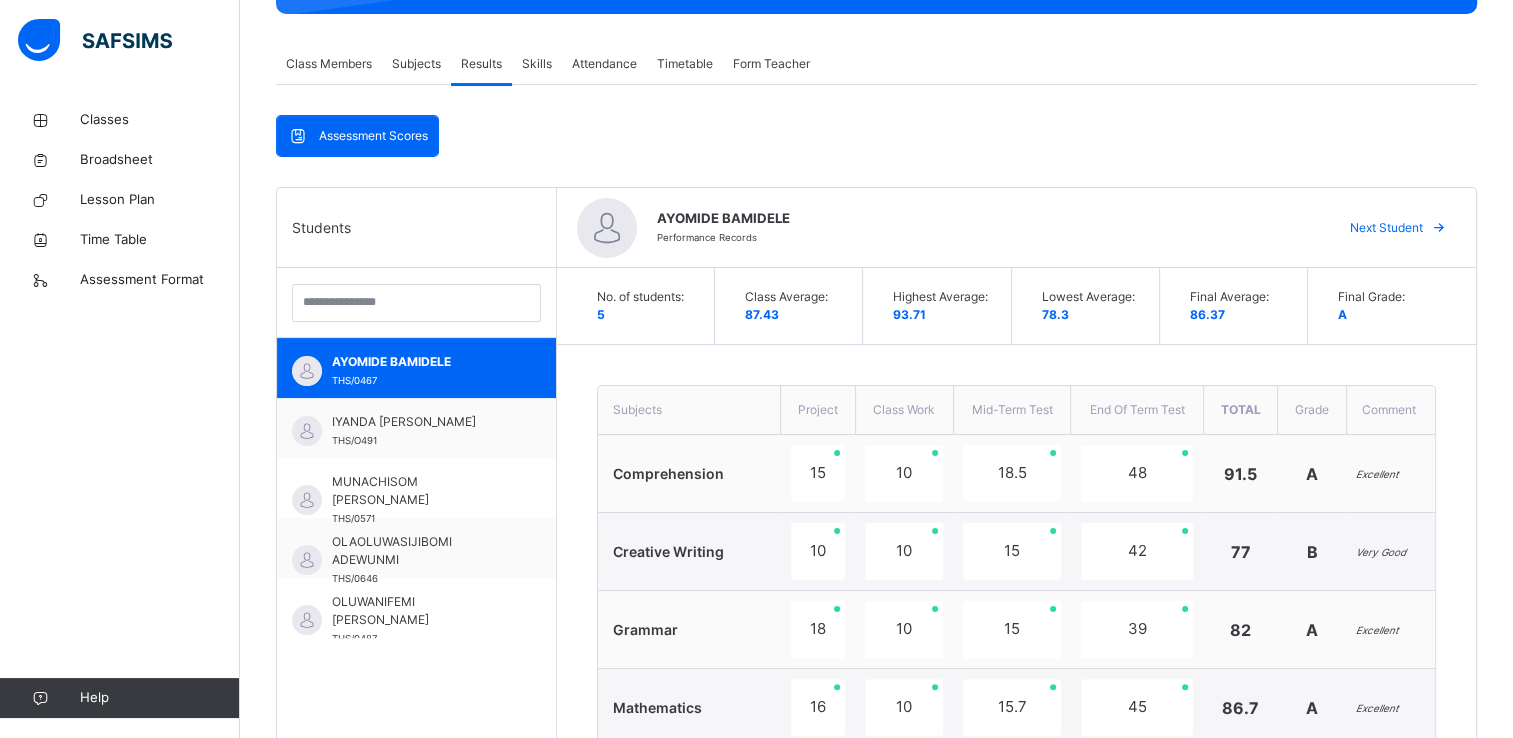 click on "Skills" at bounding box center [537, 64] 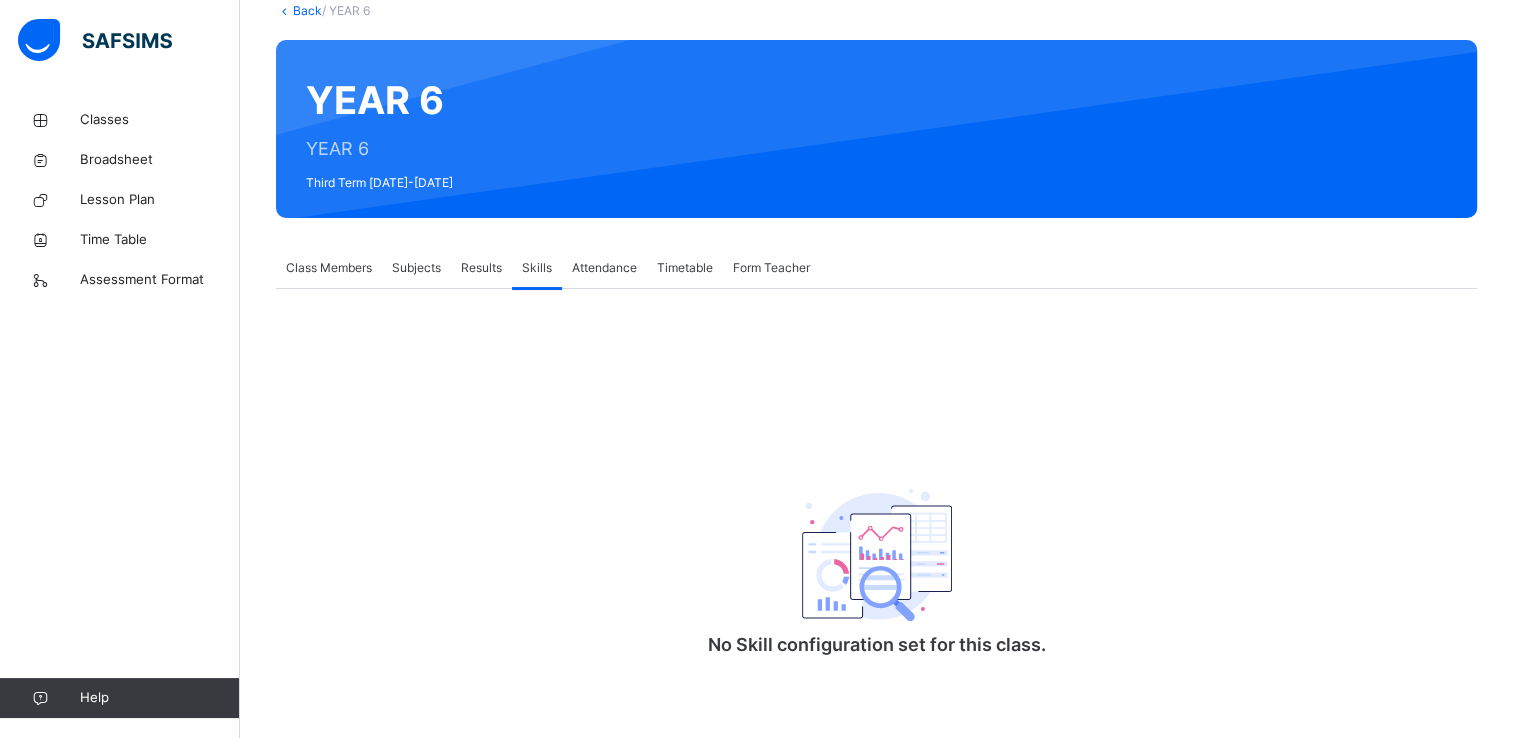 scroll, scrollTop: 128, scrollLeft: 0, axis: vertical 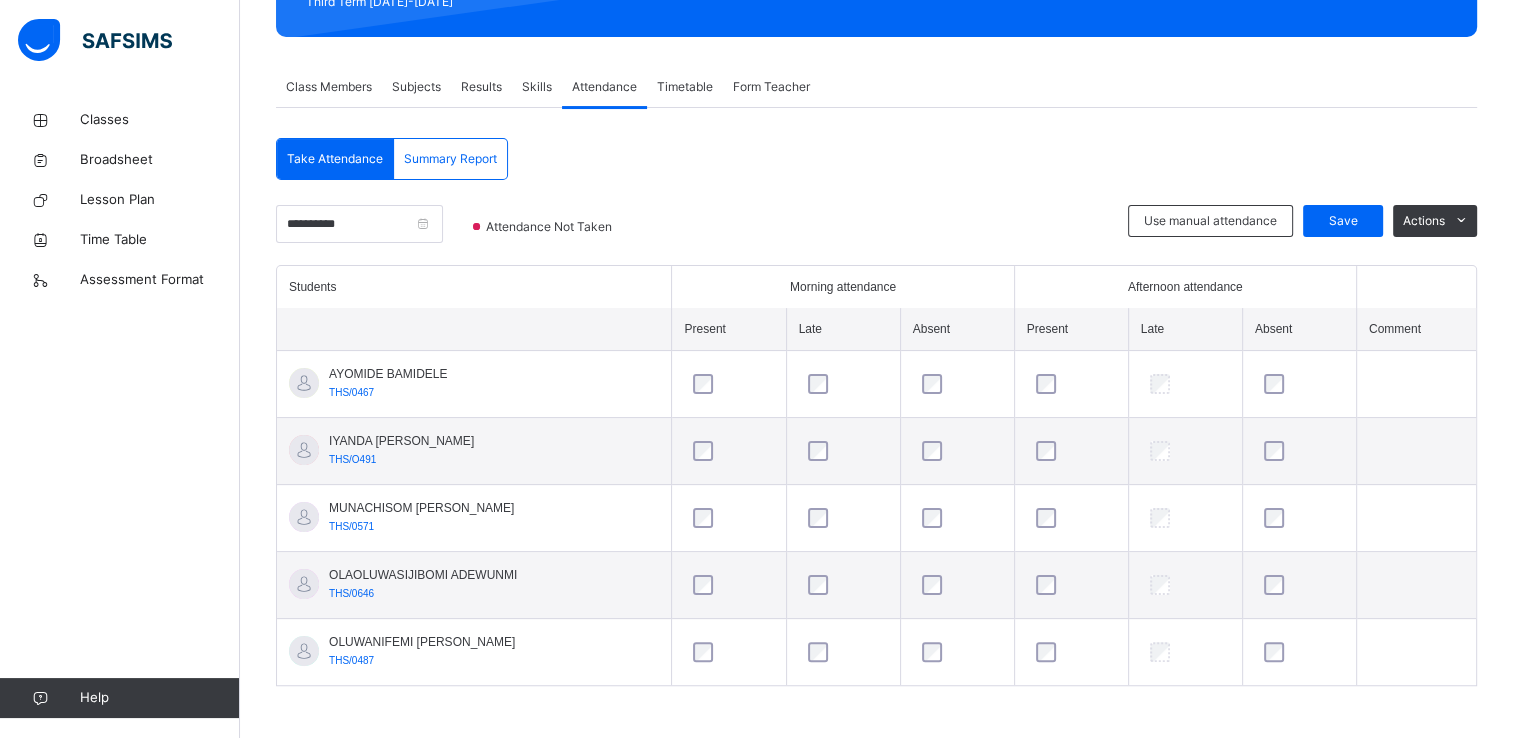 click on "Timetable" at bounding box center [685, 87] 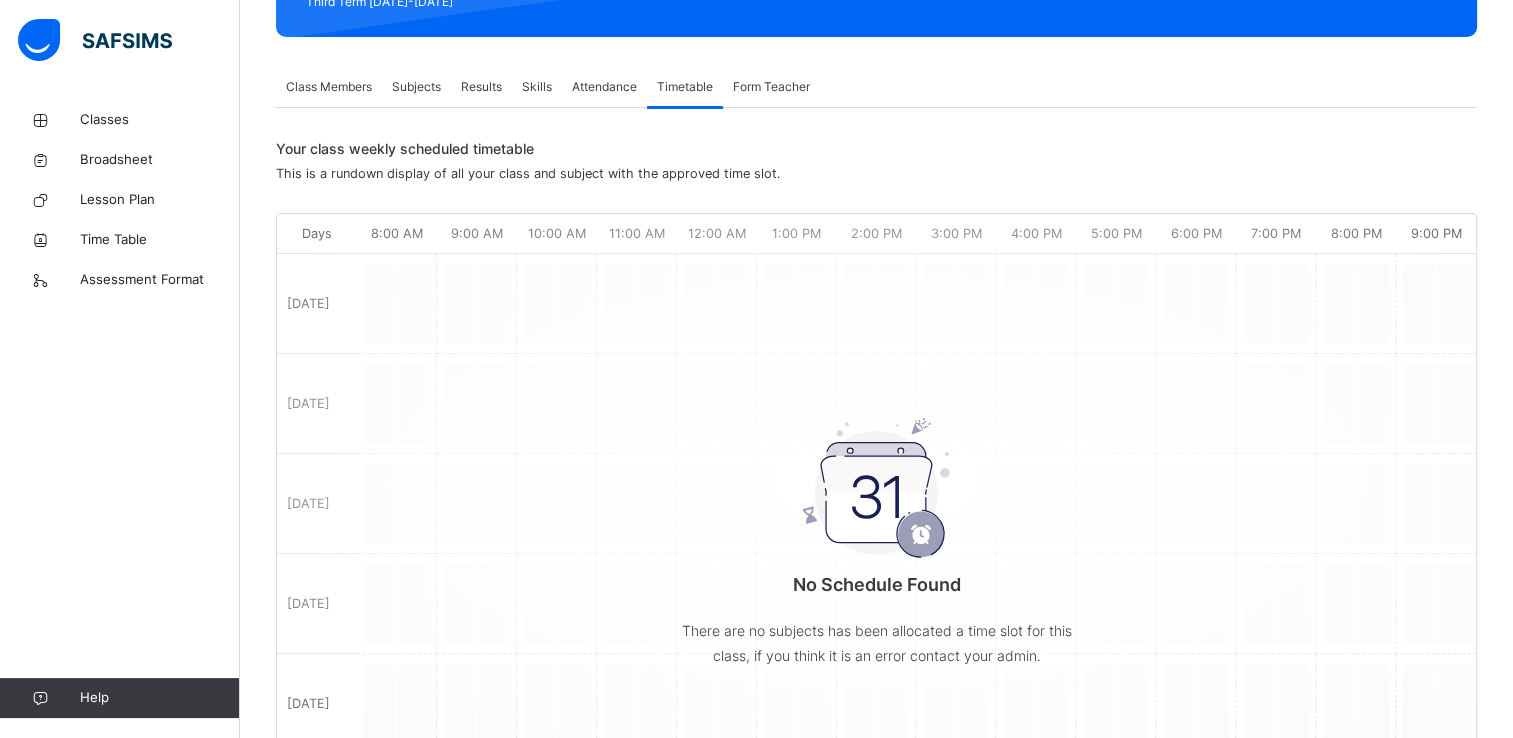 scroll, scrollTop: 332, scrollLeft: 0, axis: vertical 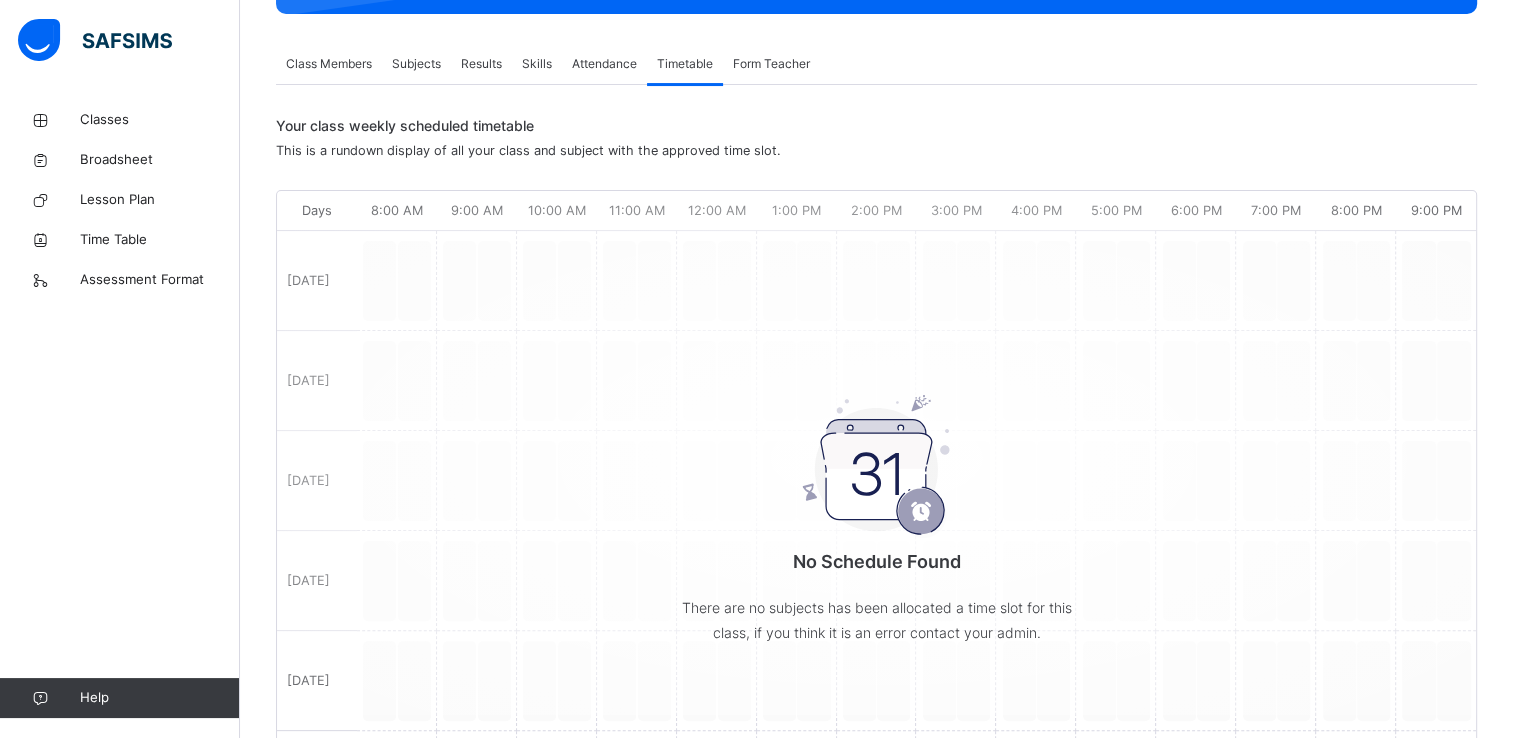 click on "Form Teacher" at bounding box center [771, 64] 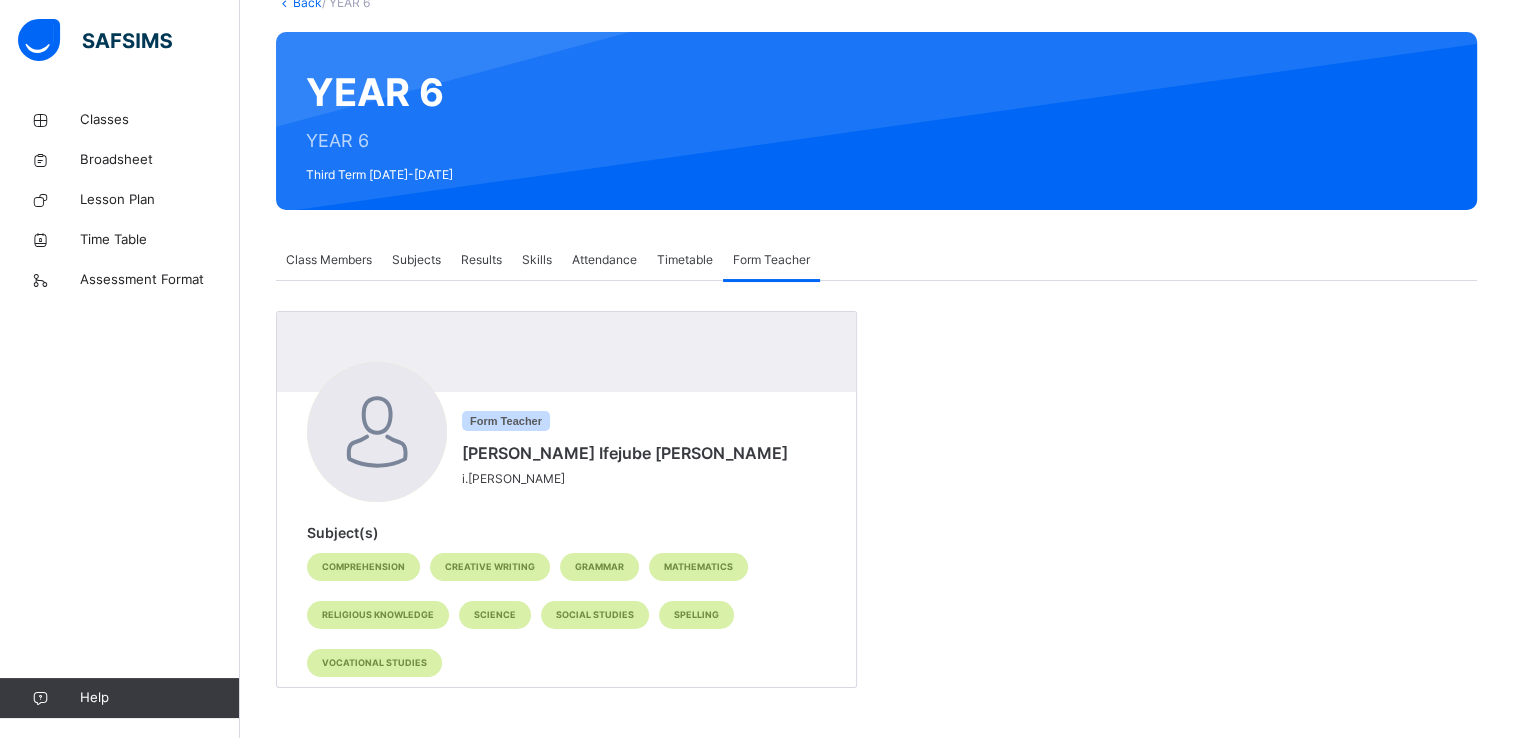 scroll, scrollTop: 135, scrollLeft: 0, axis: vertical 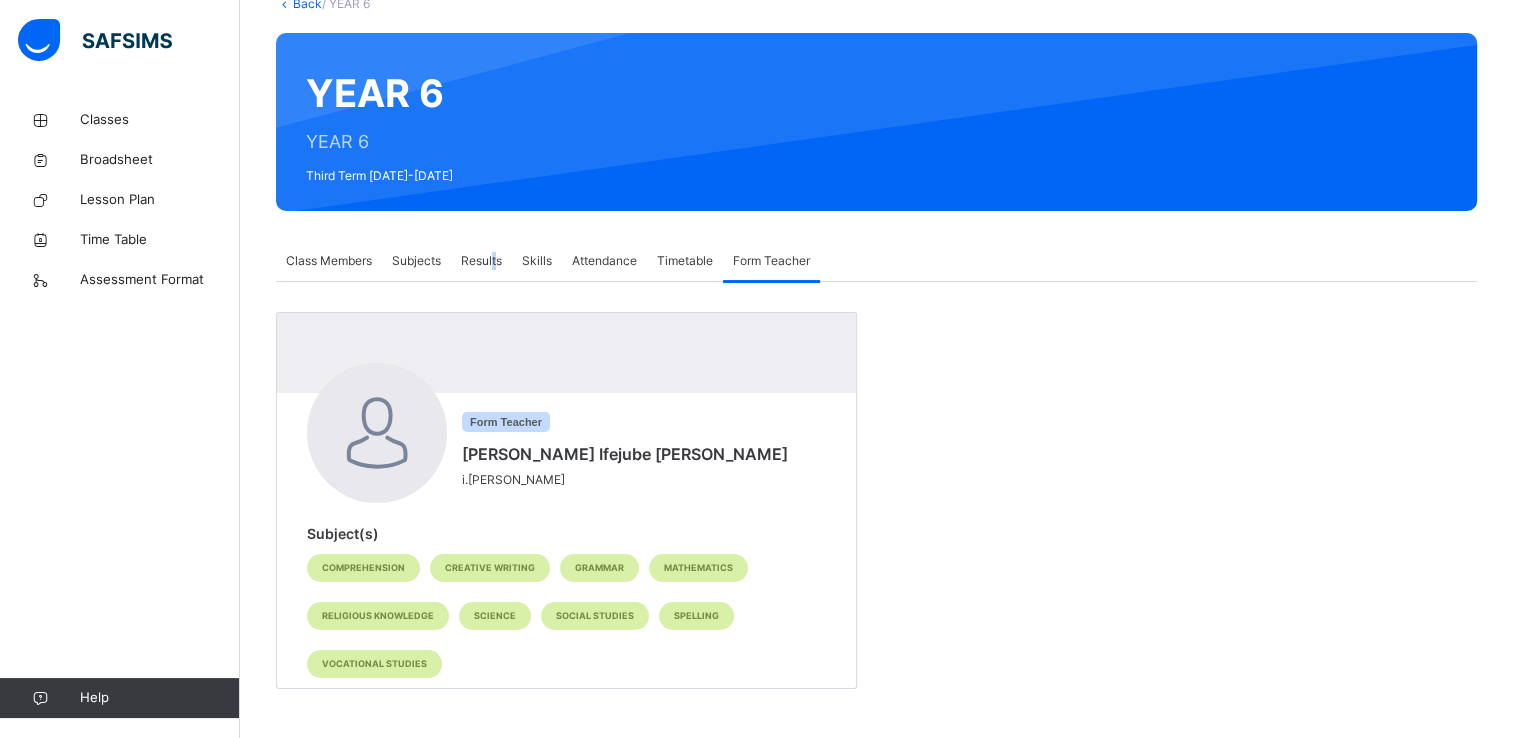 click on "Results" at bounding box center [481, 261] 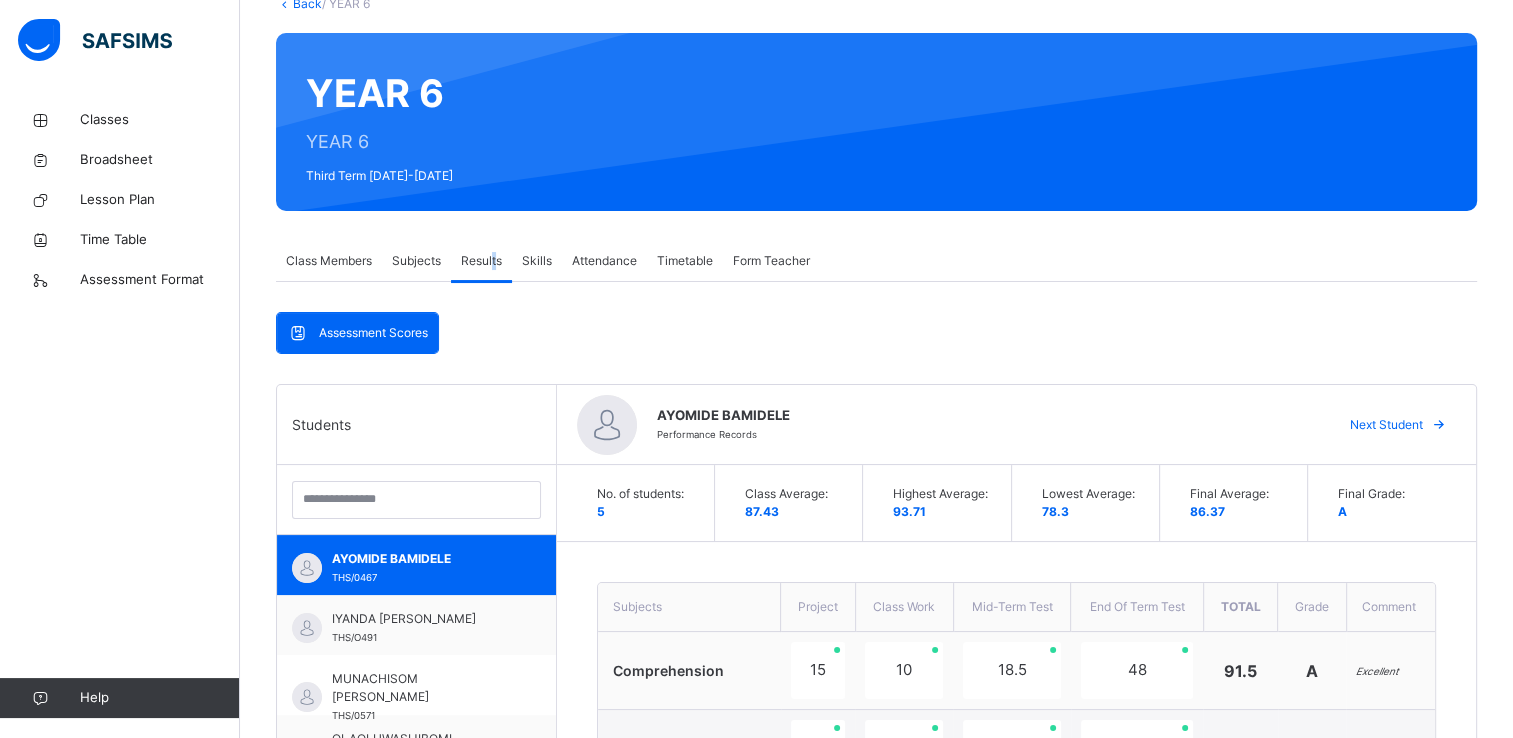 scroll, scrollTop: 332, scrollLeft: 0, axis: vertical 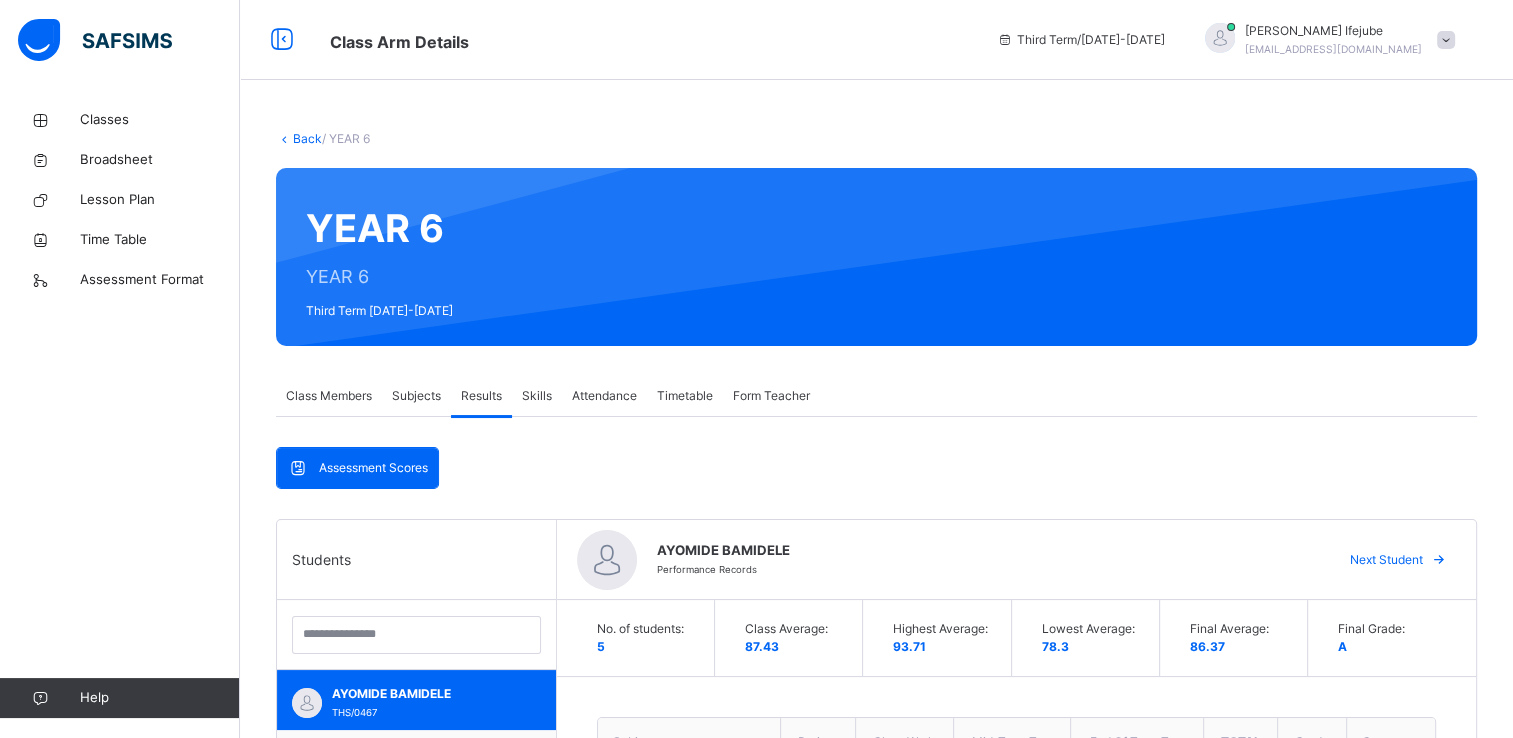 click on "Assessment Scores" at bounding box center [373, 468] 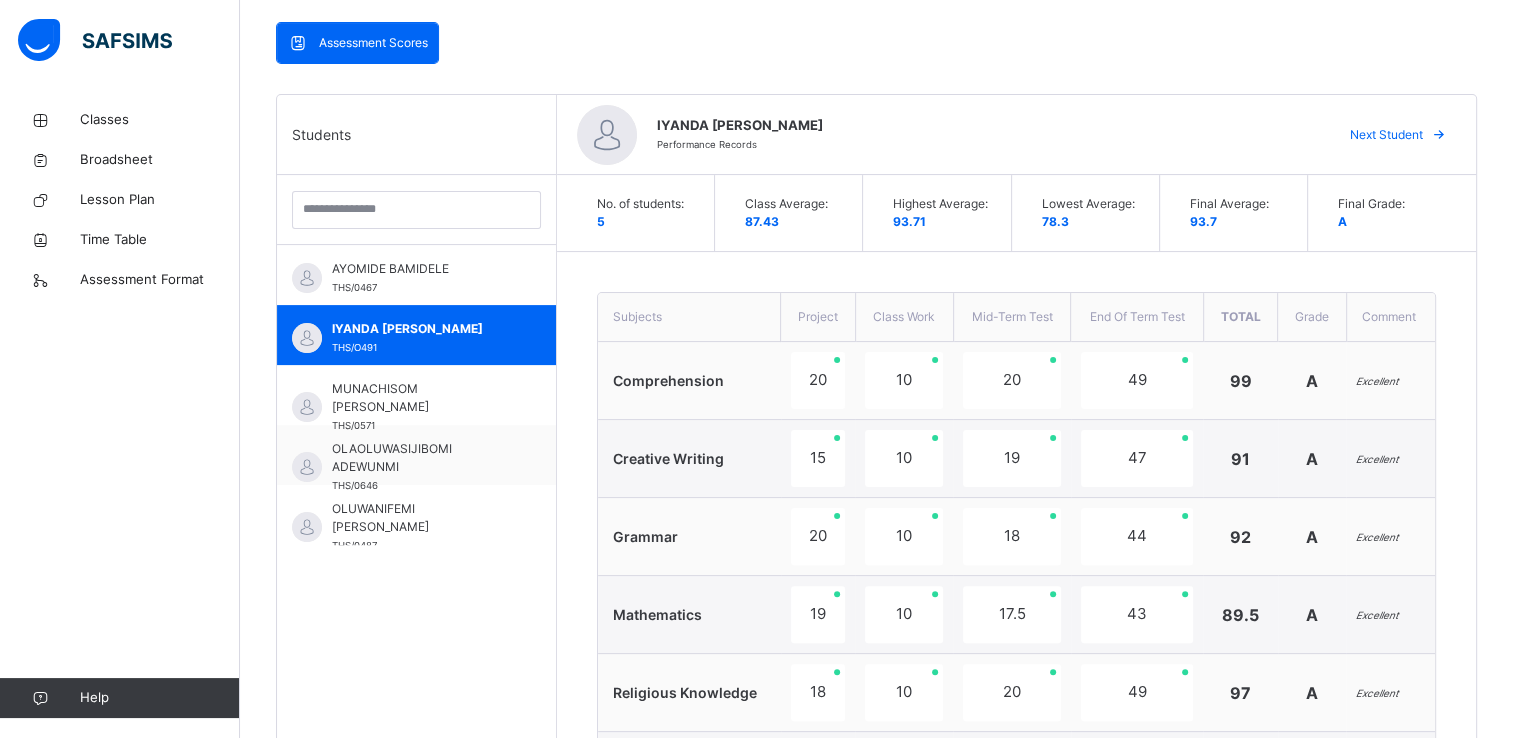 scroll, scrollTop: 415, scrollLeft: 0, axis: vertical 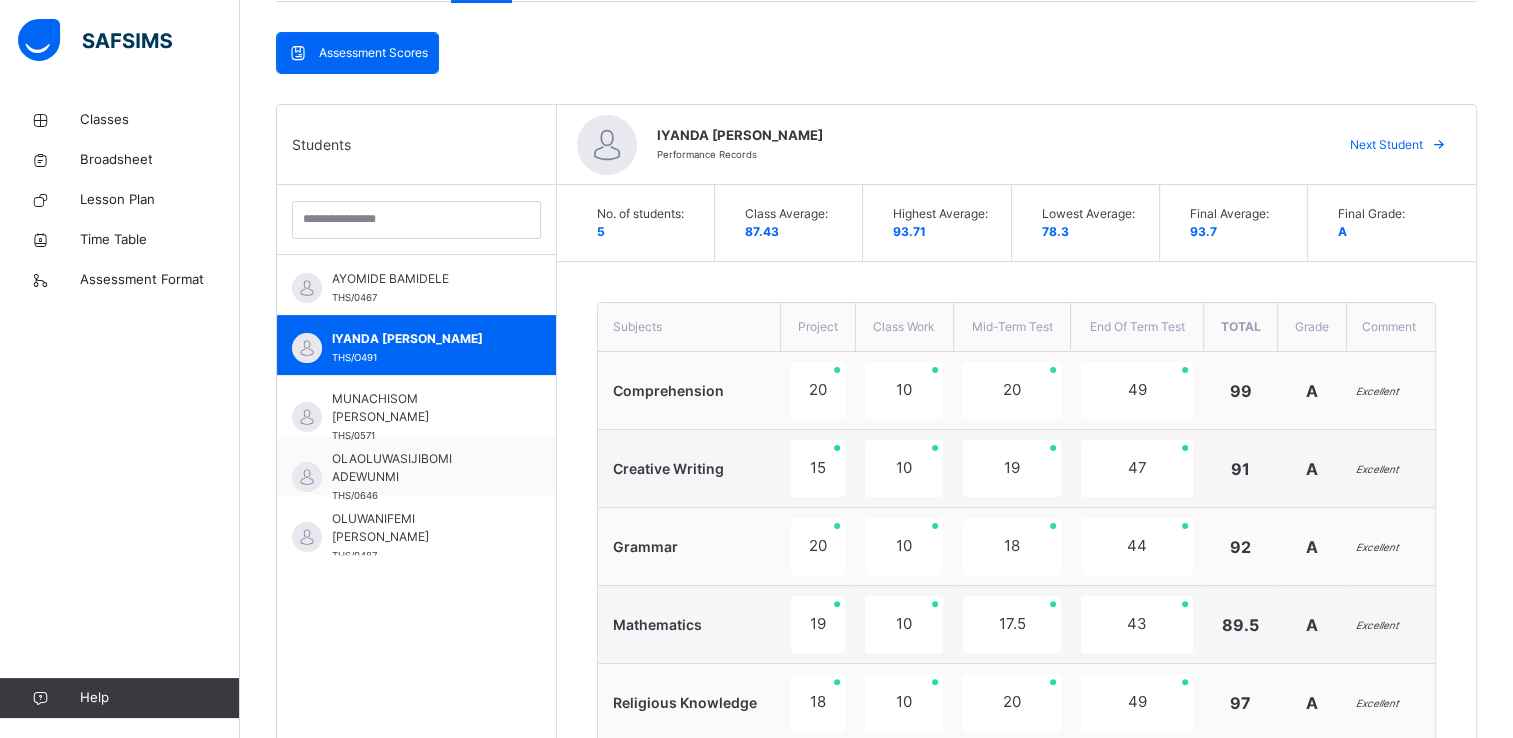 click on "Next Student" at bounding box center (1386, 145) 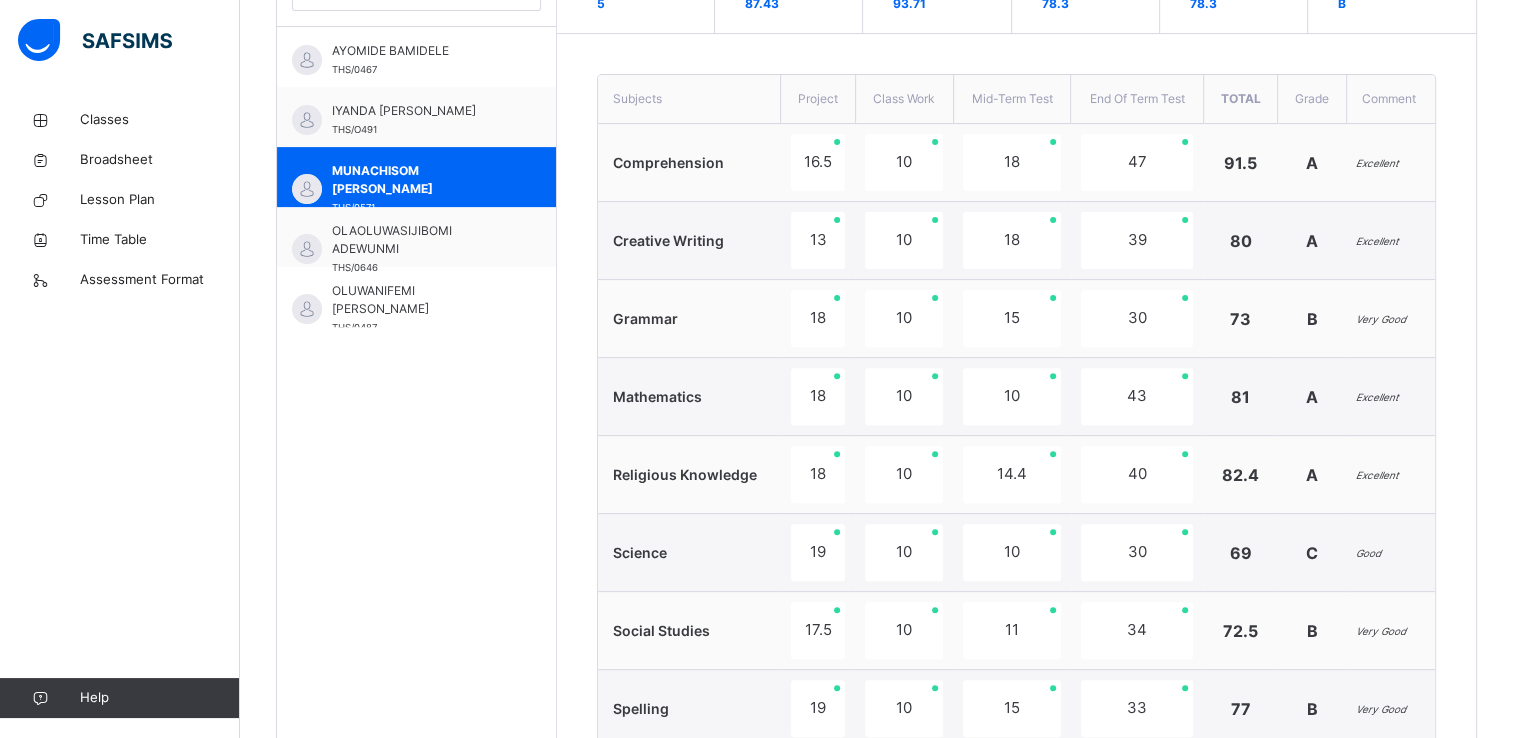 scroll, scrollTop: 648, scrollLeft: 0, axis: vertical 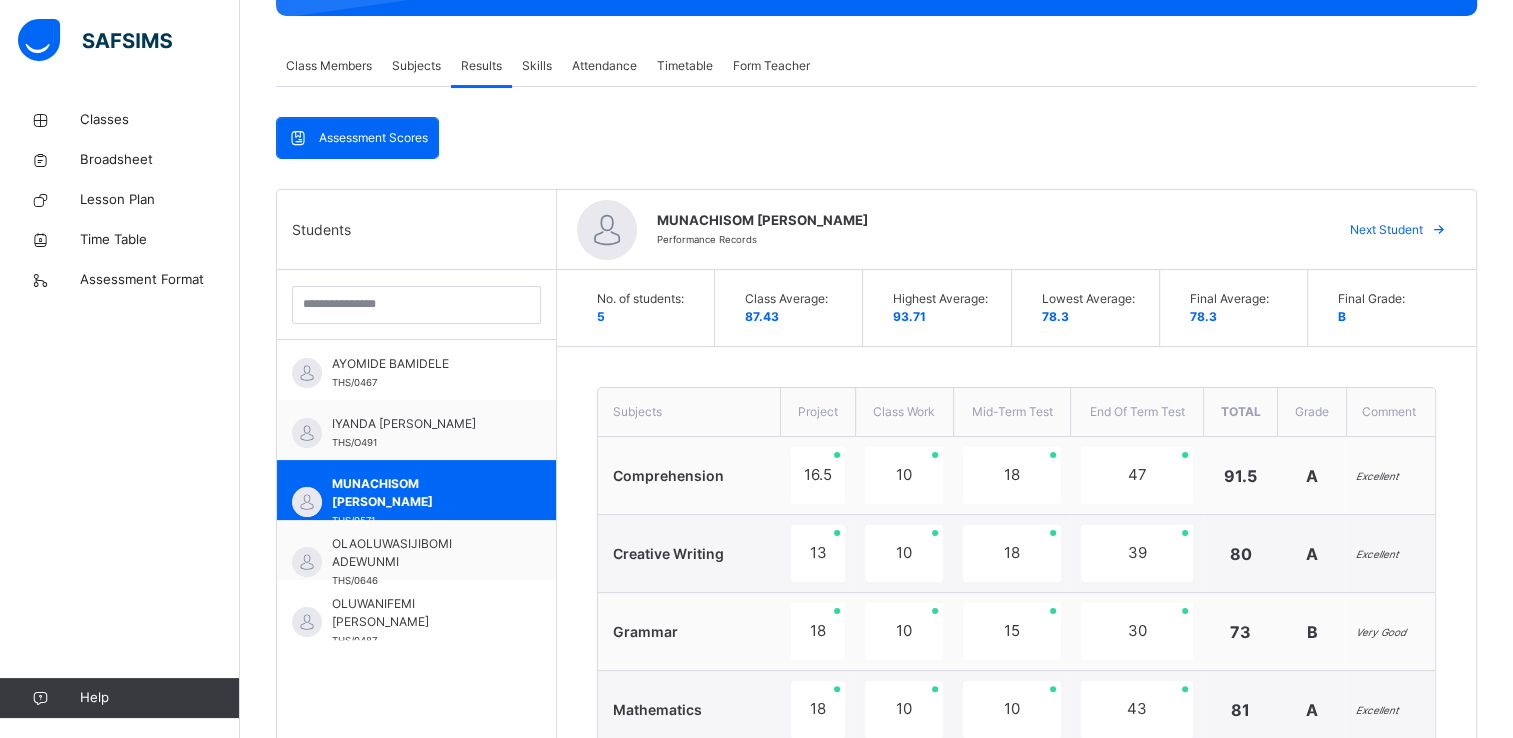 click on "Next Student" at bounding box center (1386, 230) 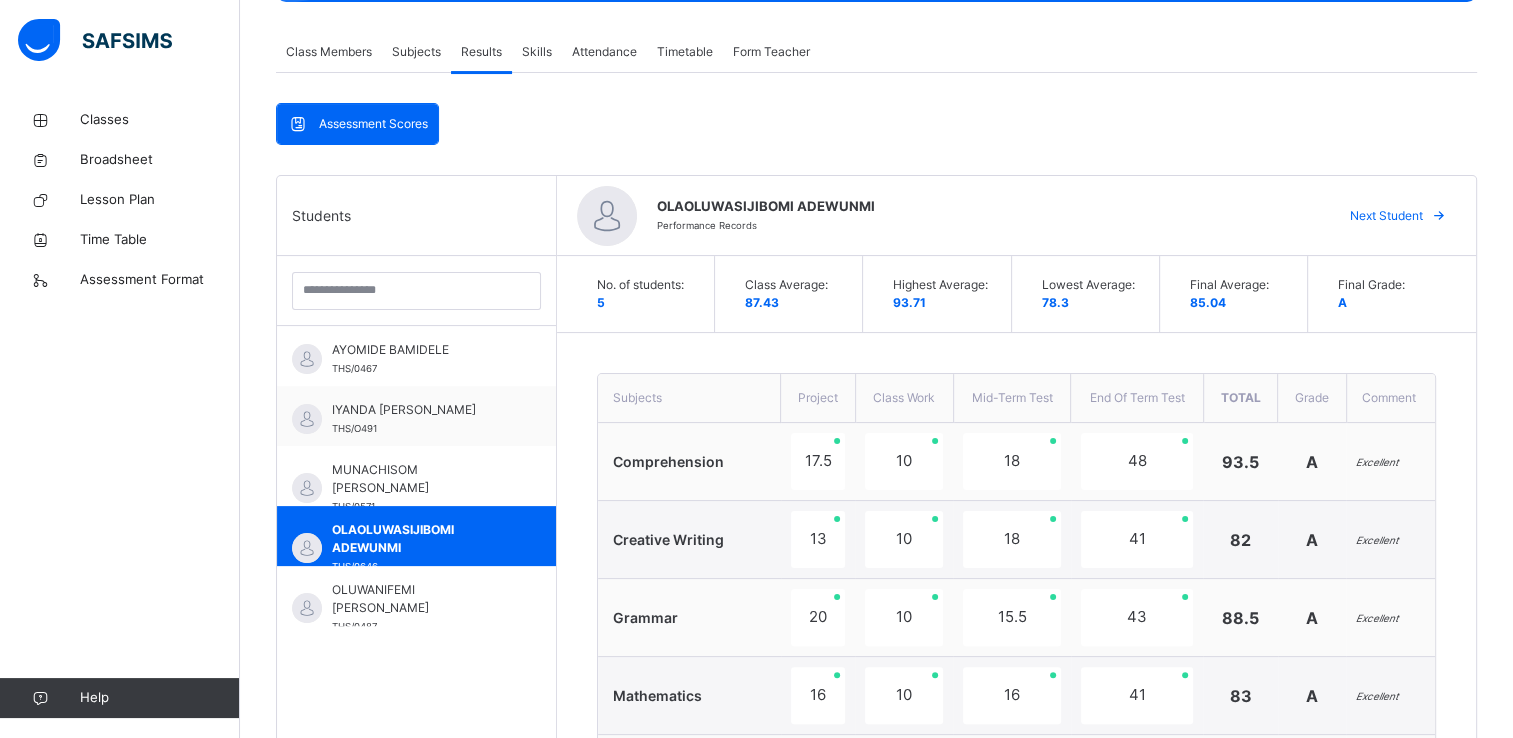 scroll, scrollTop: 342, scrollLeft: 0, axis: vertical 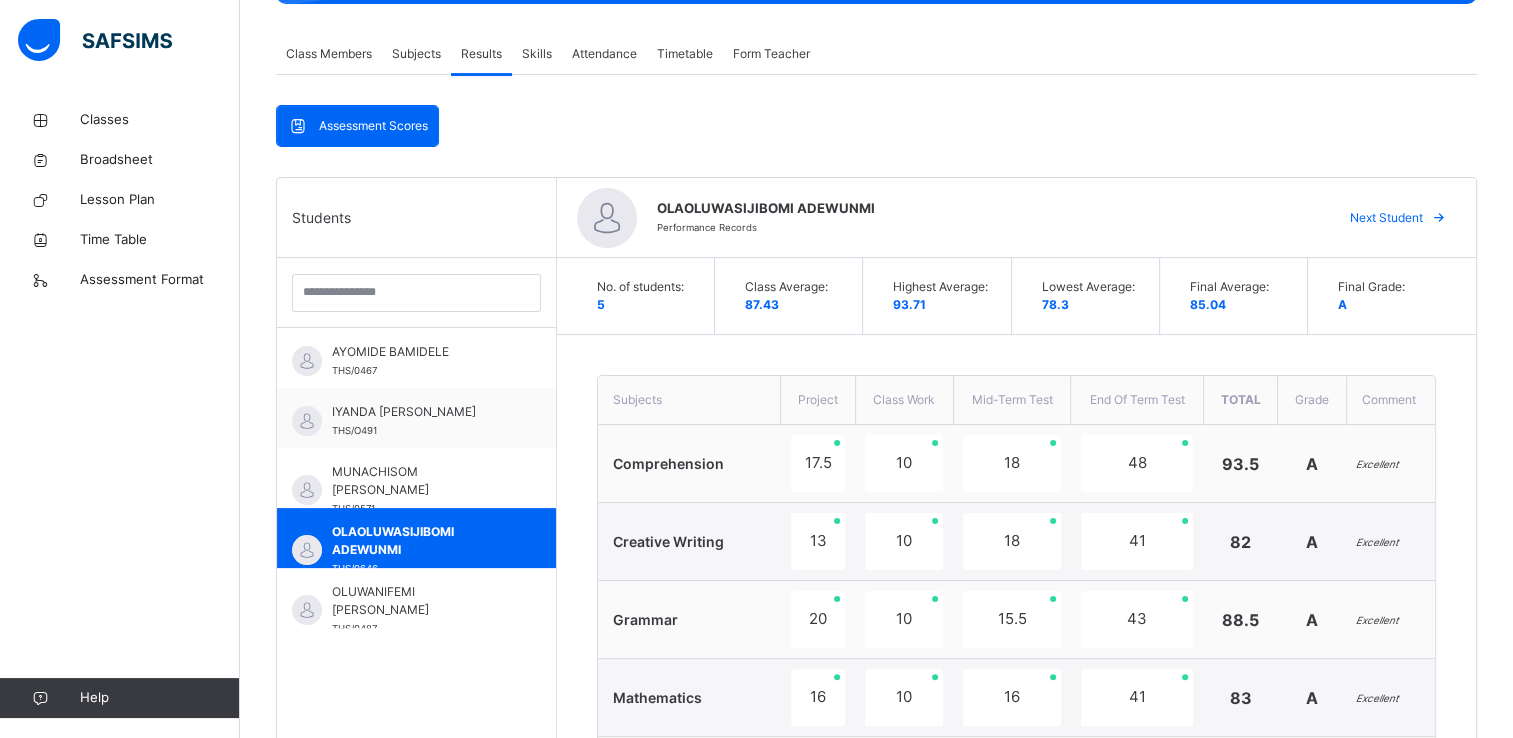 click on "Next Student" at bounding box center (1386, 218) 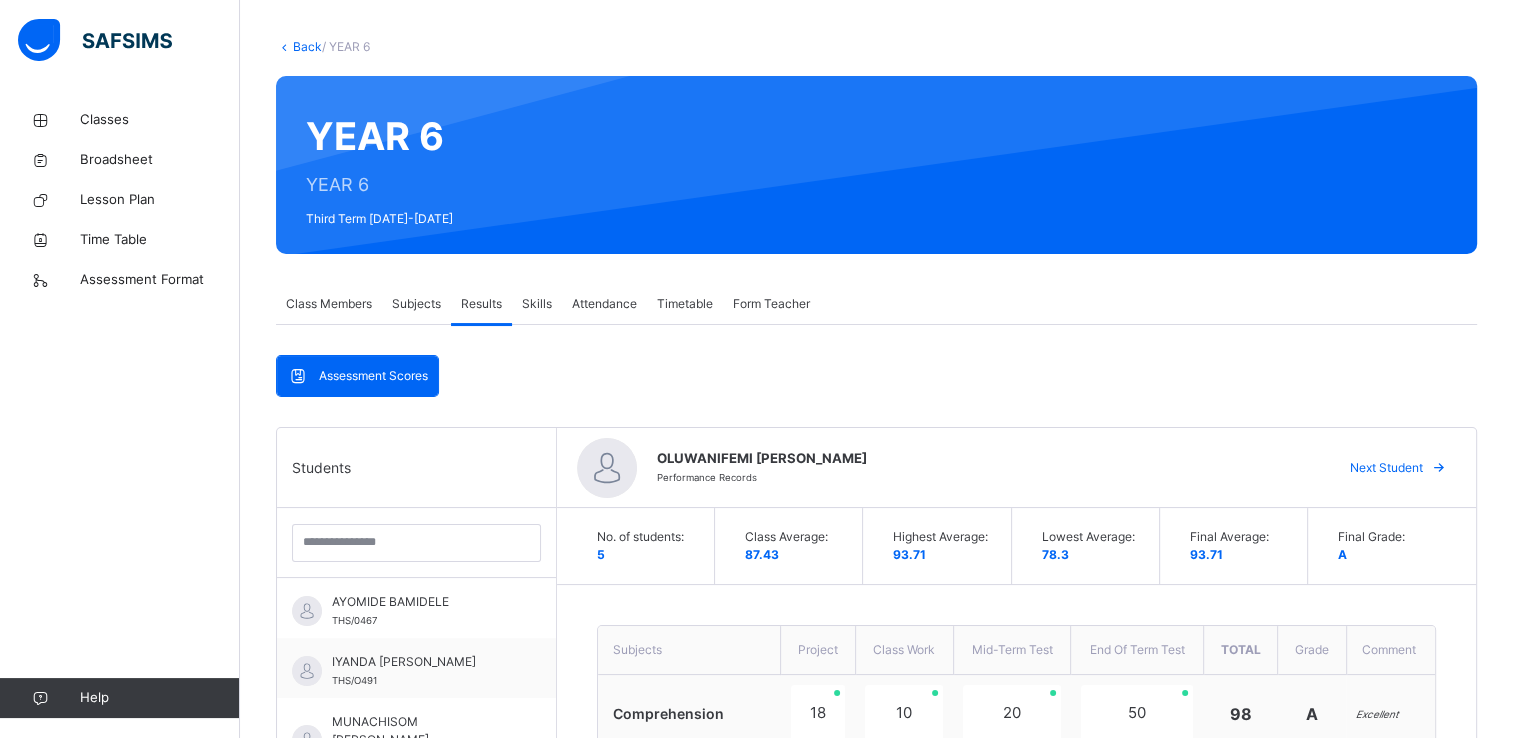 scroll, scrollTop: 0, scrollLeft: 0, axis: both 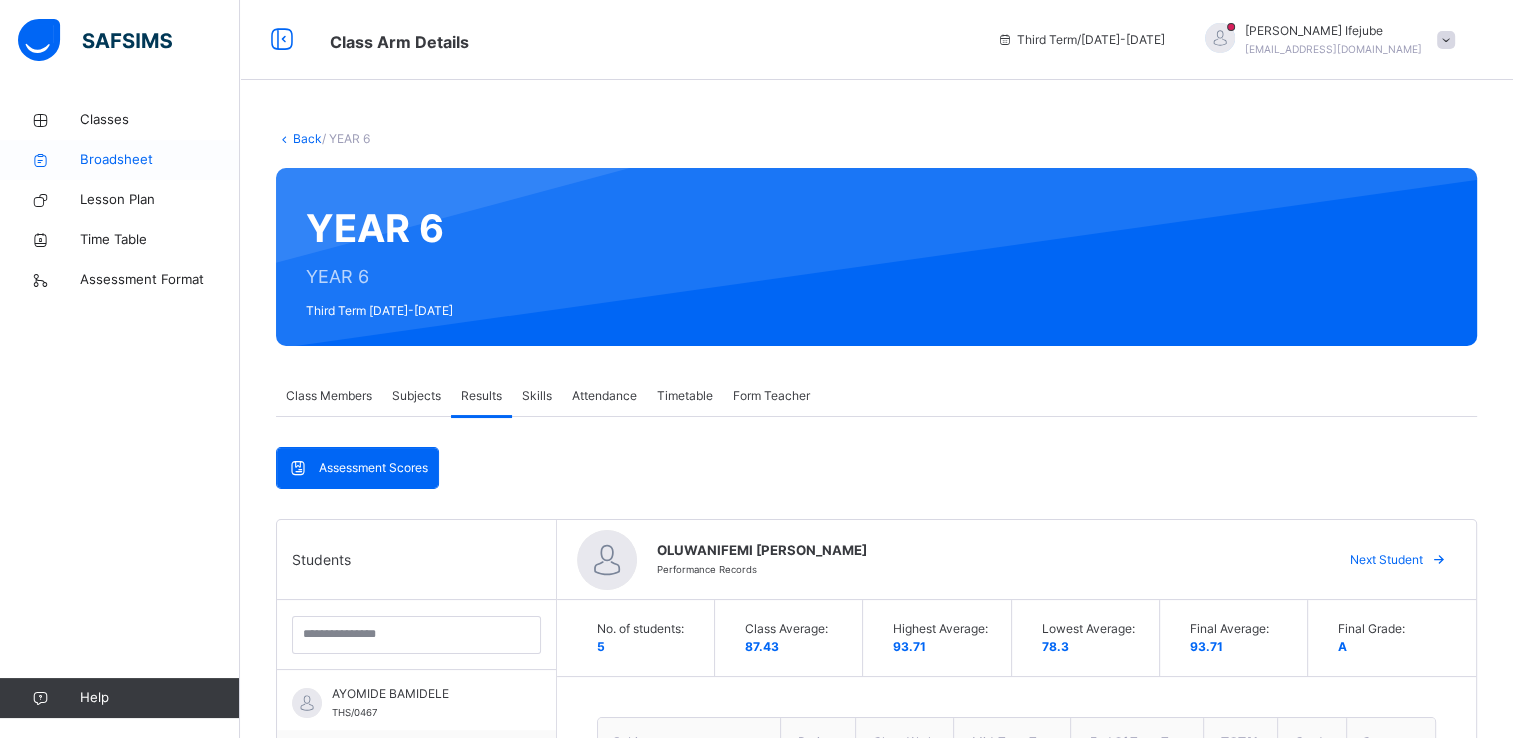 click on "Broadsheet" at bounding box center [160, 160] 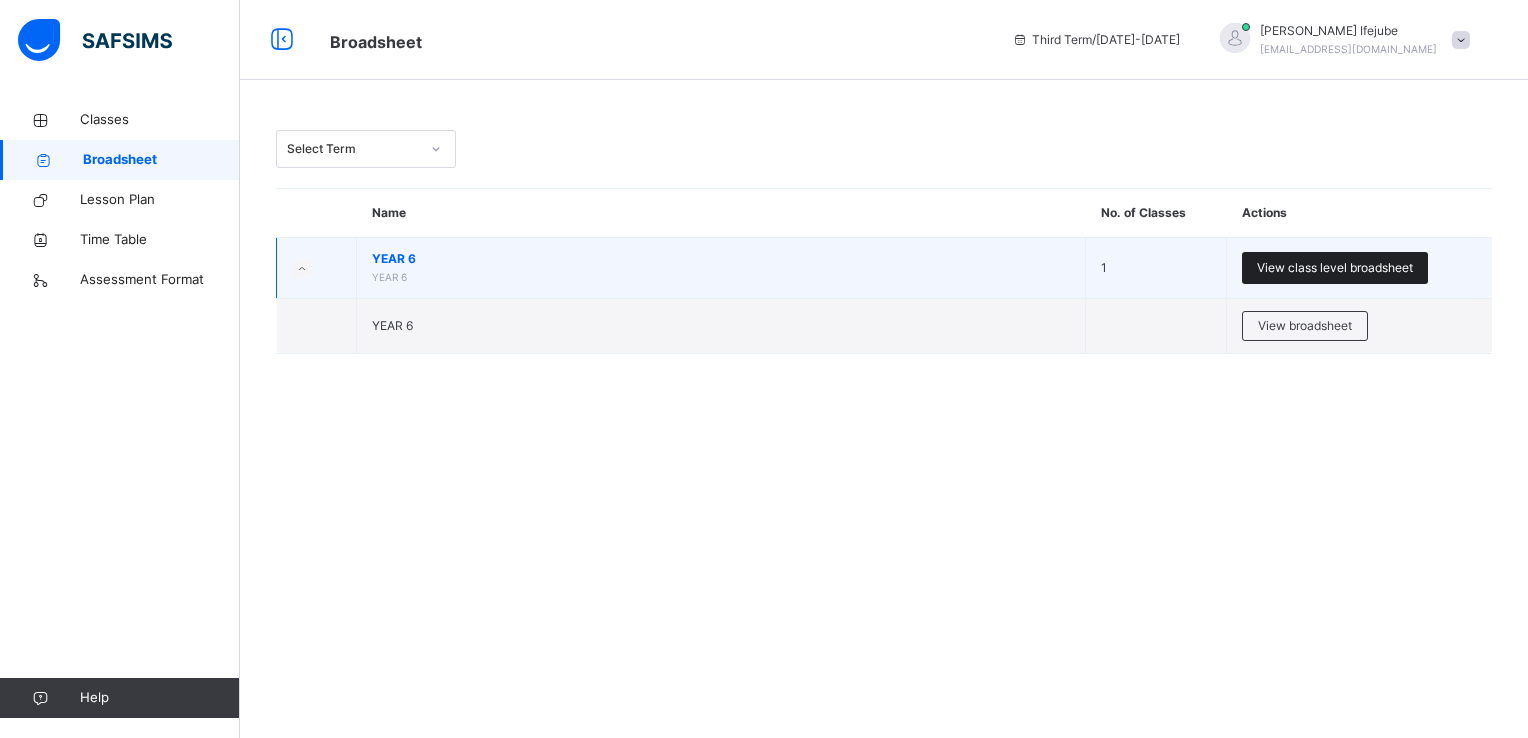 click on "View class level broadsheet" at bounding box center [1335, 268] 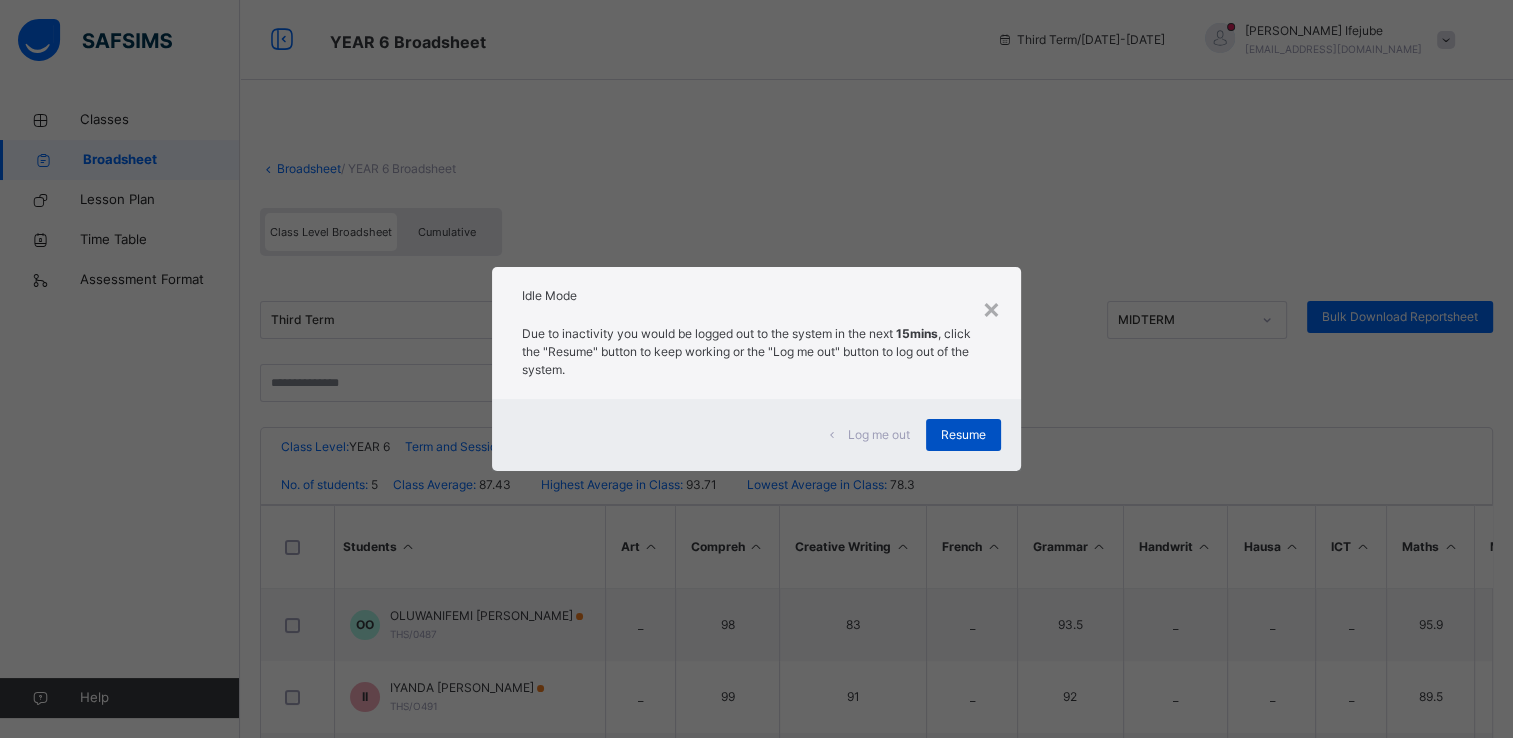 click on "Resume" at bounding box center (963, 435) 